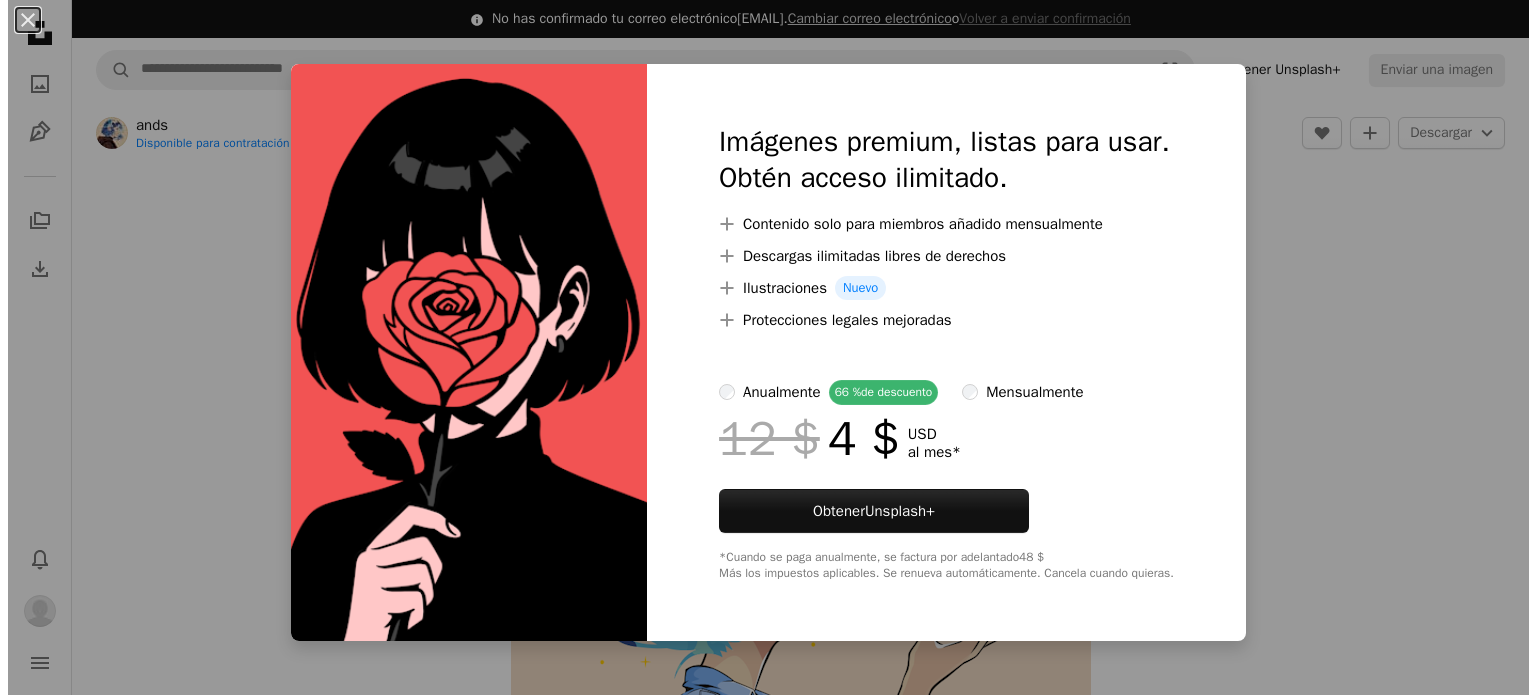 scroll, scrollTop: 19100, scrollLeft: 0, axis: vertical 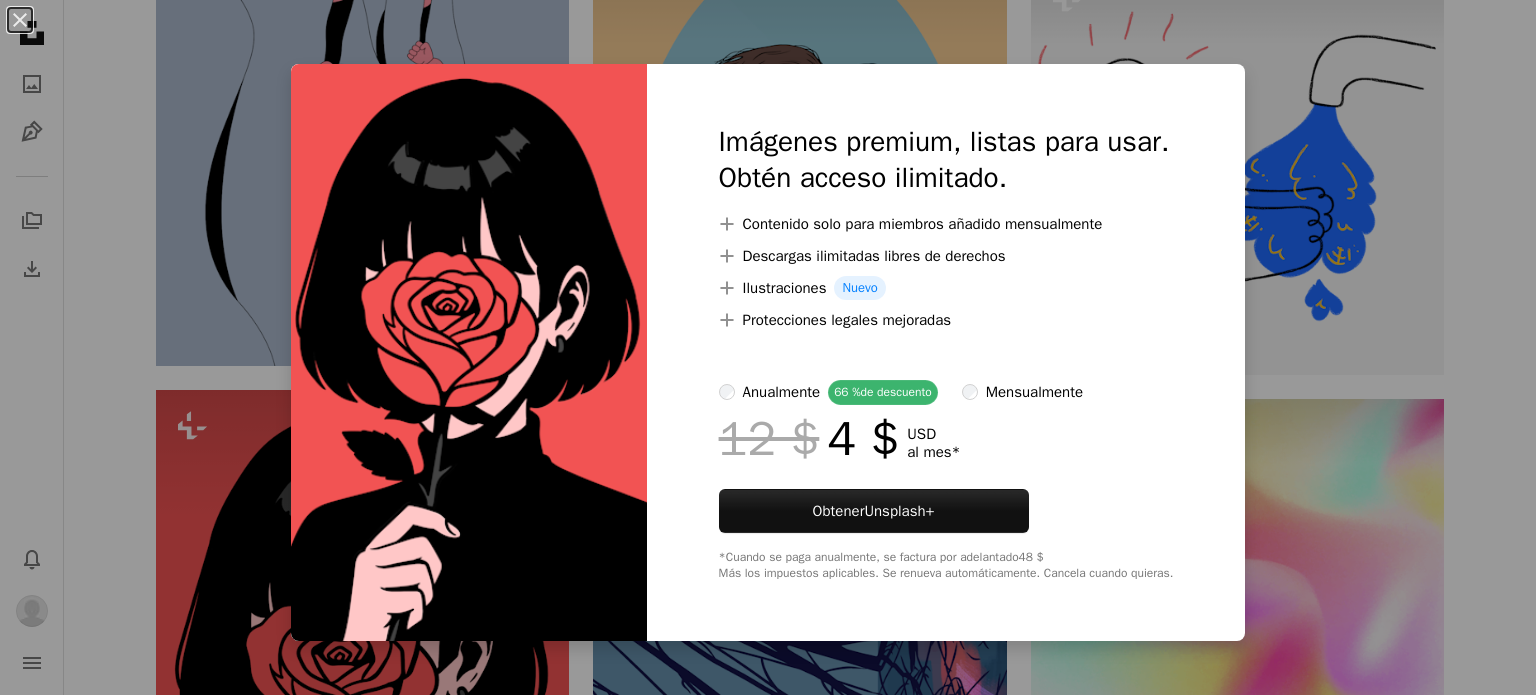 click on "An X shape Imágenes premium, listas para usar. Obtén acceso ilimitado. A plus sign Contenido solo para miembros añadido mensualmente A plus sign Descargas ilimitadas libres de derechos A plus sign Ilustraciones  Nuevo A plus sign Protecciones legales mejoradas anualmente 66 %  de descuento mensualmente 12 $   4 $ USD al mes * Obtener  Unsplash+ *Cuando se paga anualmente, se factura por adelantado  48 $ Más los impuestos aplicables. Se renueva automáticamente. Cancela cuando quieras." at bounding box center [768, 347] 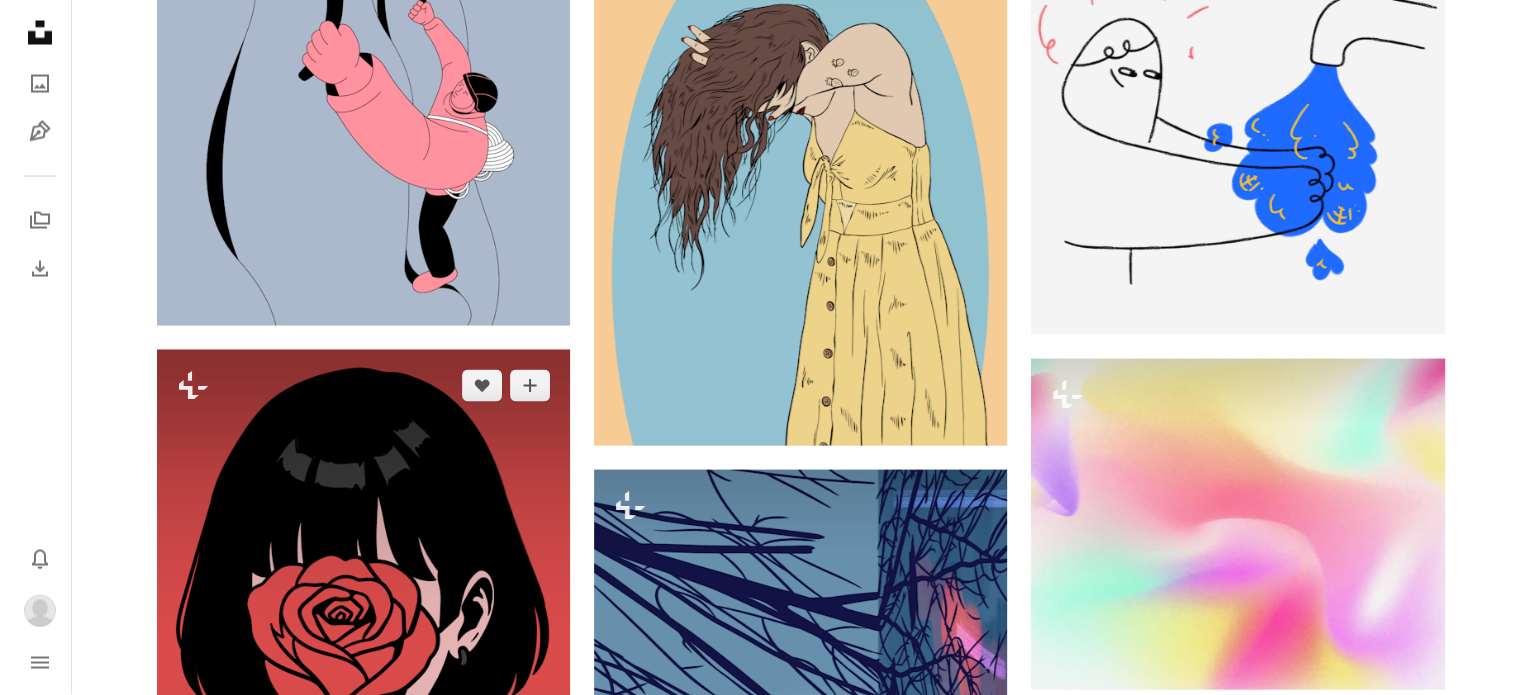 scroll, scrollTop: 19300, scrollLeft: 0, axis: vertical 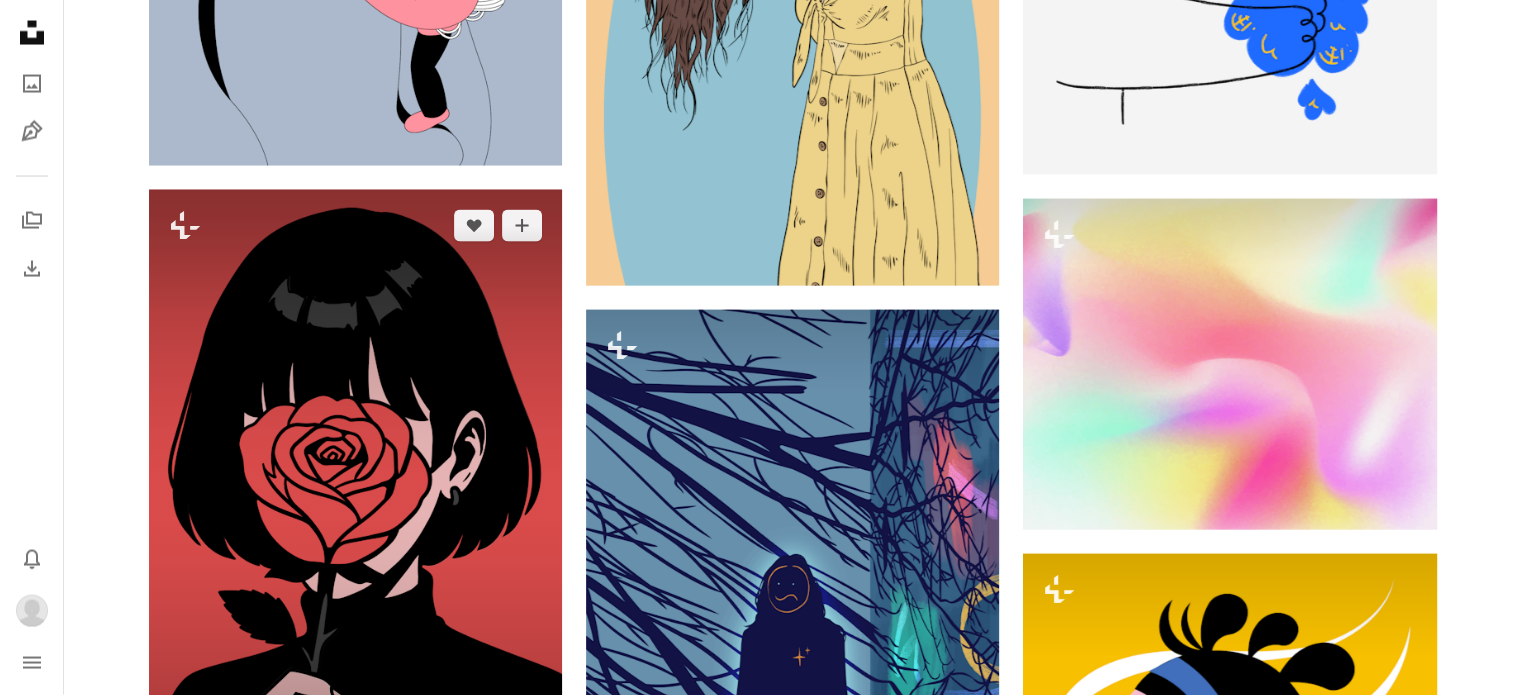click at bounding box center (355, 504) 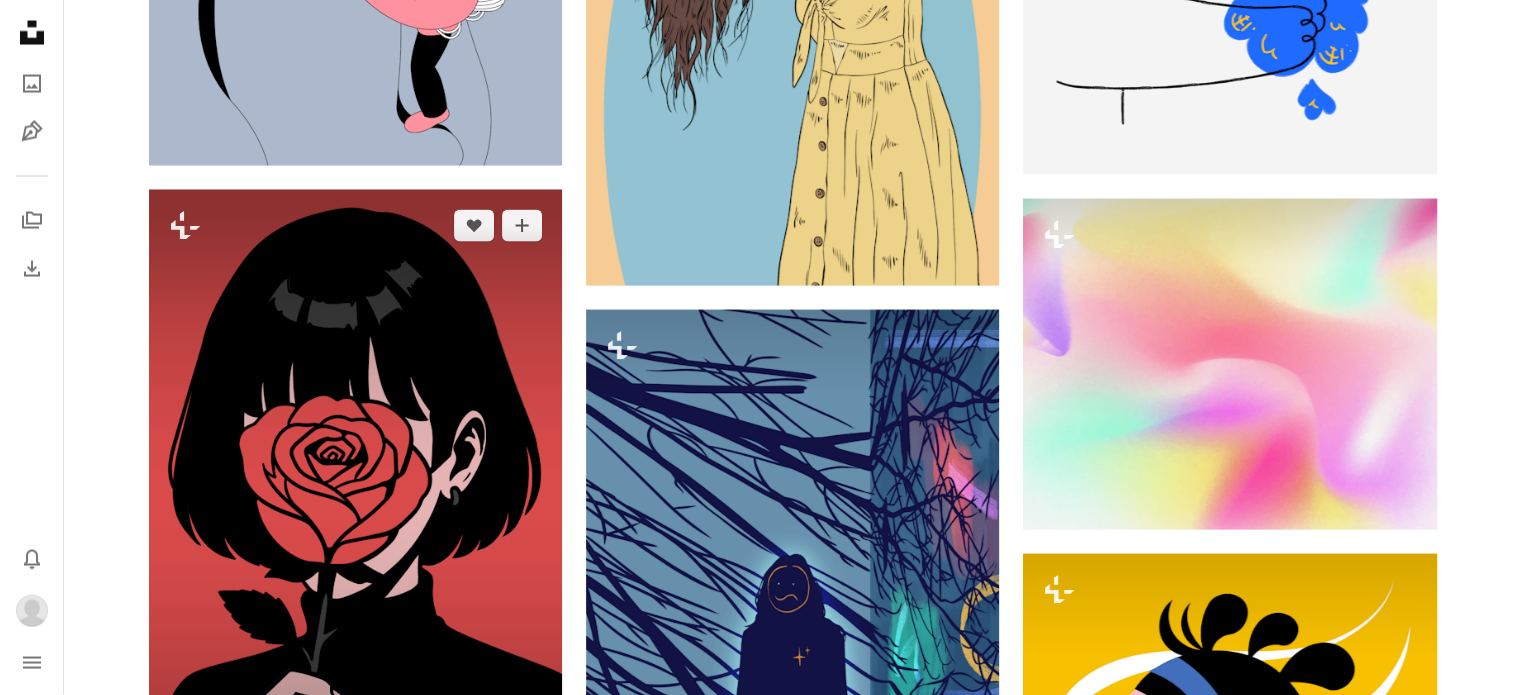 click at bounding box center [355, 504] 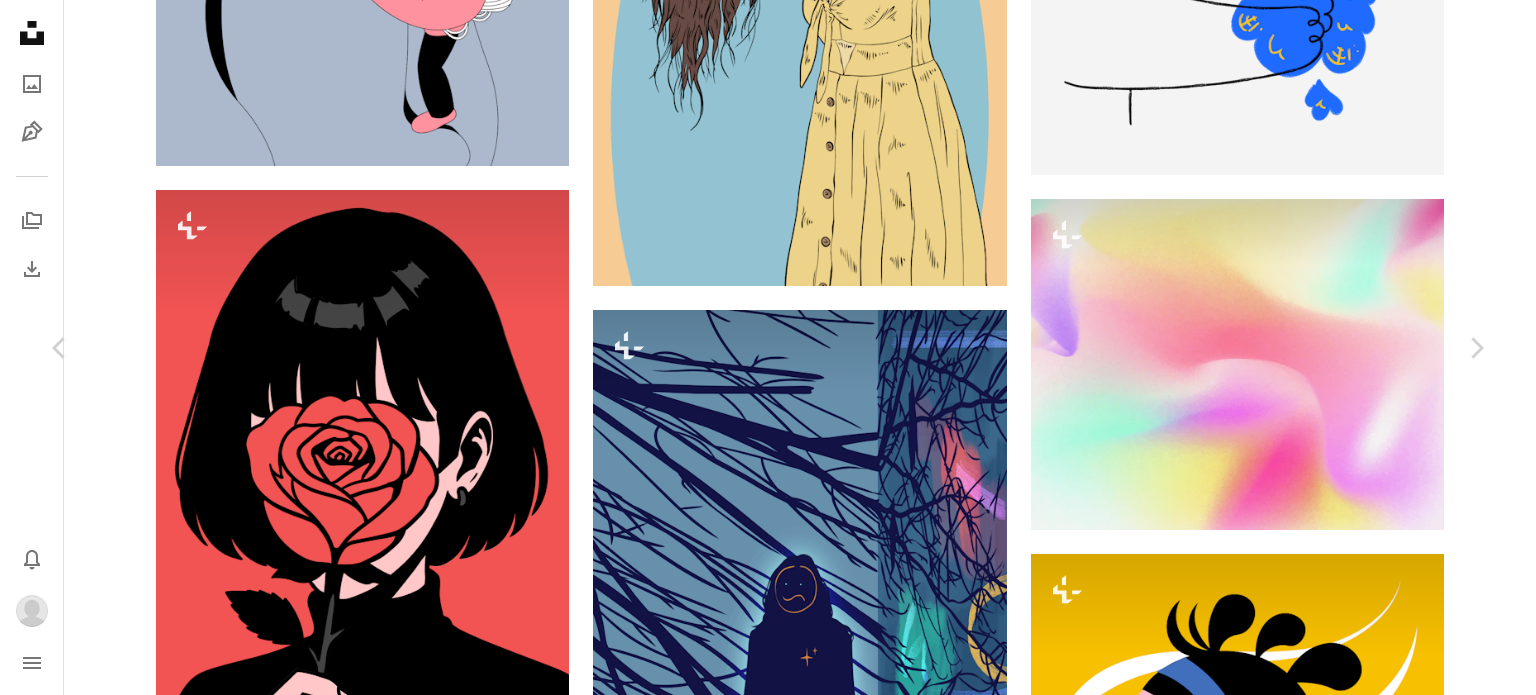 scroll, scrollTop: 0, scrollLeft: 0, axis: both 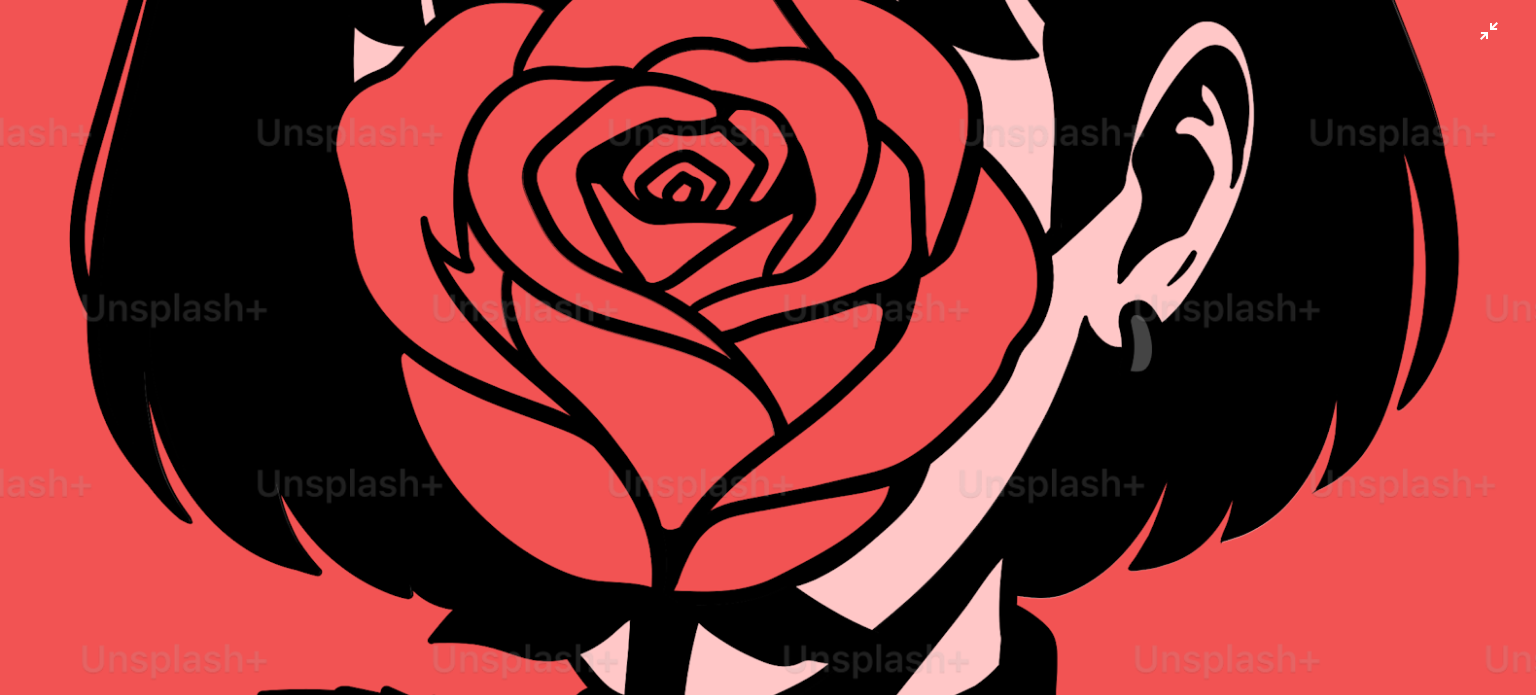 click at bounding box center (768, 369) 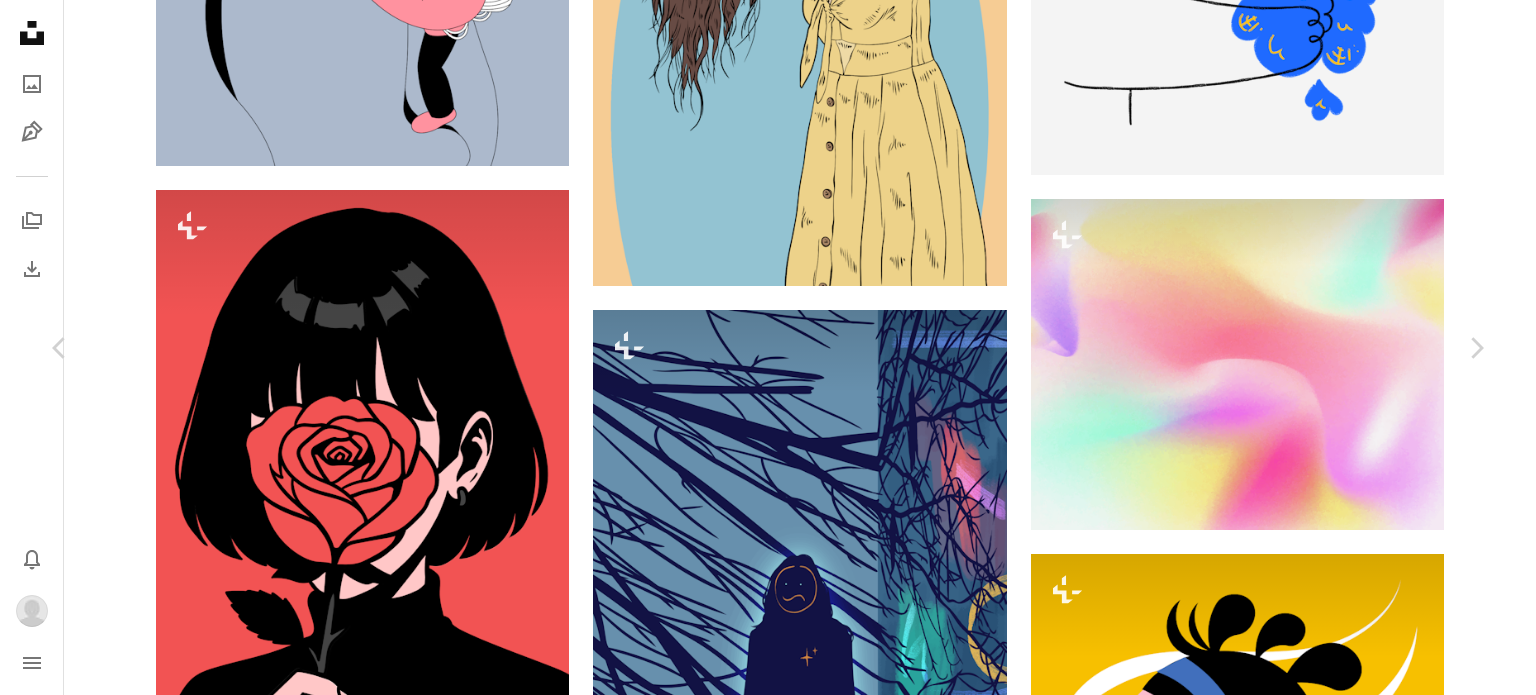 click on "An X shape" at bounding box center [20, 20] 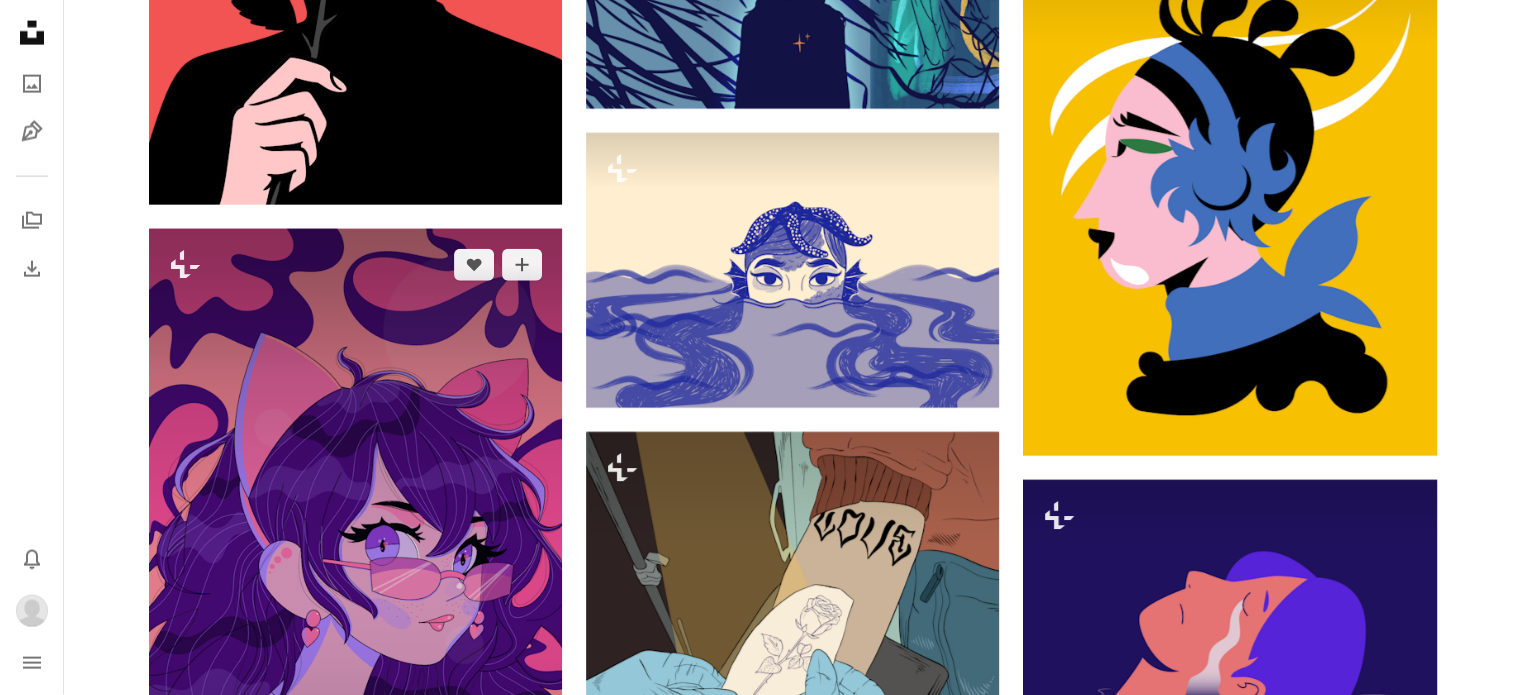 scroll, scrollTop: 19900, scrollLeft: 0, axis: vertical 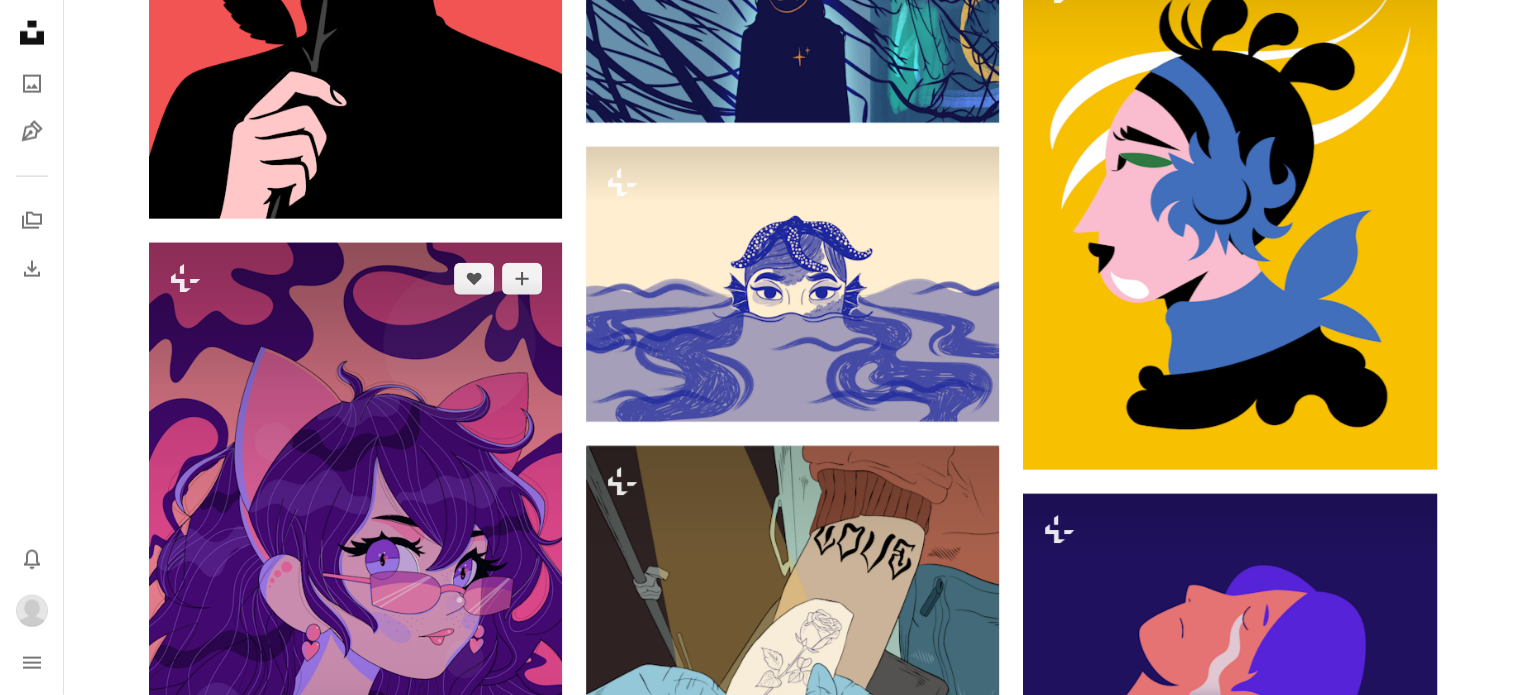 click at bounding box center (355, 604) 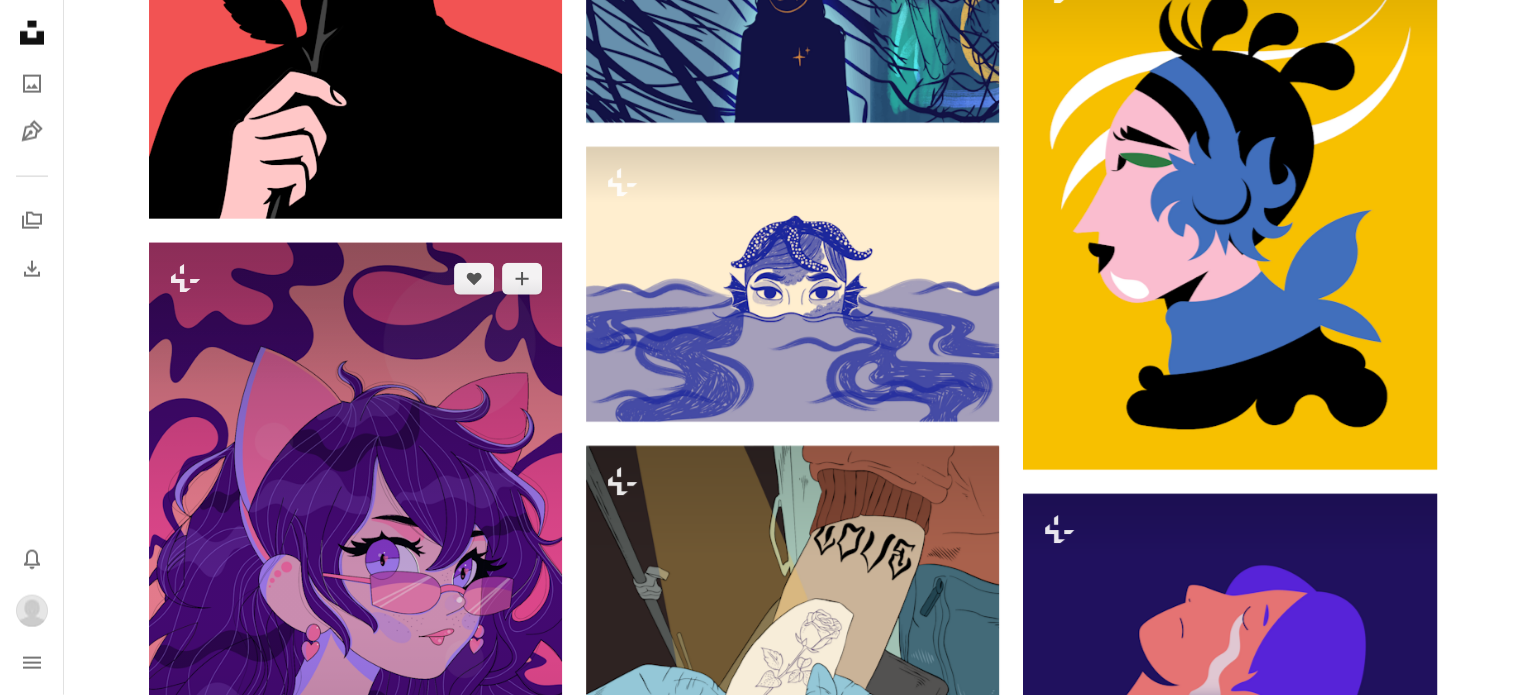 click at bounding box center [355, 604] 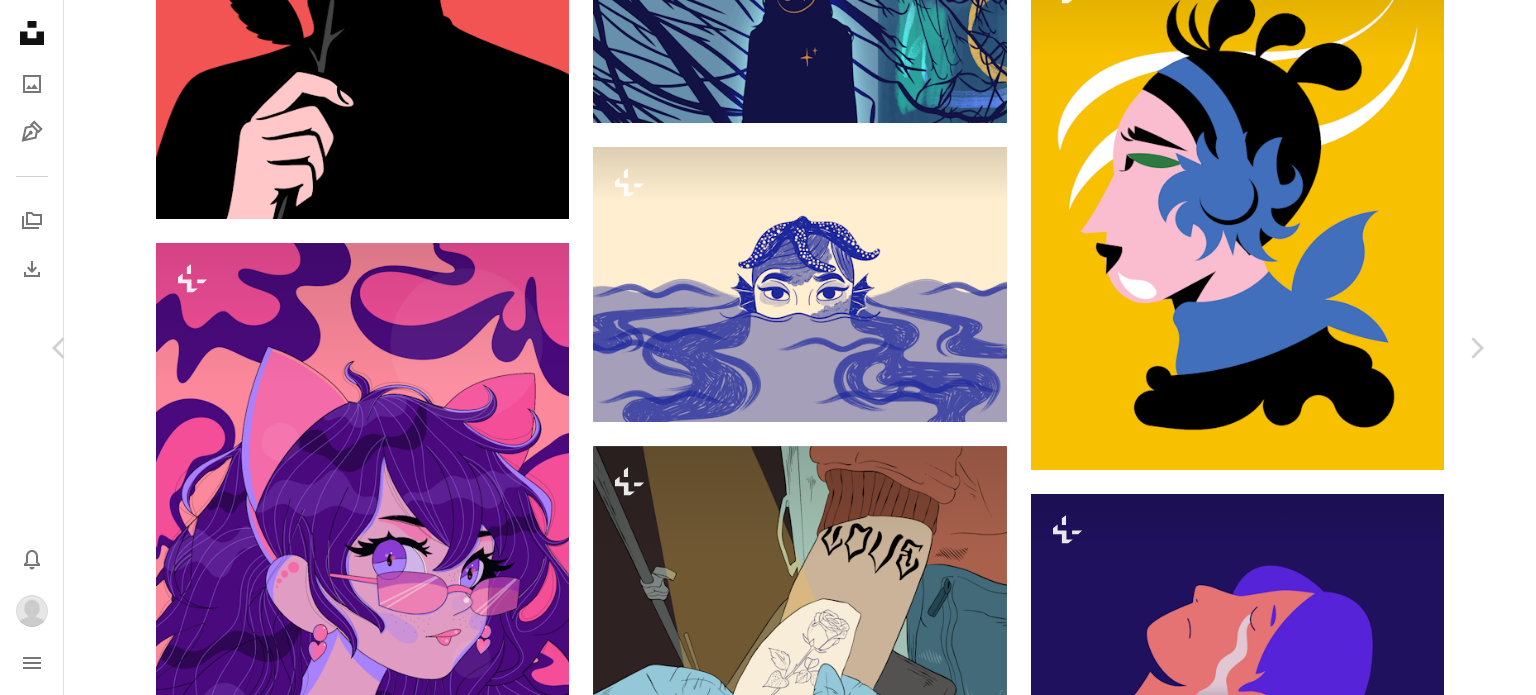 click on "An X shape Chevron left Chevron right [FIRST] [LAST] Para  Unsplash+ A heart A plus sign A lock Descargar Zoom in A forward-right arrow Compartir More Actions Calendar outlined Publicado el  26 de marzo de 2025 Safety Con la  Licencia Unsplash+ mujer anime dibujos animados ilustración vector personaje animado colorido personaje Personaje de anime Estilo anime Imágenes relacionadas Plus sign for Unsplash+ A heart A plus sign [FIRST] [LAST] Para  Unsplash+ A lock Descargar Plus sign for Unsplash+ A heart A plus sign [FIRST] [LAST] Para  Unsplash+ A lock Descargar Plus sign for Unsplash+ A heart A plus sign [FIRST] [LAST] Para  Unsplash+ A lock Descargar Plus sign for Unsplash+ A heart A plus sign [FIRST] [LAST] Para  Unsplash+ A lock Descargar Plus sign for Unsplash+ A heart A plus sign [FIRST] [LAST] Para  Unsplash+ A lock Descargar Plus sign for Unsplash+ A heart A plus sign [FIRST] [LAST] Para  Unsplash+ A lock" at bounding box center (768, 5594) 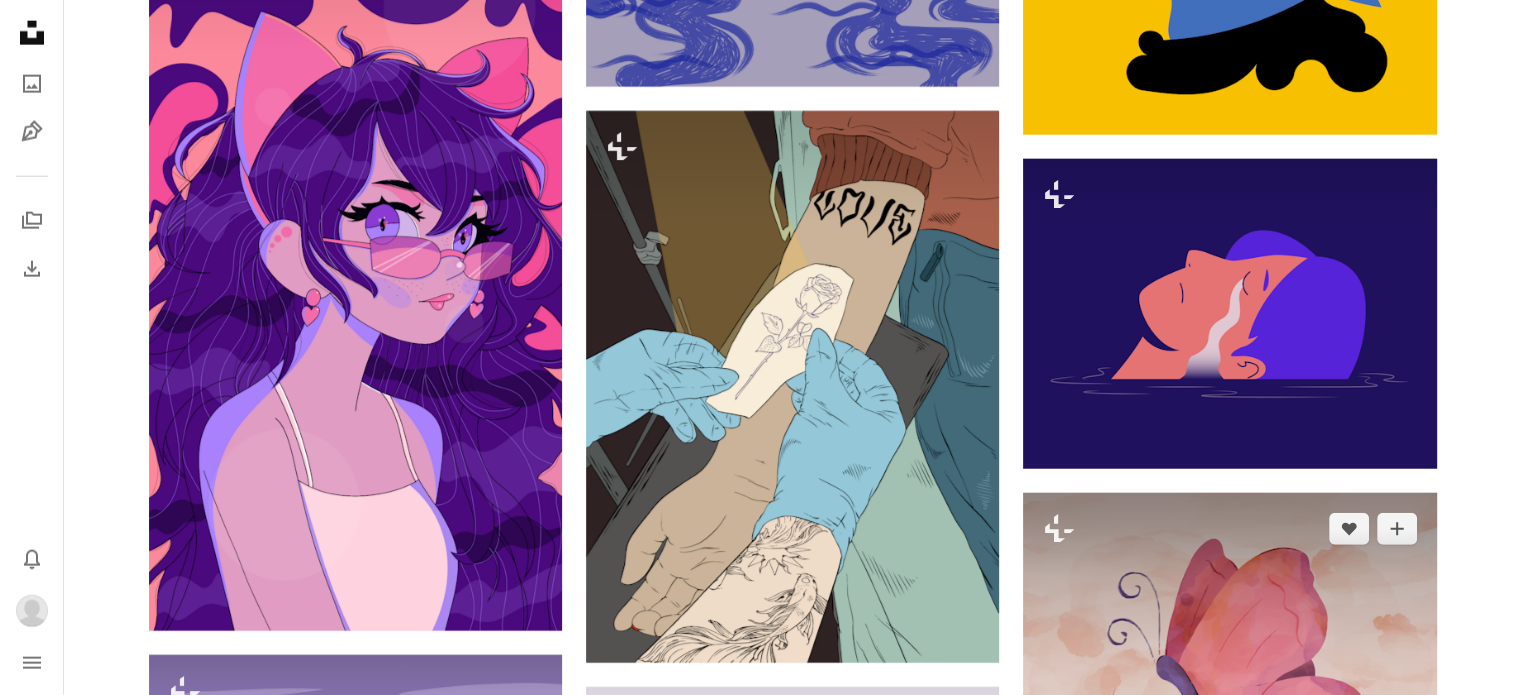 scroll, scrollTop: 20200, scrollLeft: 0, axis: vertical 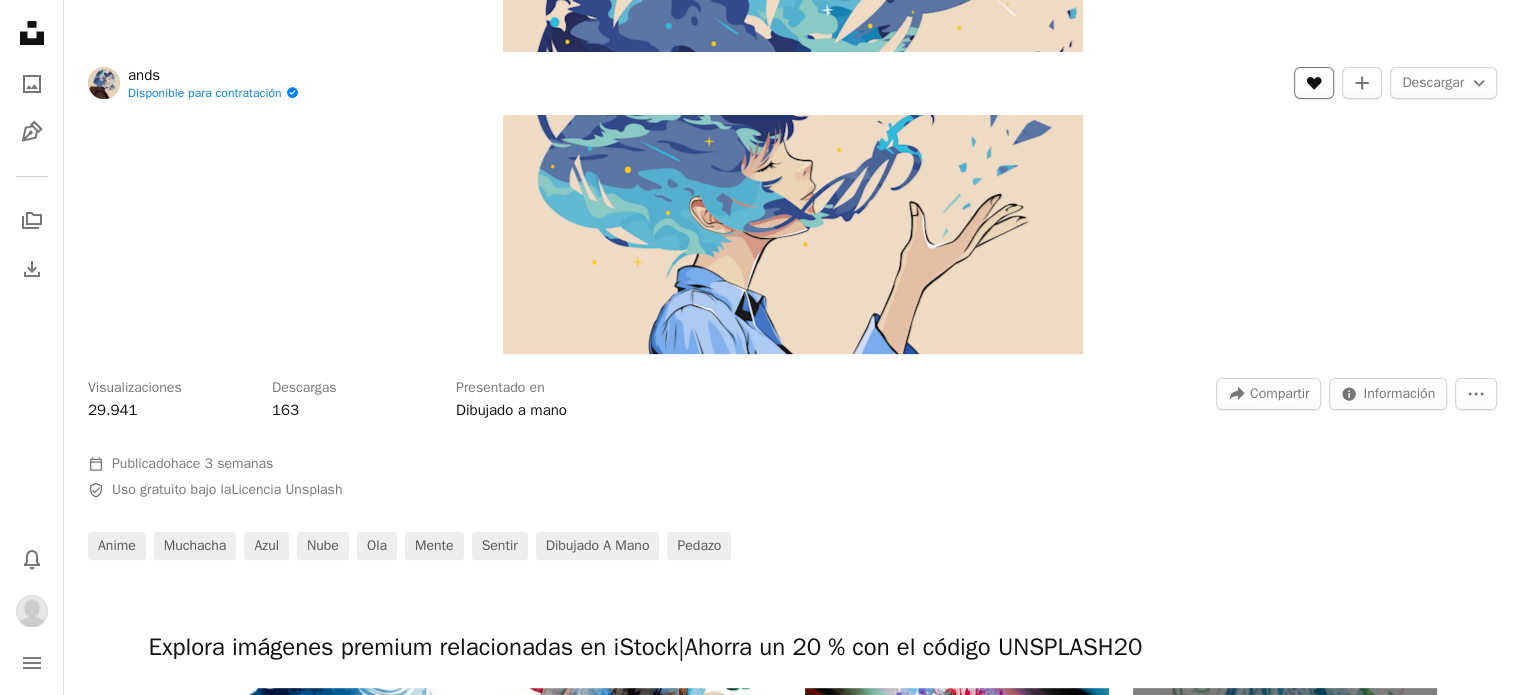 click 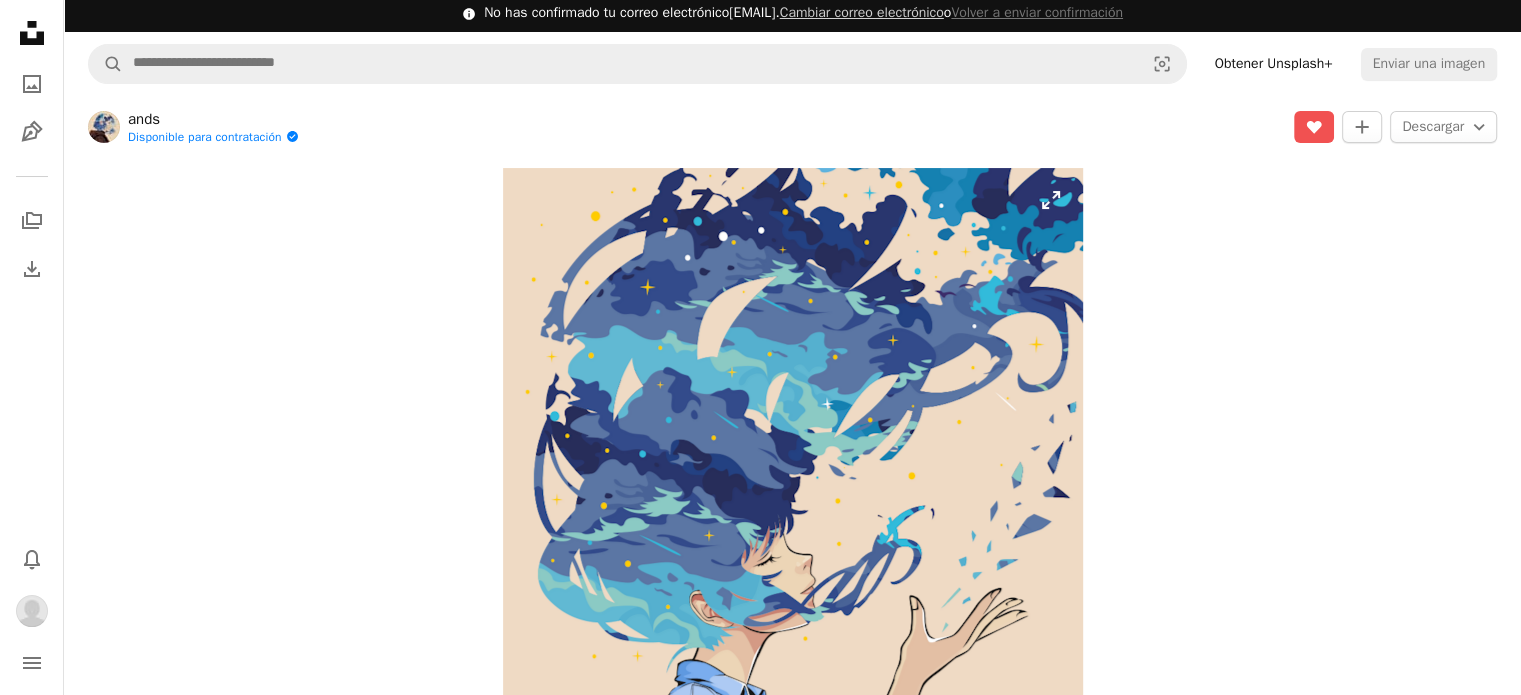 scroll, scrollTop: 0, scrollLeft: 0, axis: both 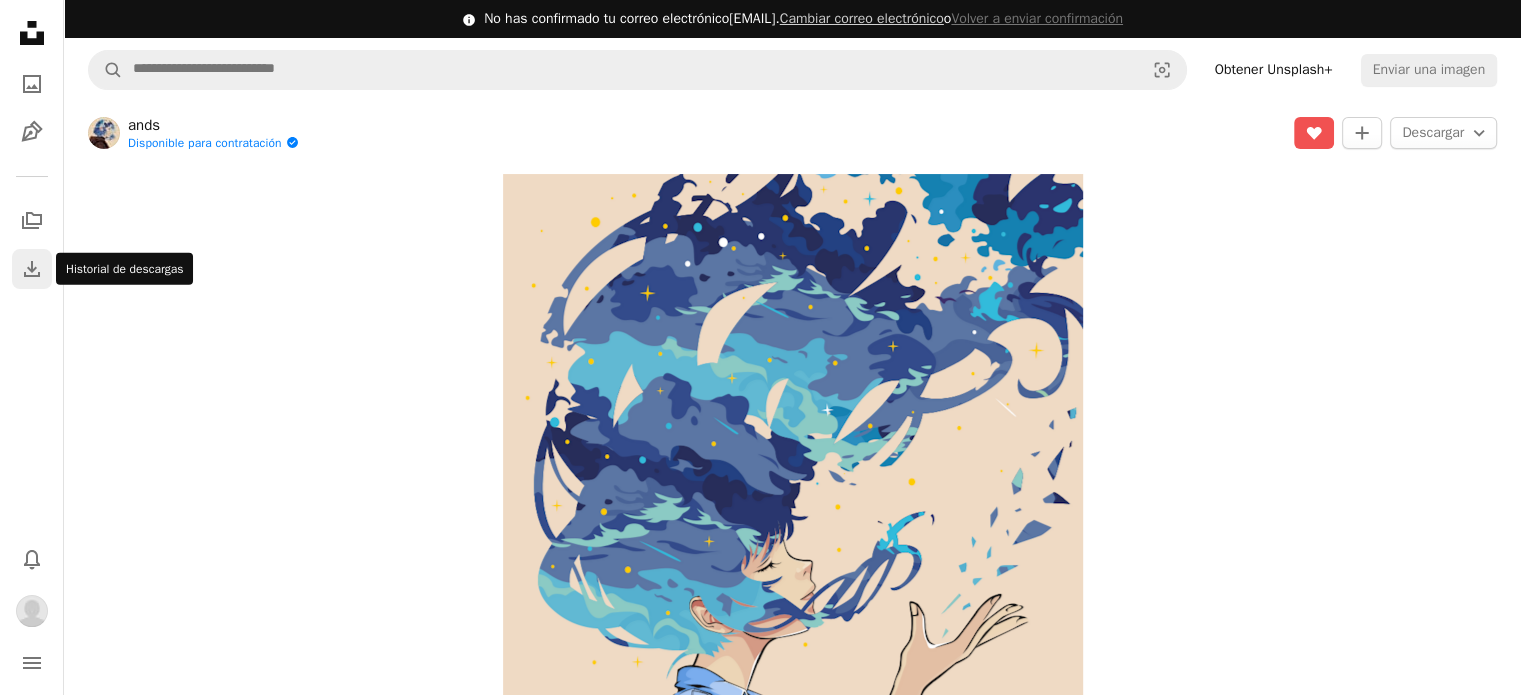 click on "Download" 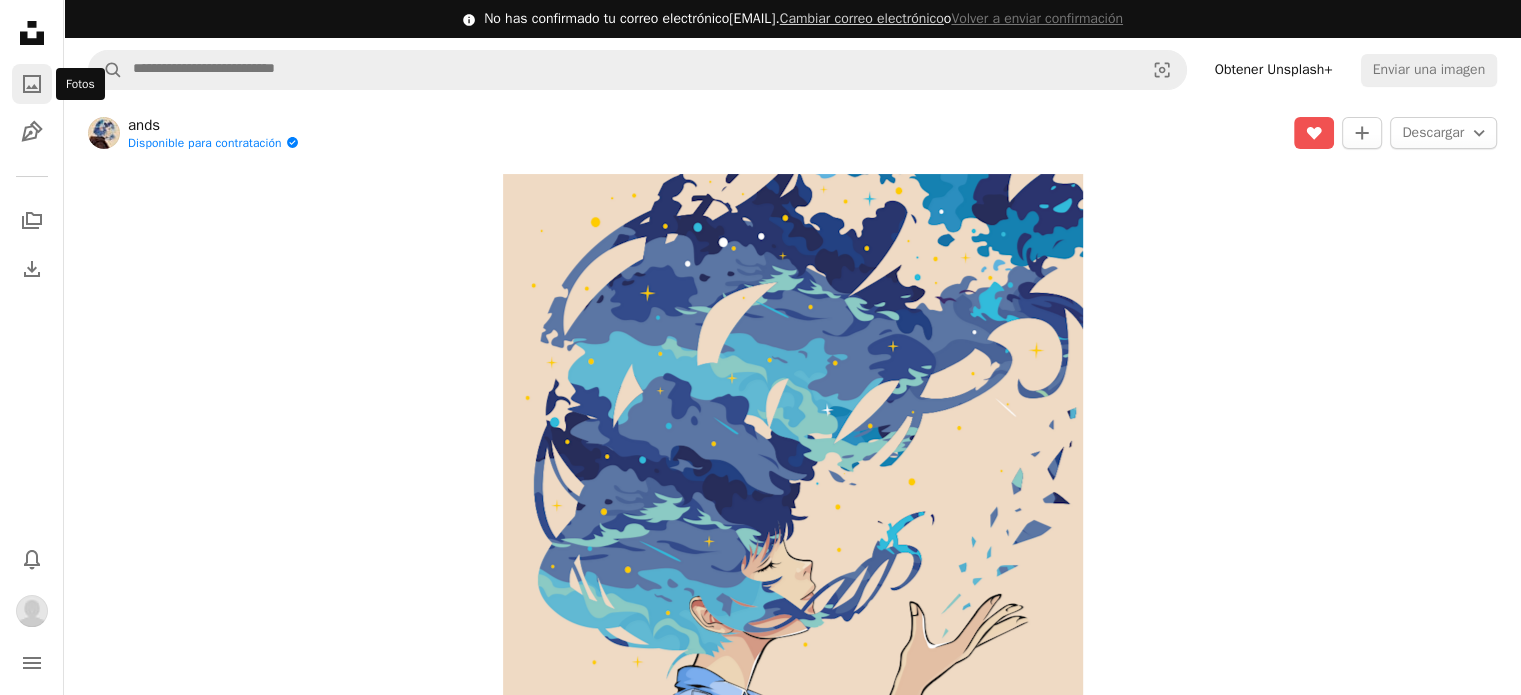 click on "A photo" 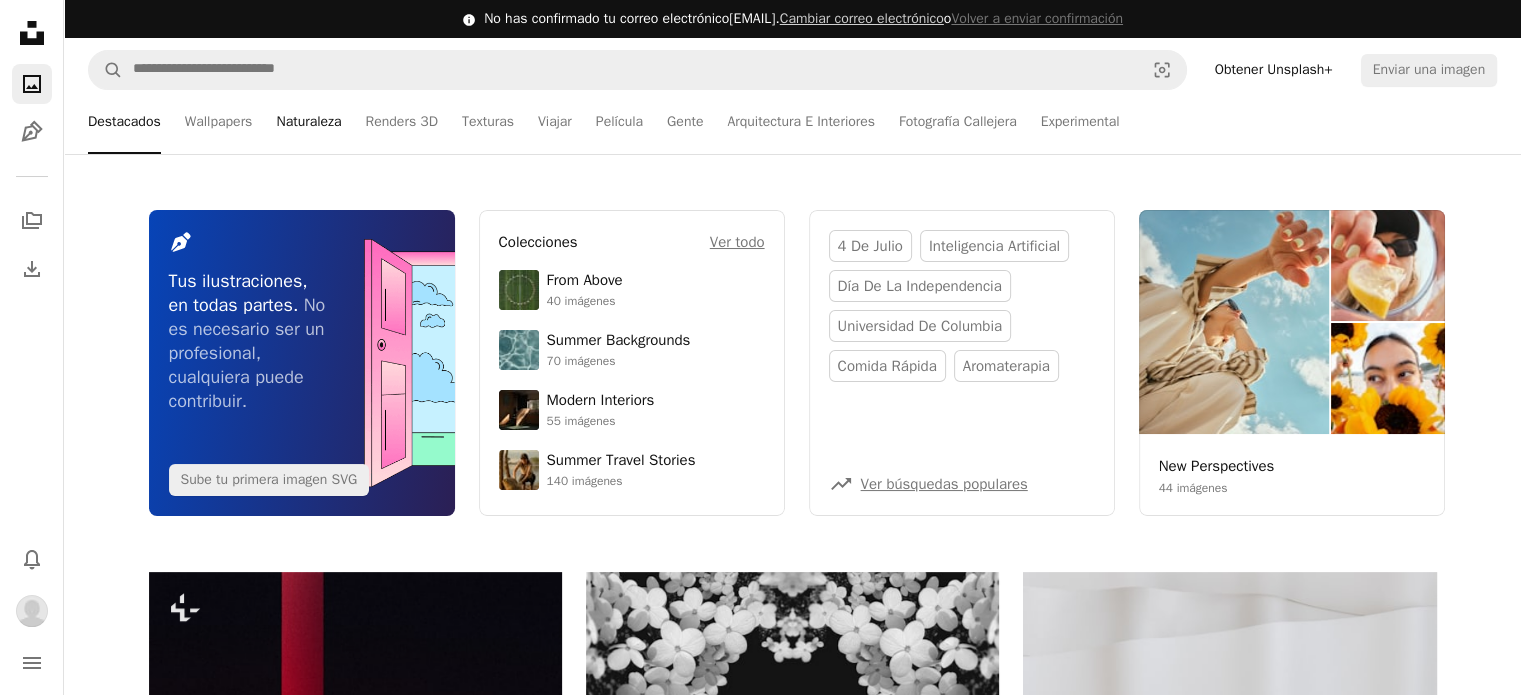 click on "Naturaleza" at bounding box center [308, 122] 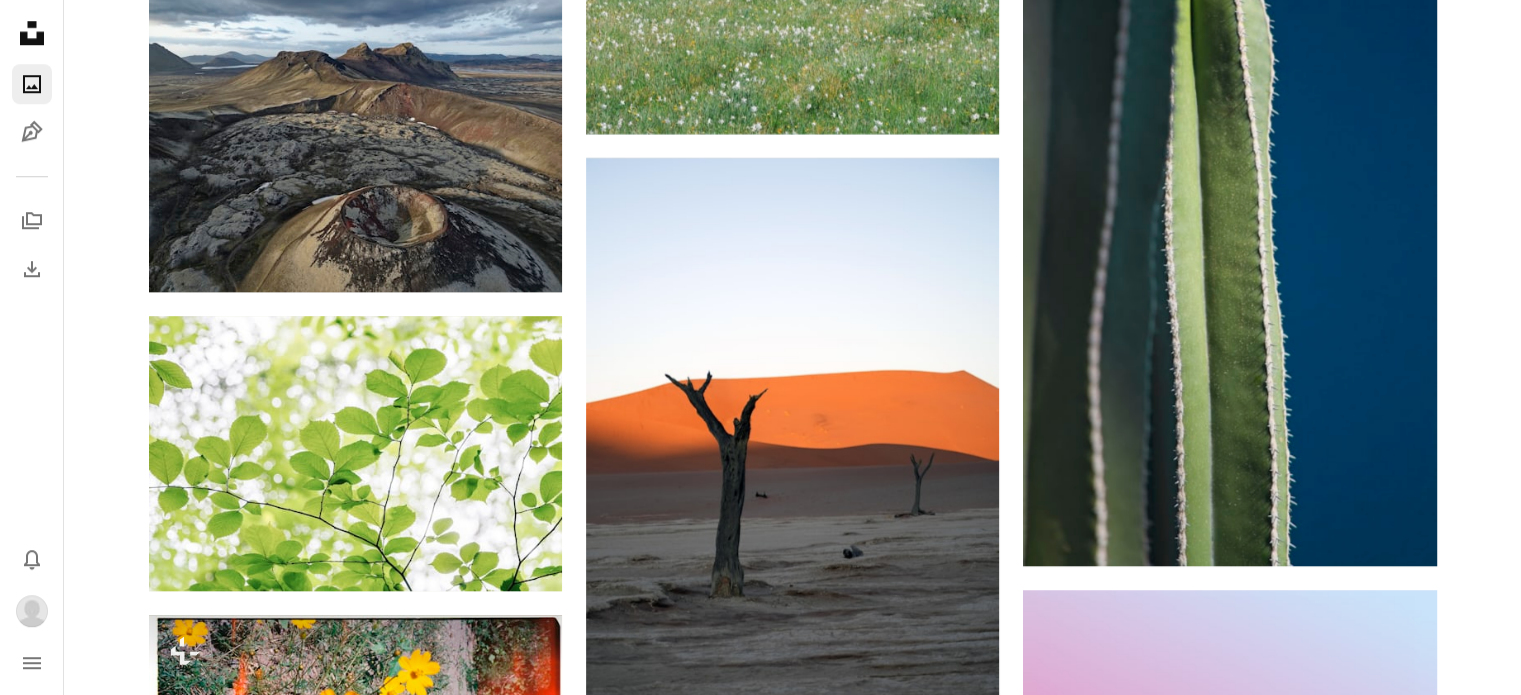 scroll, scrollTop: 9300, scrollLeft: 0, axis: vertical 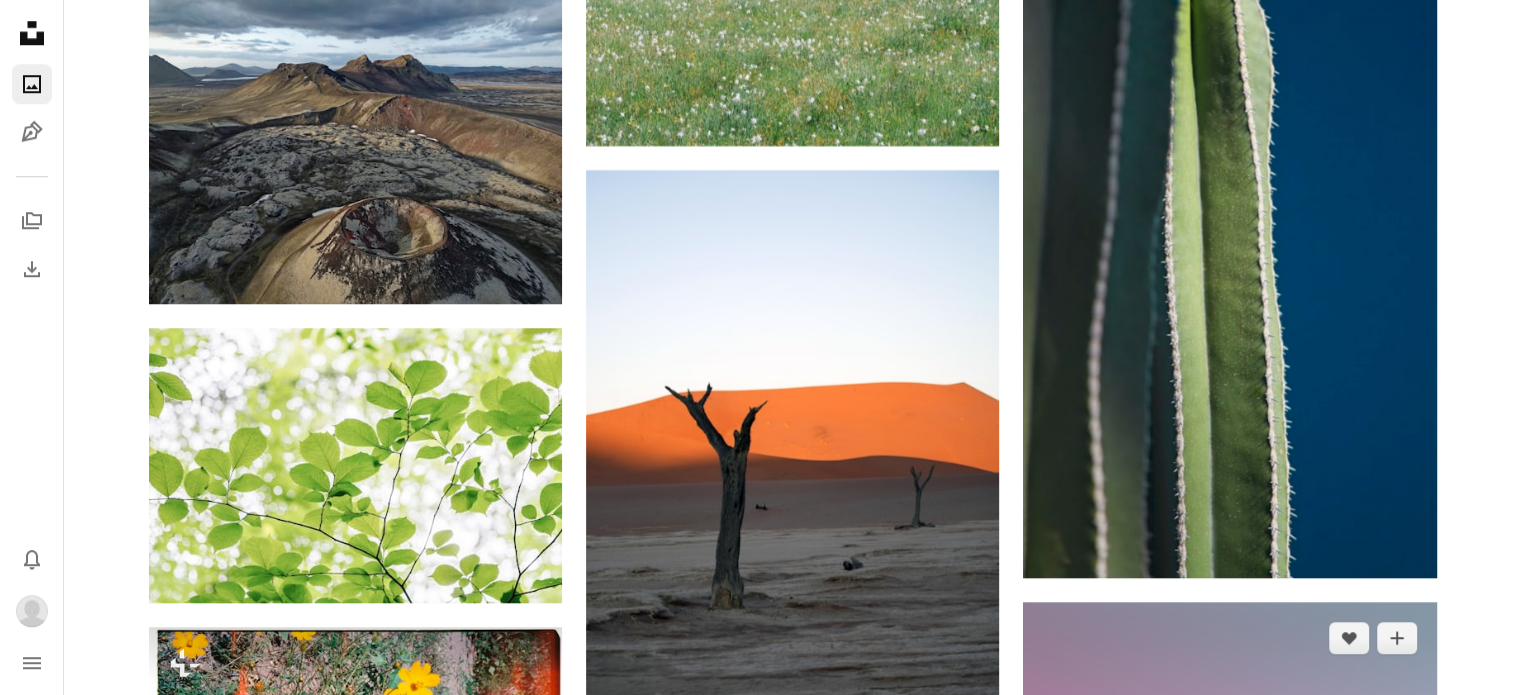 click at bounding box center (1229, 892) 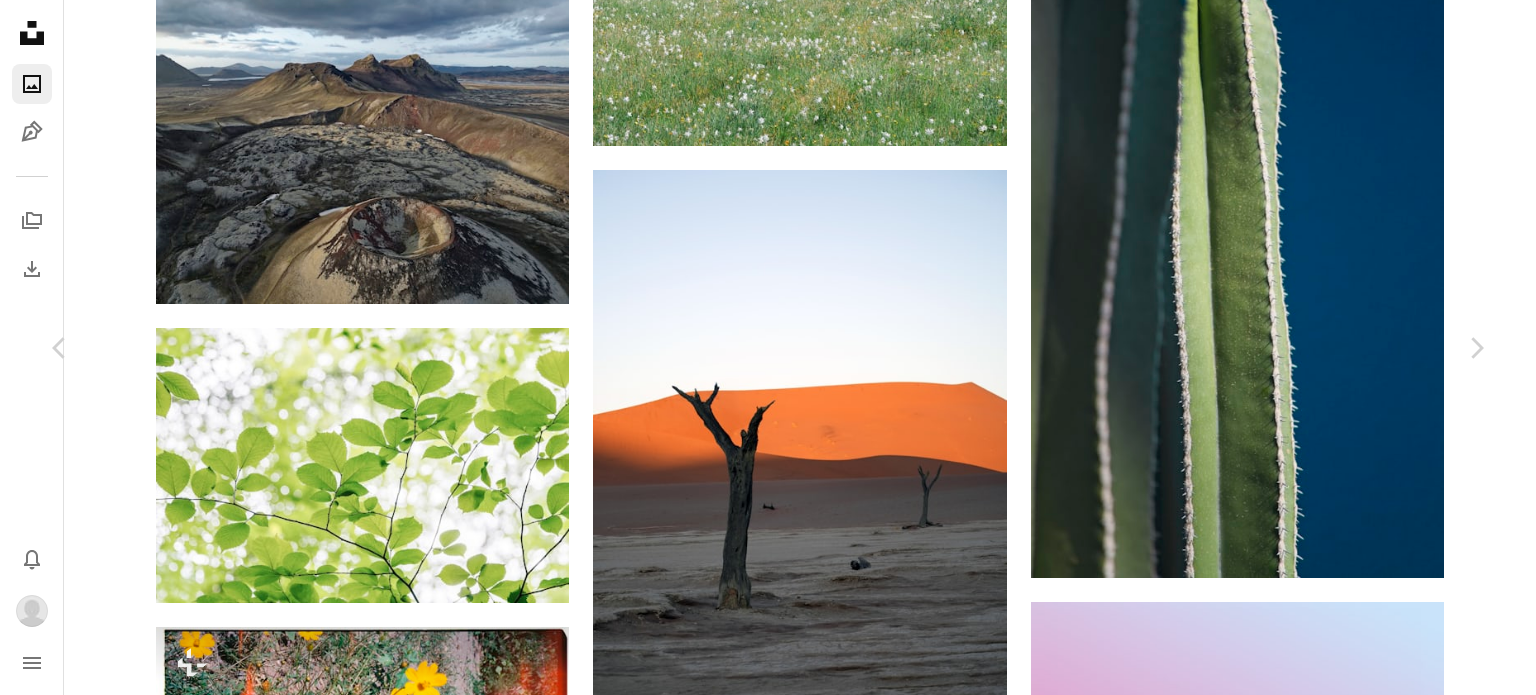click on "A heart" at bounding box center [1181, 5322] 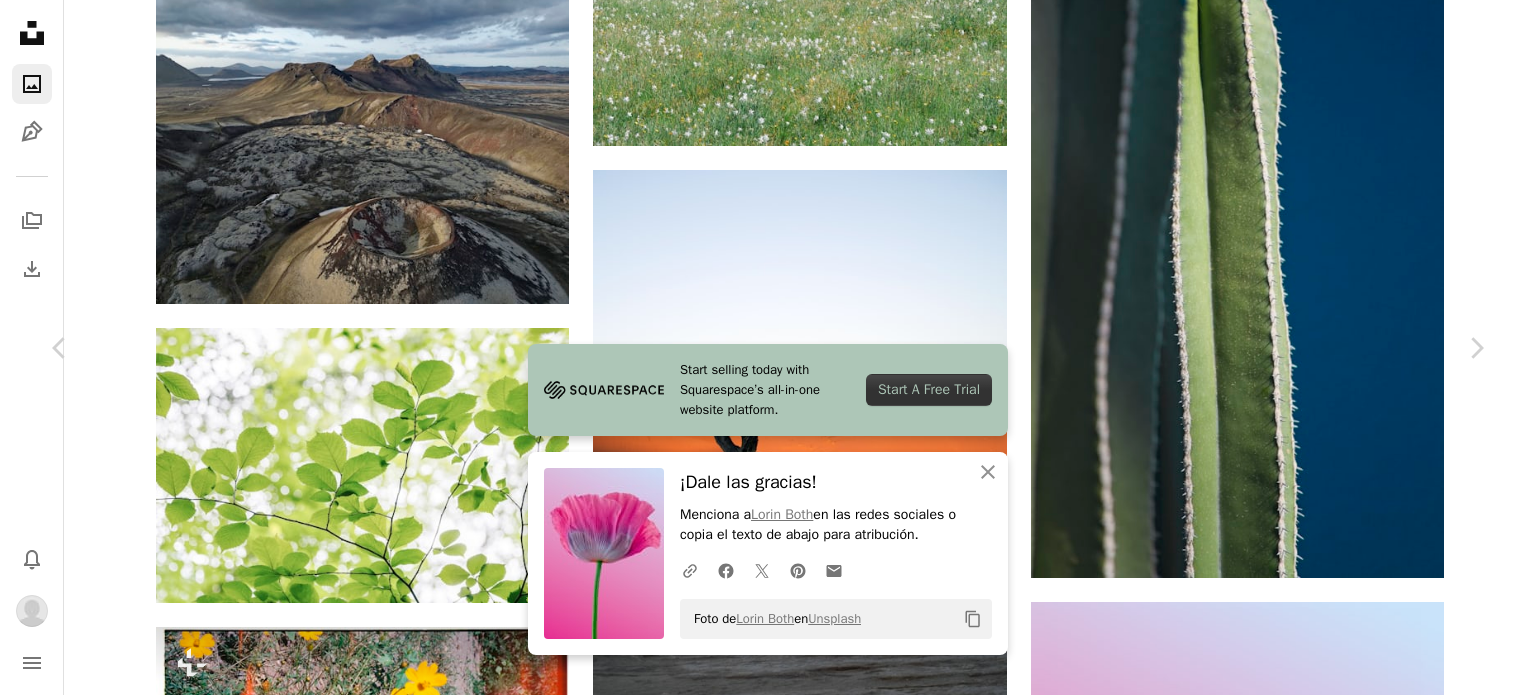 click on "An X shape Chevron left Chevron right Start selling today with Squarespace’s all-in-one website platform. Start A Free Trial An X shape Cerrar ¡Dale las gracias! Menciona a  [FIRST] [LAST]  en las redes sociales o copia el texto de abajo para atribución. A URL sharing icon (chains) Facebook icon X (formerly Twitter) icon Pinterest icon An envelope Foto de  [FIRST] [LAST]  en  Unsplash
Copy content [FIRST] [LAST] [FIRST][LAST] A heart A plus sign Descargar Chevron down Zoom in Visualizaciones 155.502 Descargas 2334 Presentado en Naturaleza A forward-right arrow Compartir Info icon Información More Actions A map marker Bern, [COUNTRY] Calendar outlined Publicado el  10 de junio de 2025 Safety Uso gratuito bajo la  Licencia Unsplash flor textura primavera de color mínimo calma botánico macro elegante Flor única florecer soñador Fondo pastel Cielo degradado Amable iluminación suave tallo de la planta Amapola rosa planta Suiza Explora imágenes premium relacionadas en iStock  |  Ver más en iStock  ↗ A heart" at bounding box center (768, 5622) 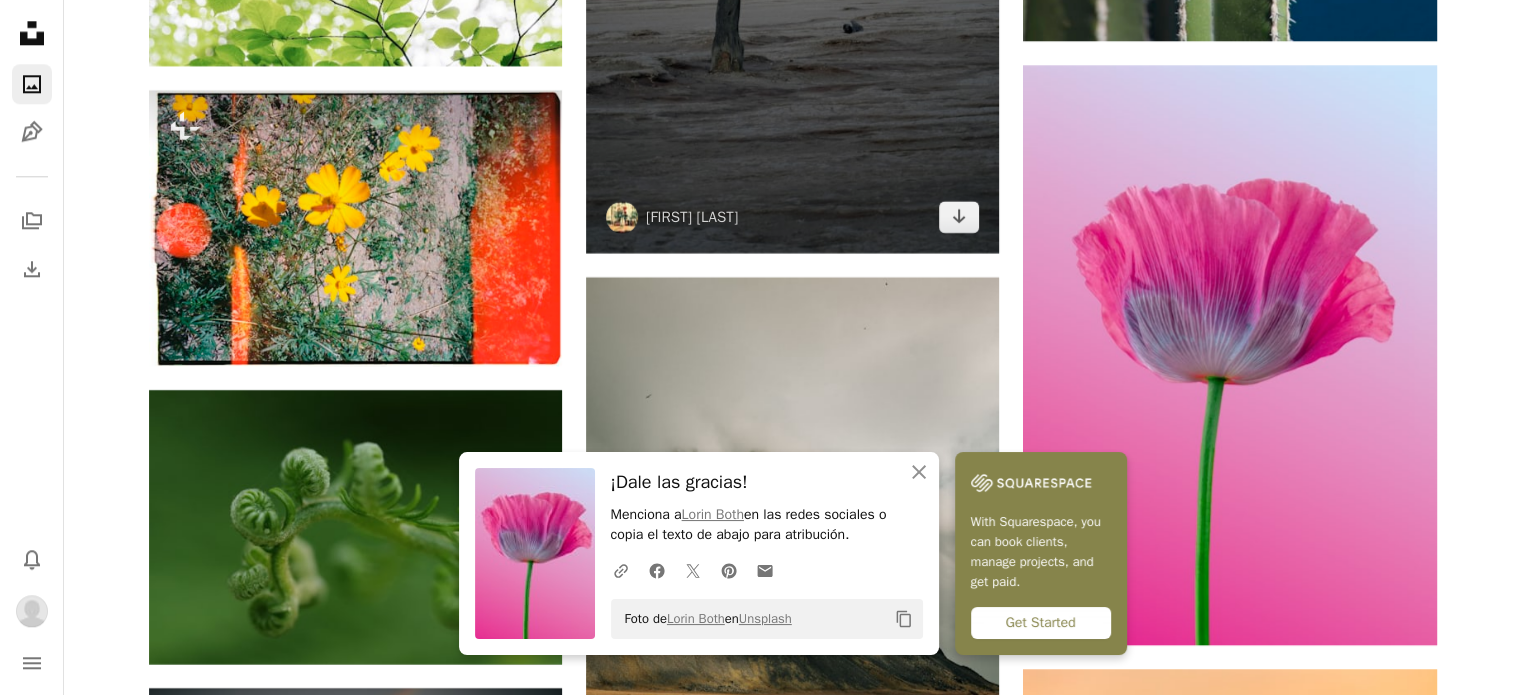scroll, scrollTop: 9900, scrollLeft: 0, axis: vertical 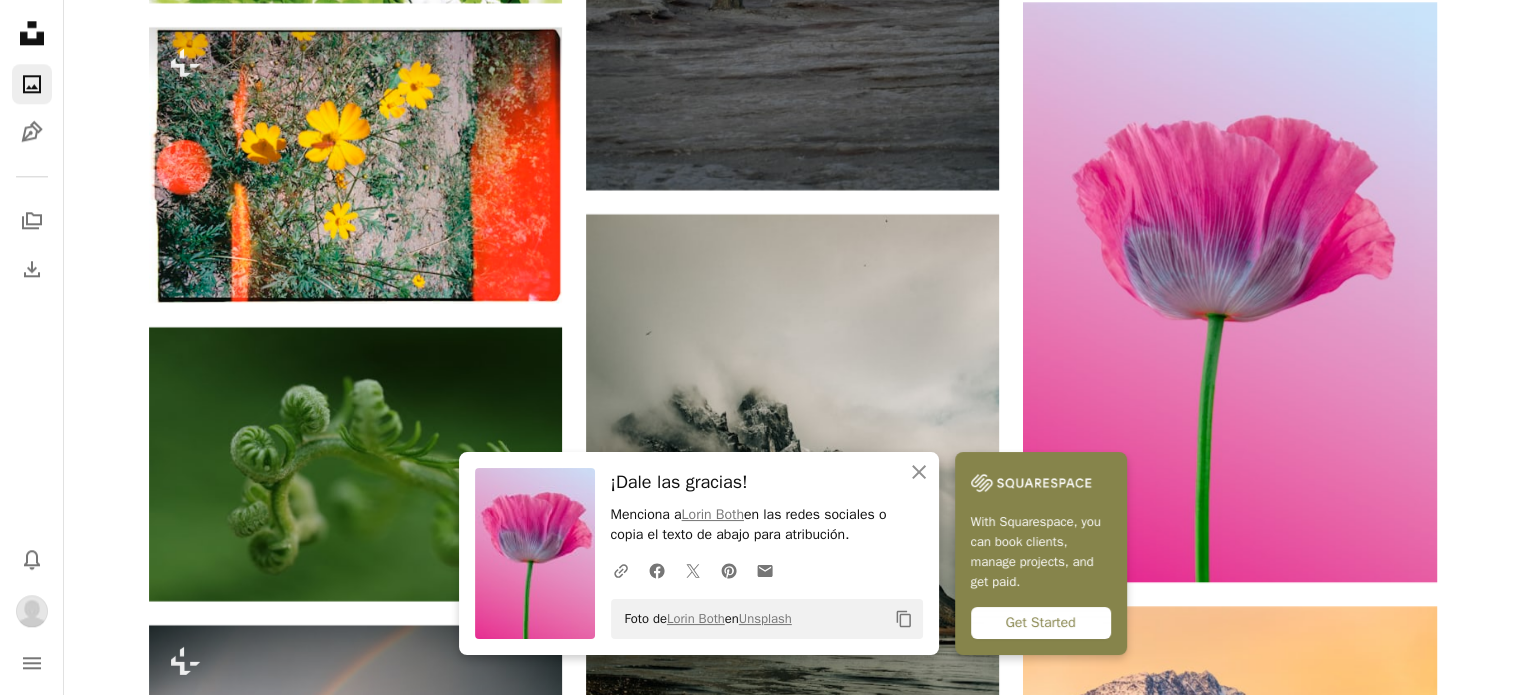 click on "Copy content" 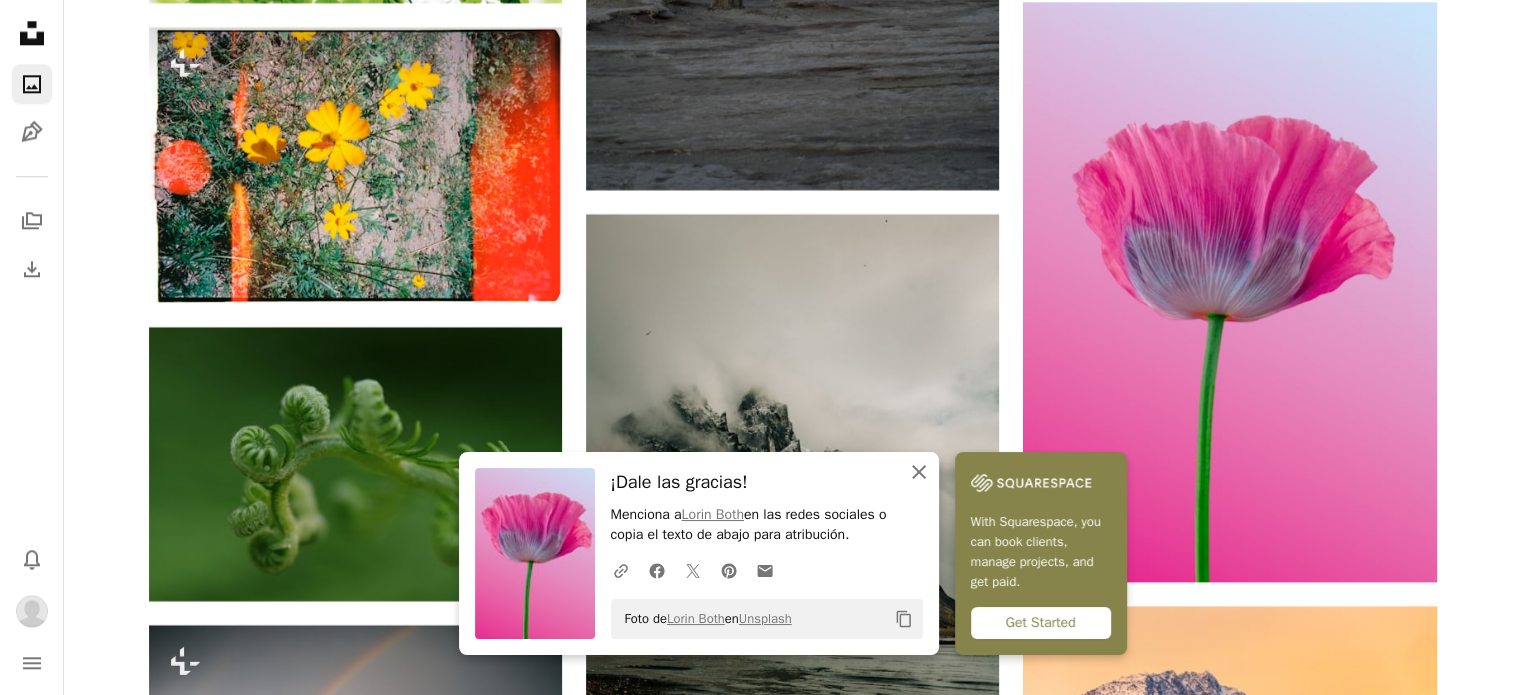 click on "An X shape" 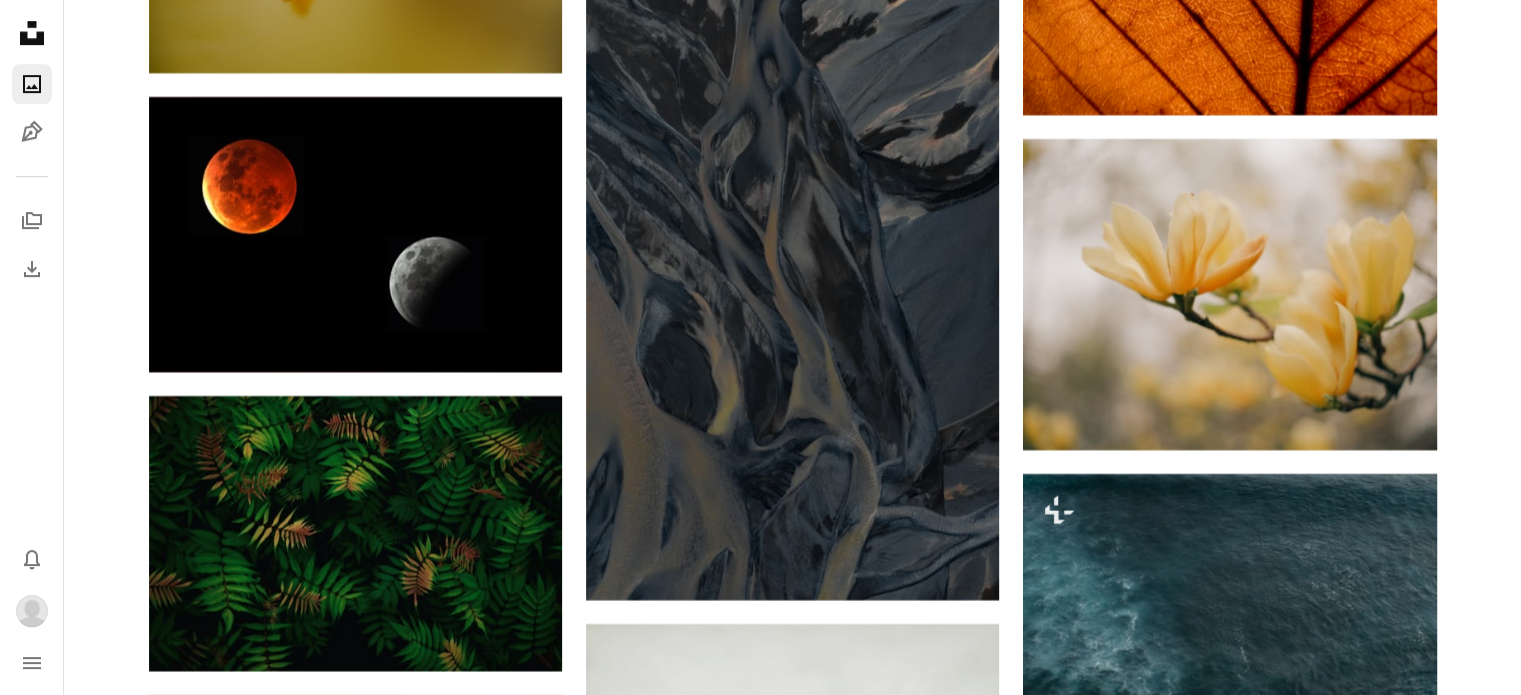 scroll, scrollTop: 31400, scrollLeft: 0, axis: vertical 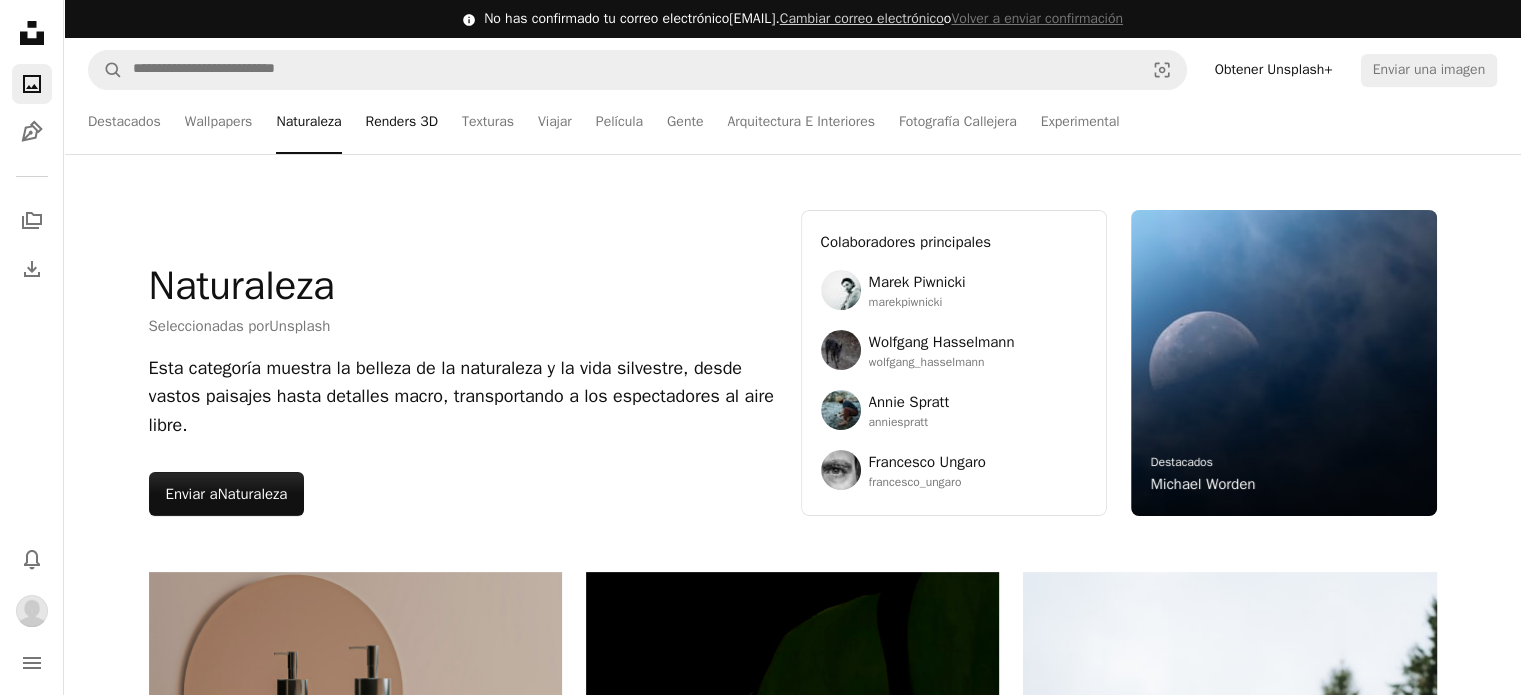 click on "Renders 3D" at bounding box center (402, 122) 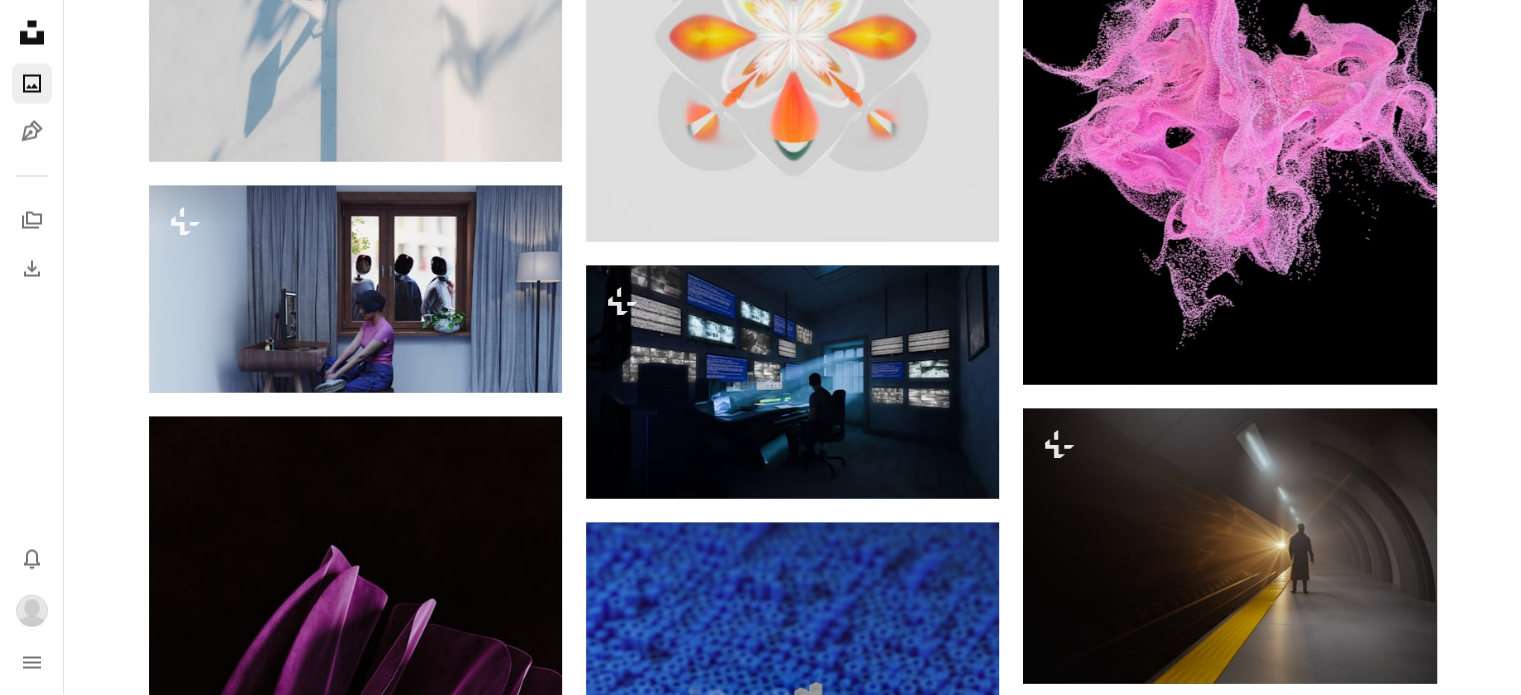 scroll, scrollTop: 11000, scrollLeft: 0, axis: vertical 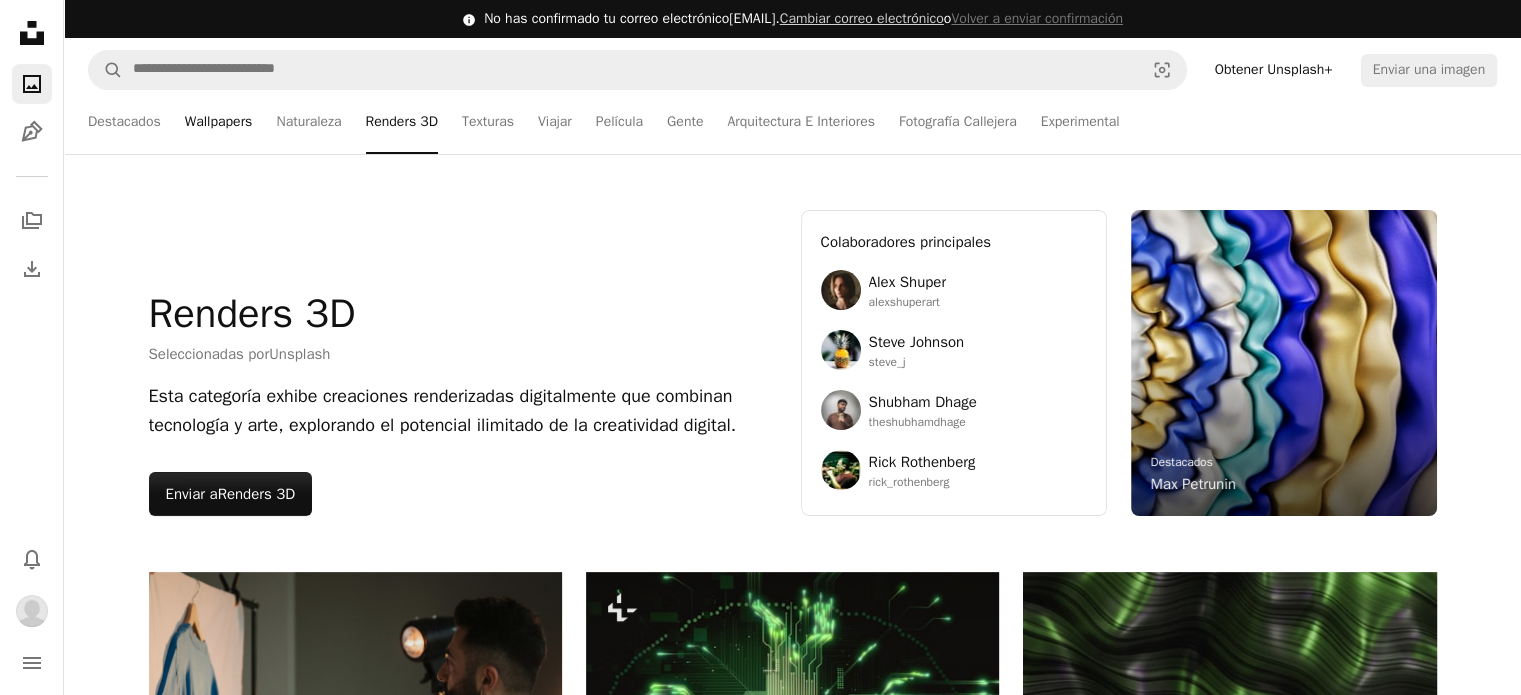 click on "Wallpapers" at bounding box center [219, 122] 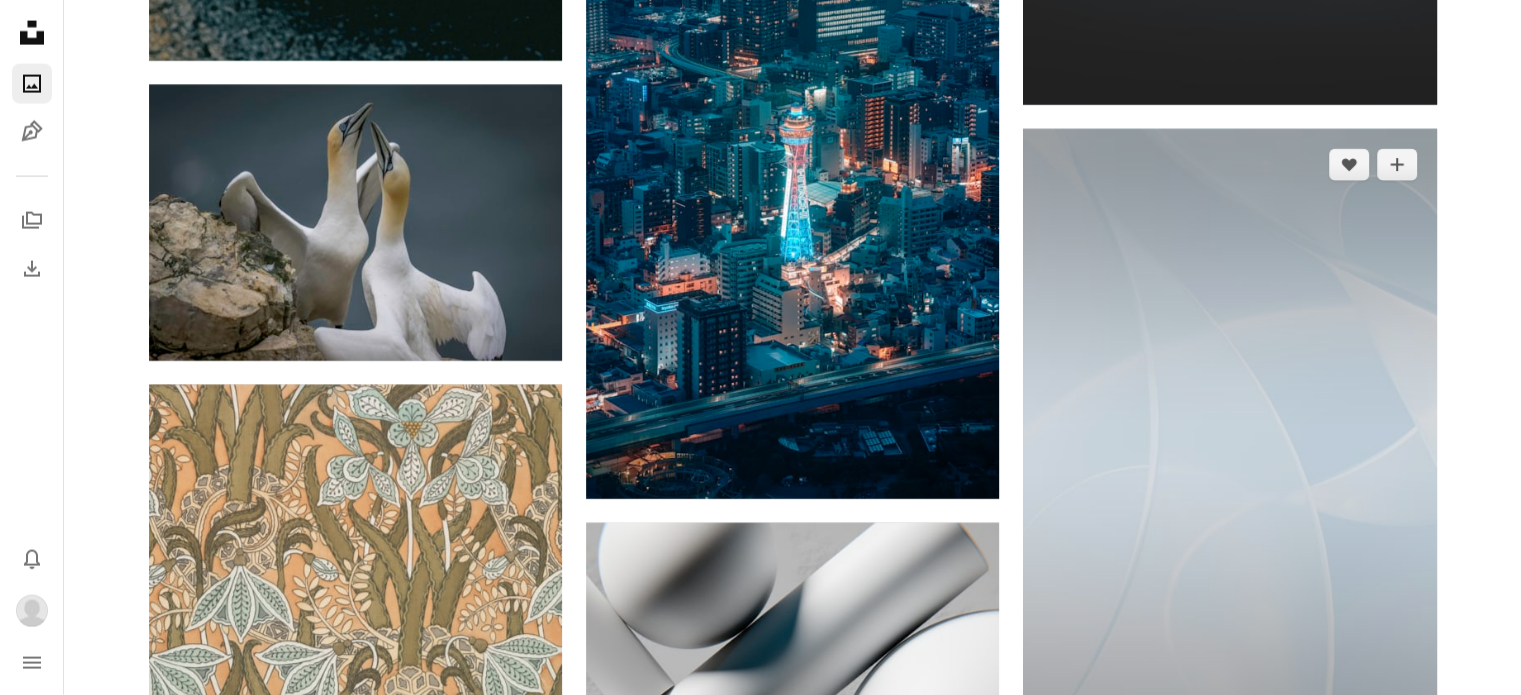 scroll, scrollTop: 4700, scrollLeft: 0, axis: vertical 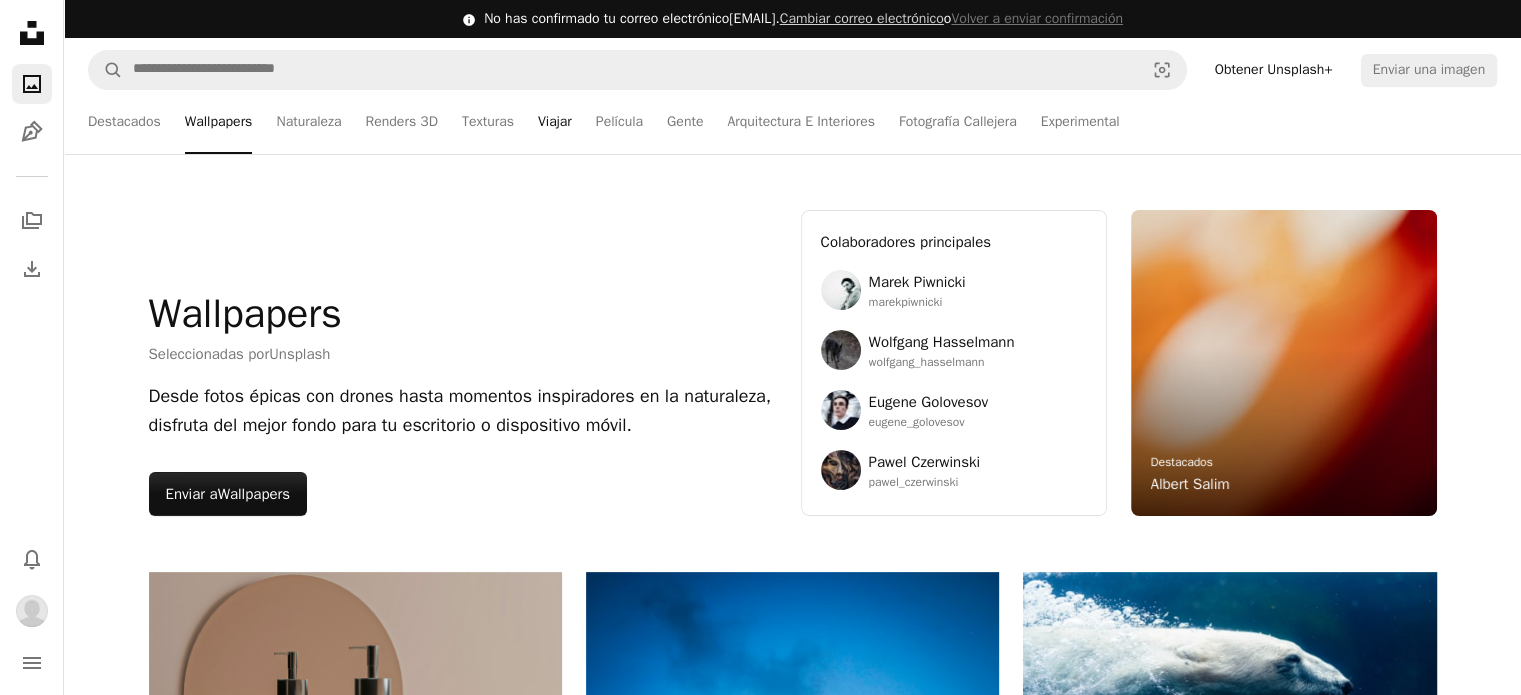 click on "Viajar" at bounding box center [555, 122] 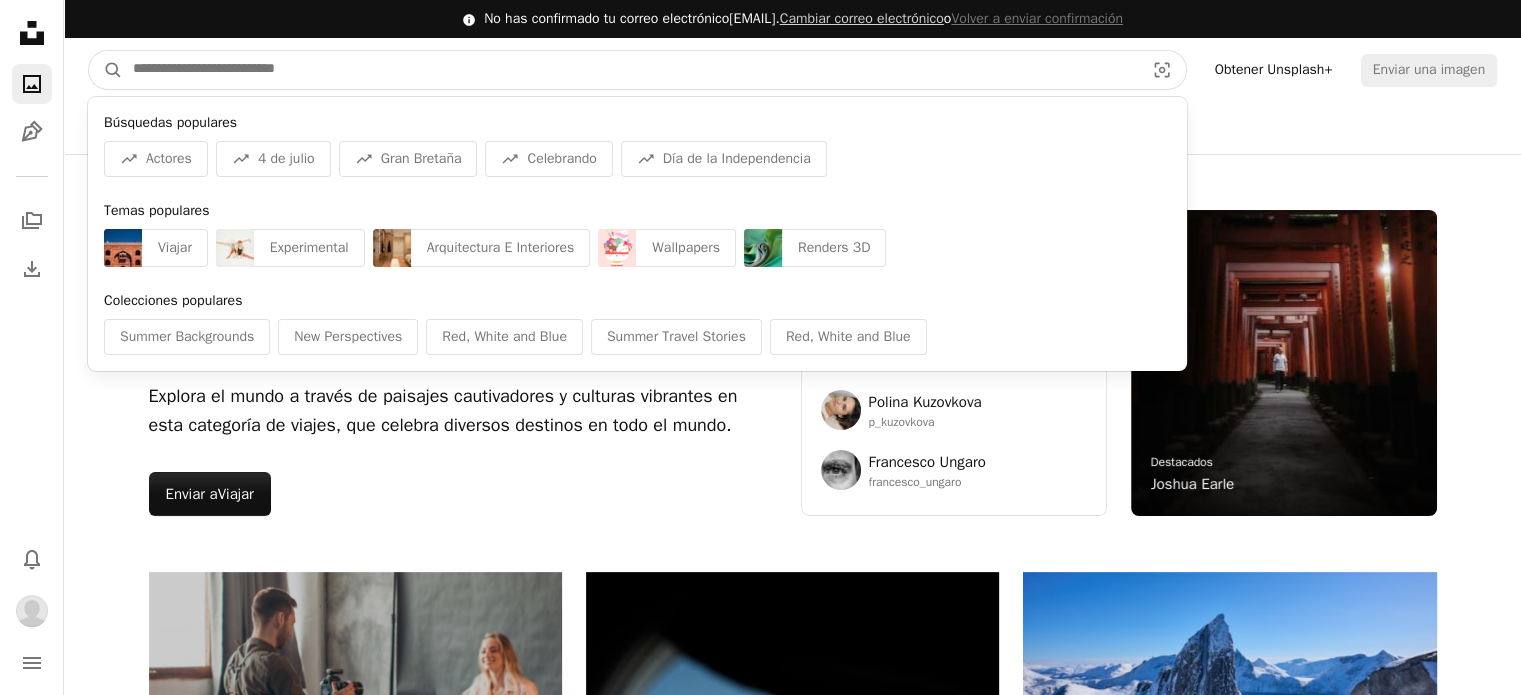 click at bounding box center (630, 70) 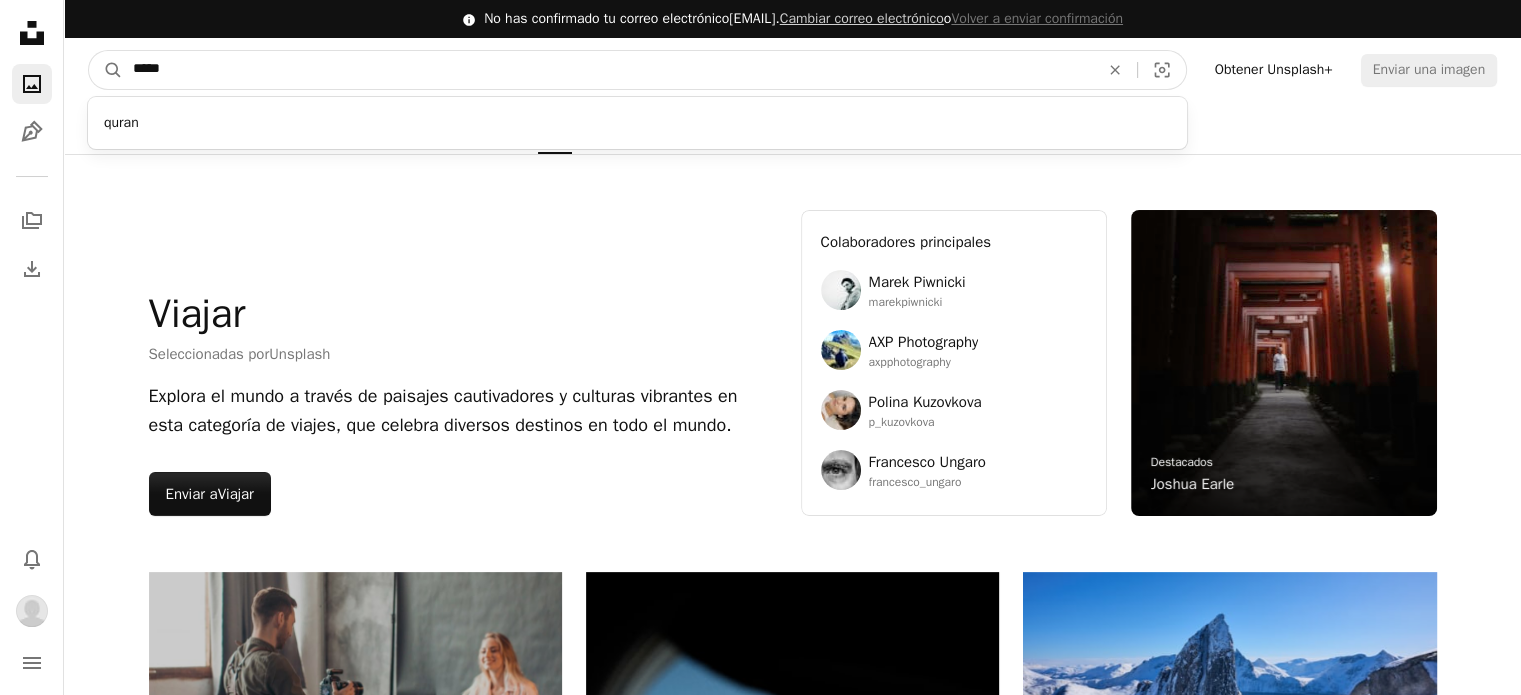 type on "*****" 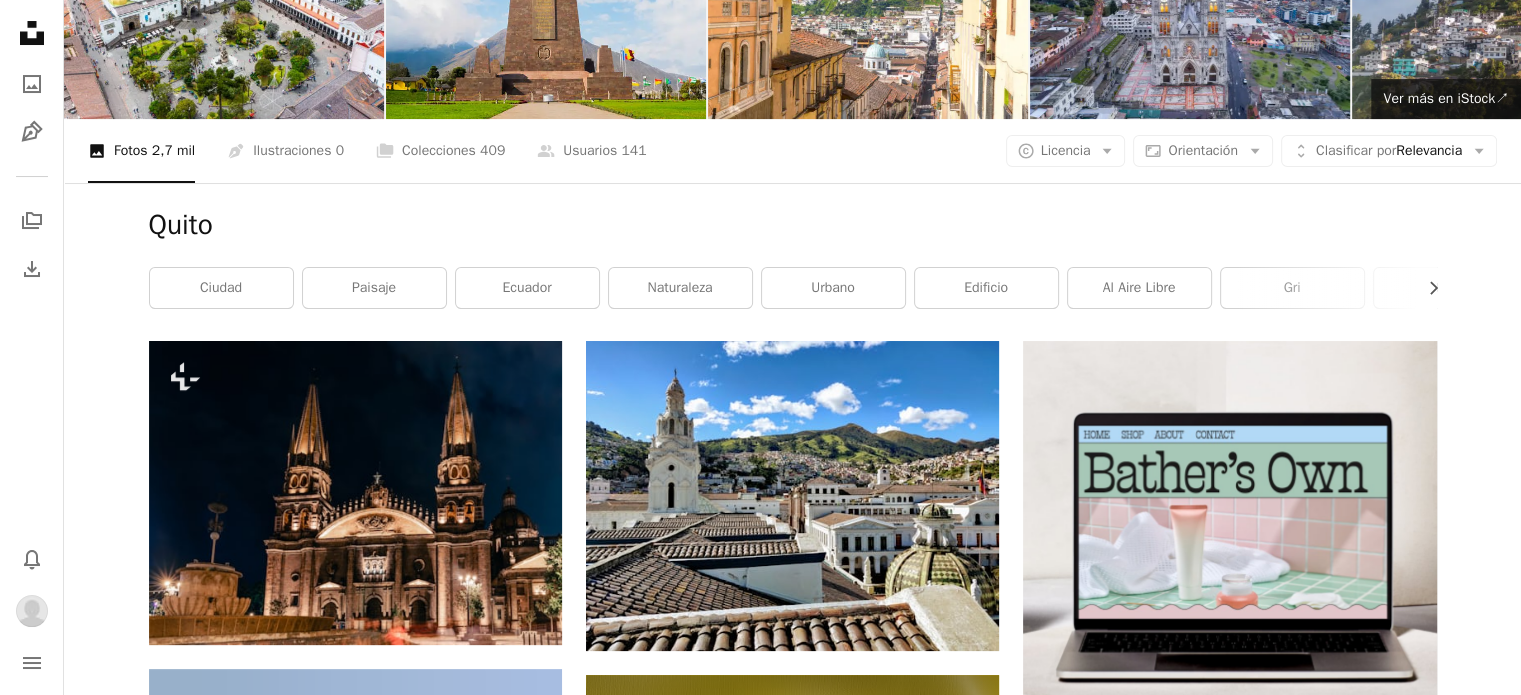 scroll, scrollTop: 200, scrollLeft: 0, axis: vertical 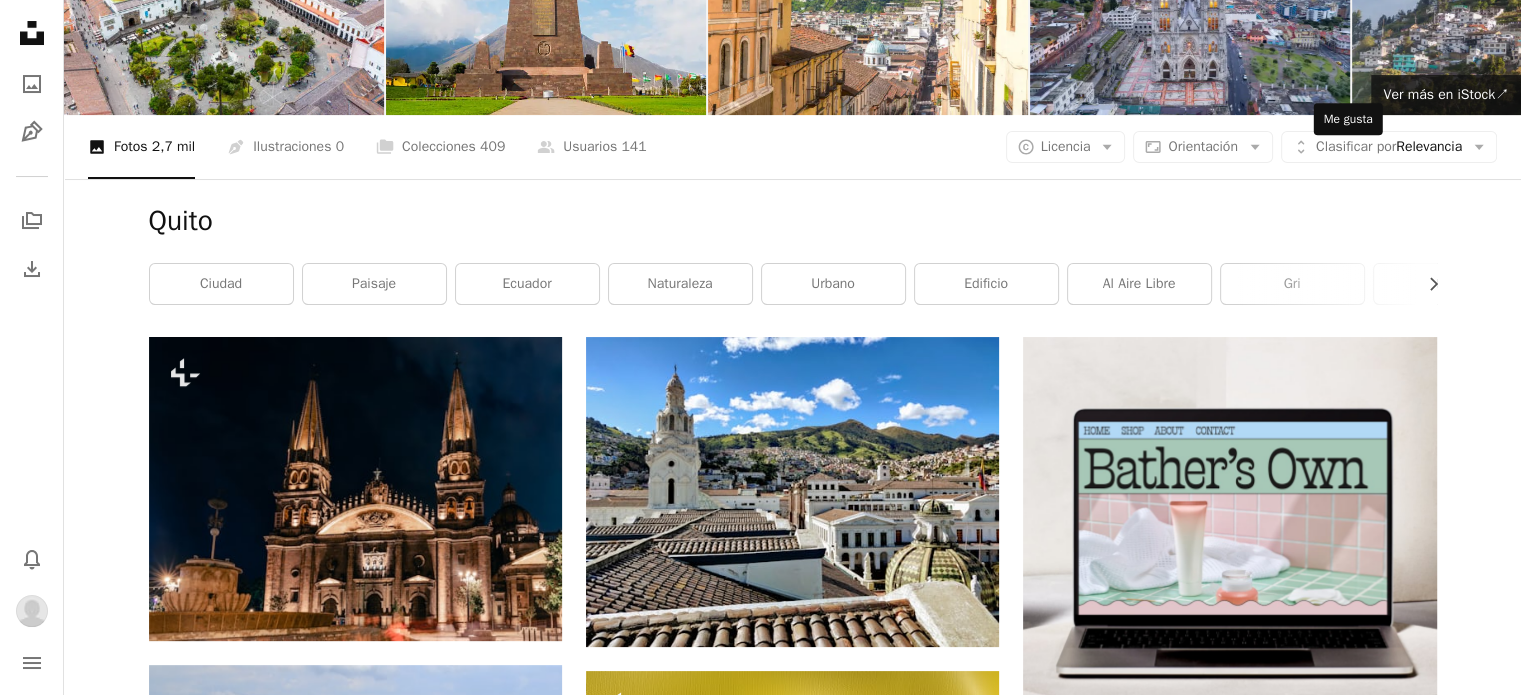 click on "A heart" at bounding box center [1349, 933] 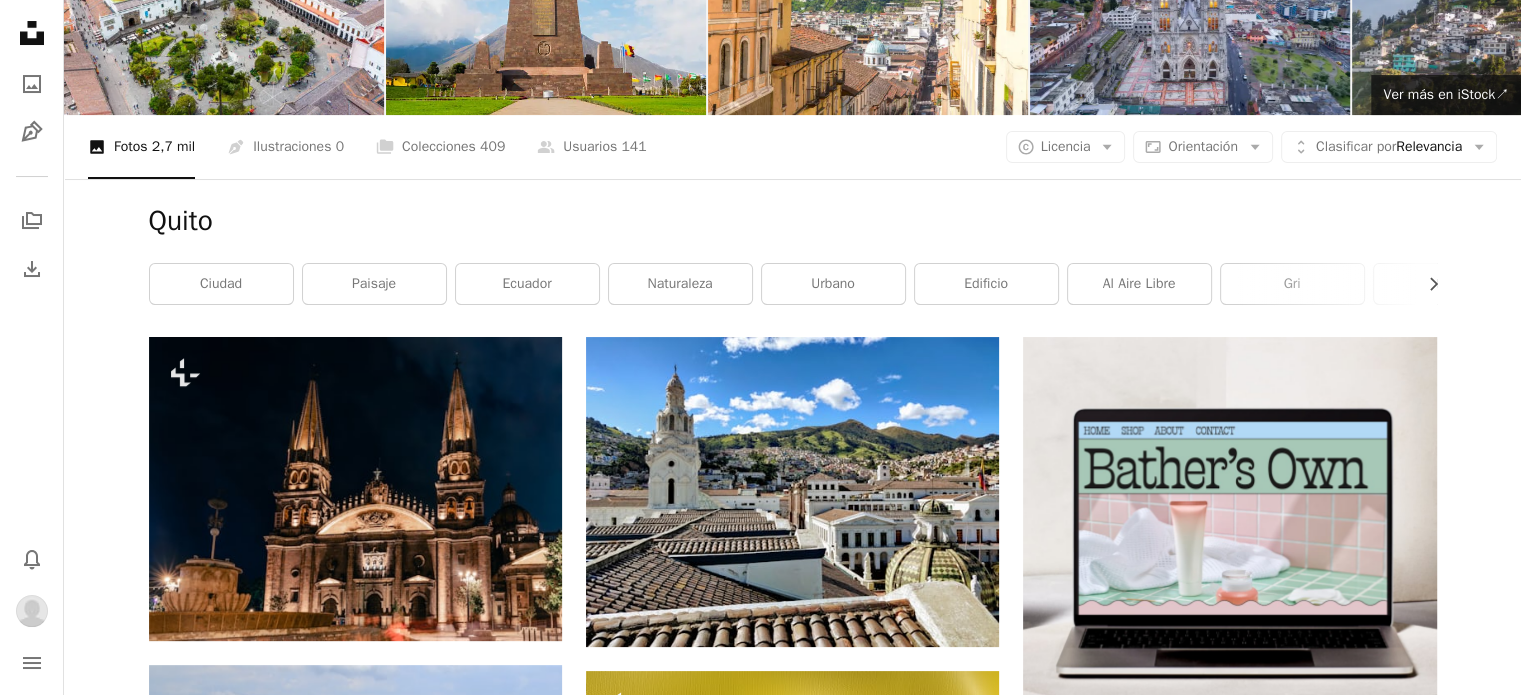 click at bounding box center [1229, 1172] 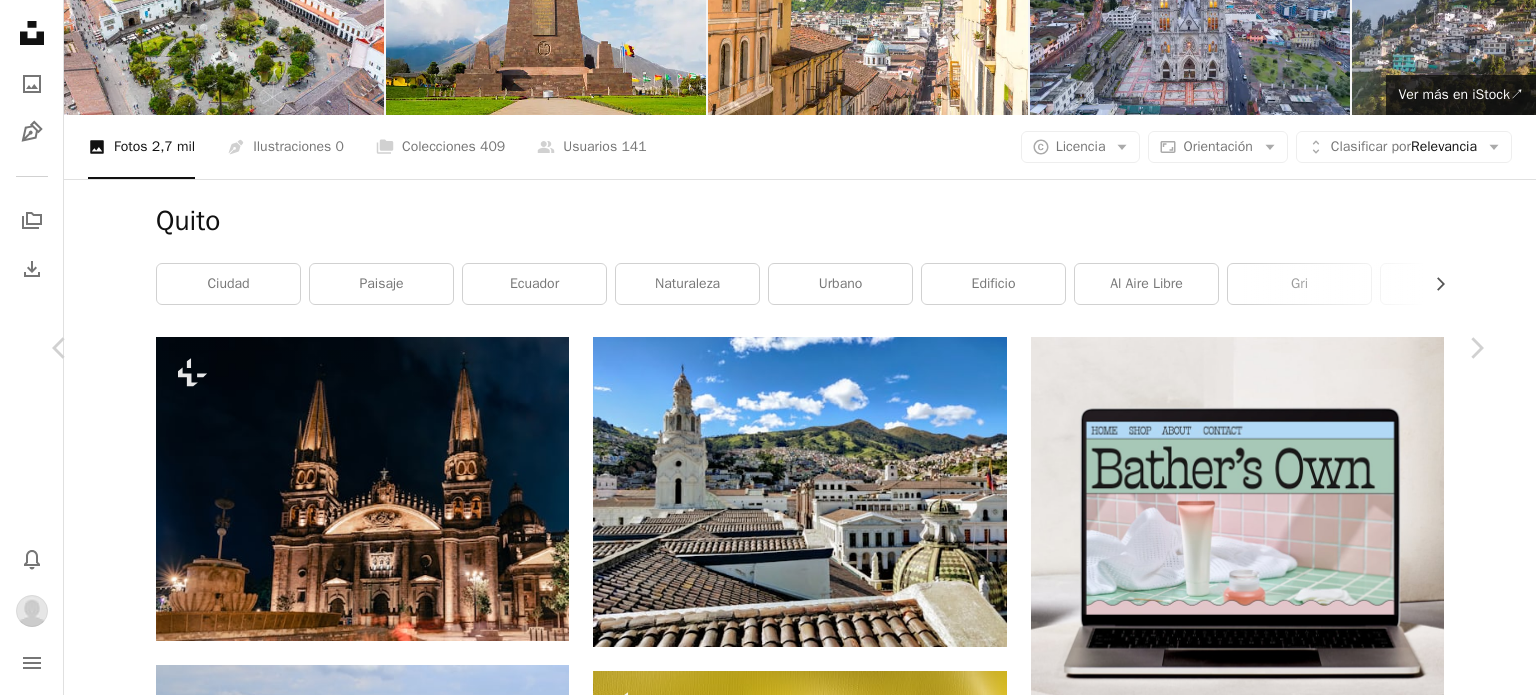 click on "Descargar" at bounding box center [1300, 4187] 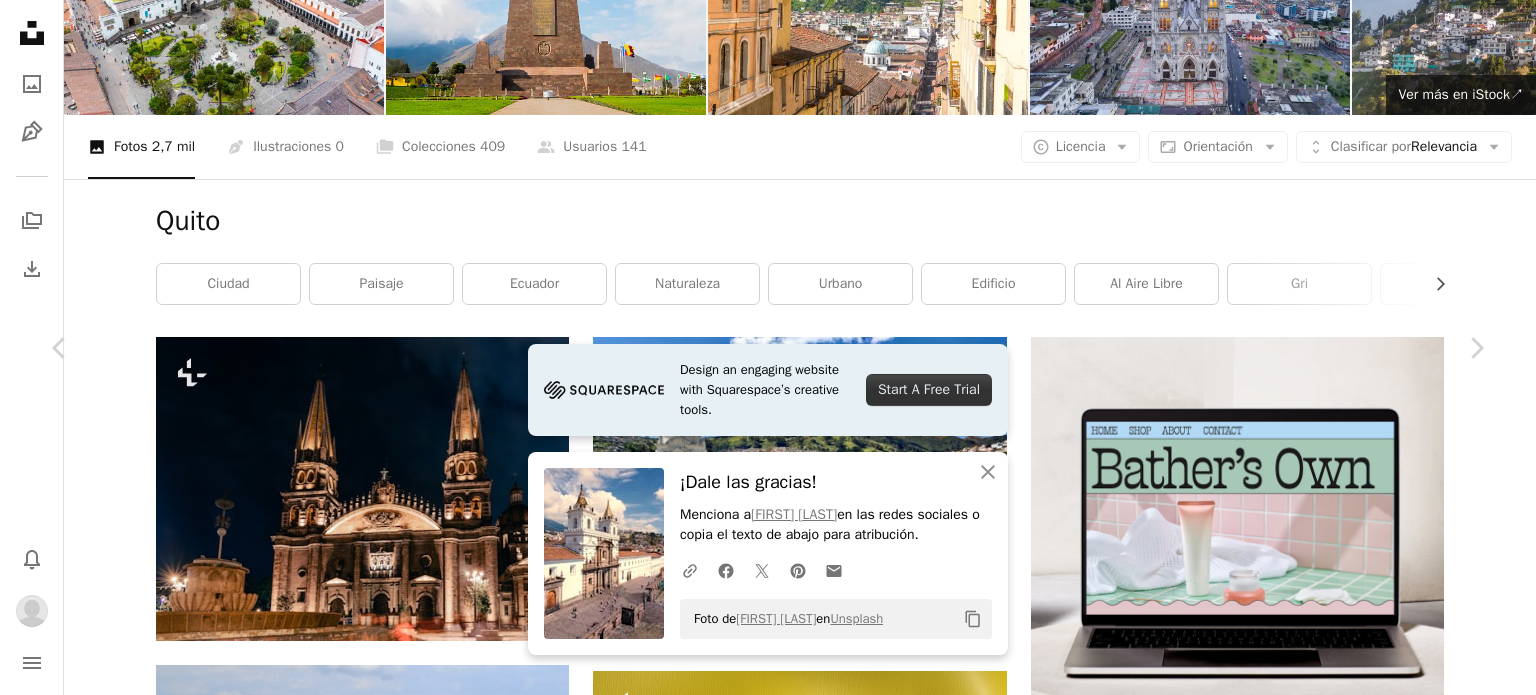 click on "An X shape Chevron left Chevron right Design an engaging website with Squarespace’s creative tools. Start A Free Trial An X shape Cerrar ¡Dale las gracias! Menciona a  [FIRST] [LAST]  en las redes sociales o copia el texto de abajo para atribución. A URL sharing icon (chains) Facebook icon X (formerly Twitter) icon Pinterest icon An envelope Foto de  [FIRST] [LAST]  en  Unsplash
Copy content [FIRST] [LAST] Disponible para contratación A checkmark inside of a circle A heart A plus sign Descargar Chevron down Zoom in Visualizaciones 728.392 Descargas 10.574 A forward-right arrow Compartir Info icon Información More Actions A map marker [NEIGHBORHOOD], [CITY] [POSTAL_CODE], [COUNTRY], [CITY] Calendar outlined Publicado el  [DATE]  Camera DJI, FC220 Safety Uso gratuito bajo la  Licencia Unsplash edificio ciudad Humano arquitectura urbano camino ciudad techo torre centro Ecuador Torre del reloj peatón pasarela metrópoli plaza Quito campanario chapitel plaza de la ciudad  |  Ver más en iStock  ↗" at bounding box center [768, 4487] 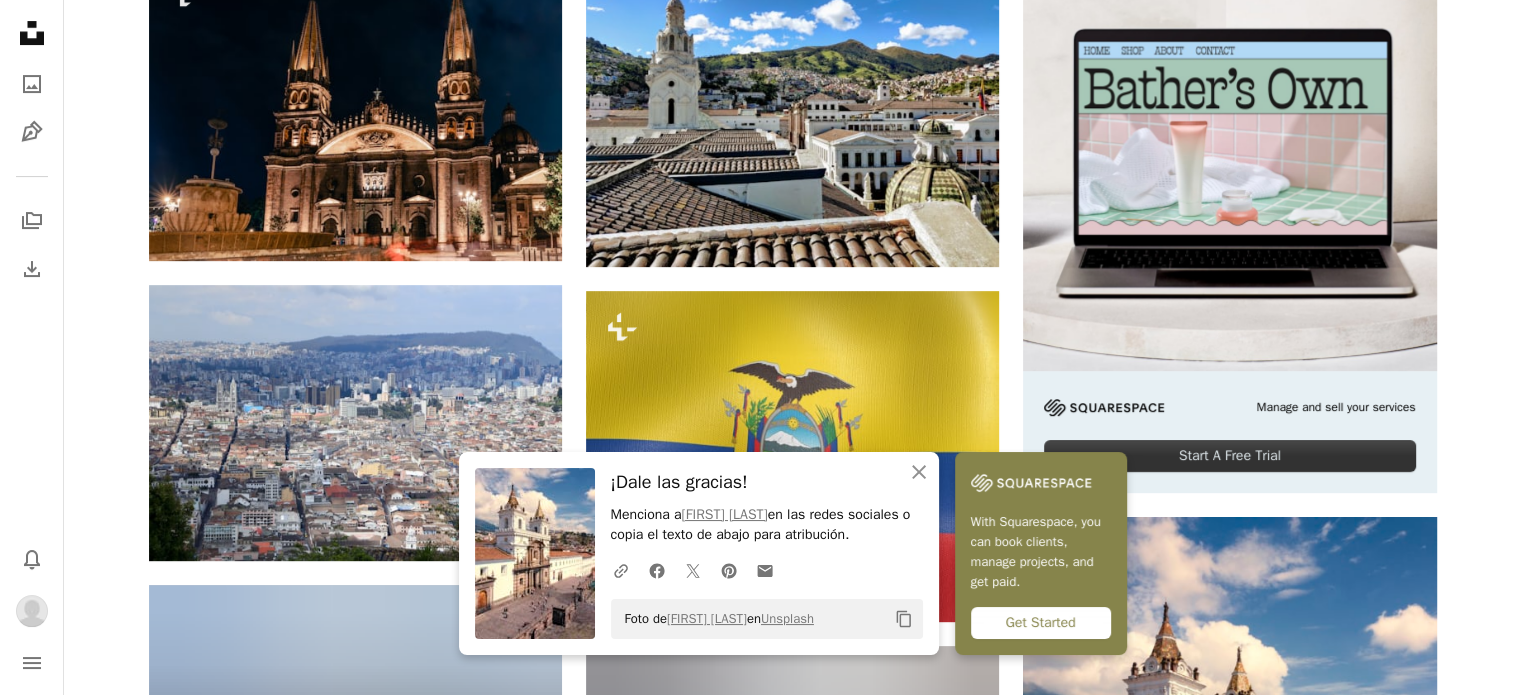 scroll, scrollTop: 600, scrollLeft: 0, axis: vertical 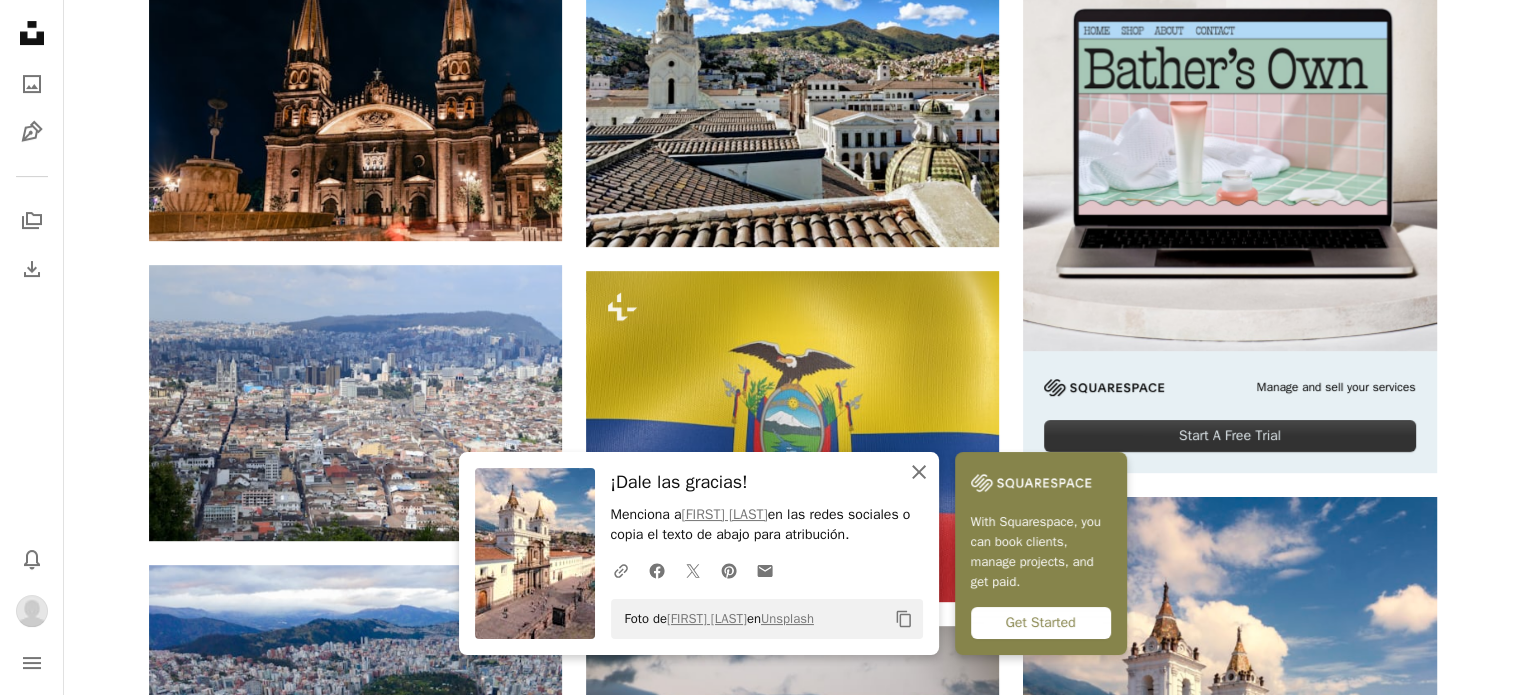 click on "An X shape" 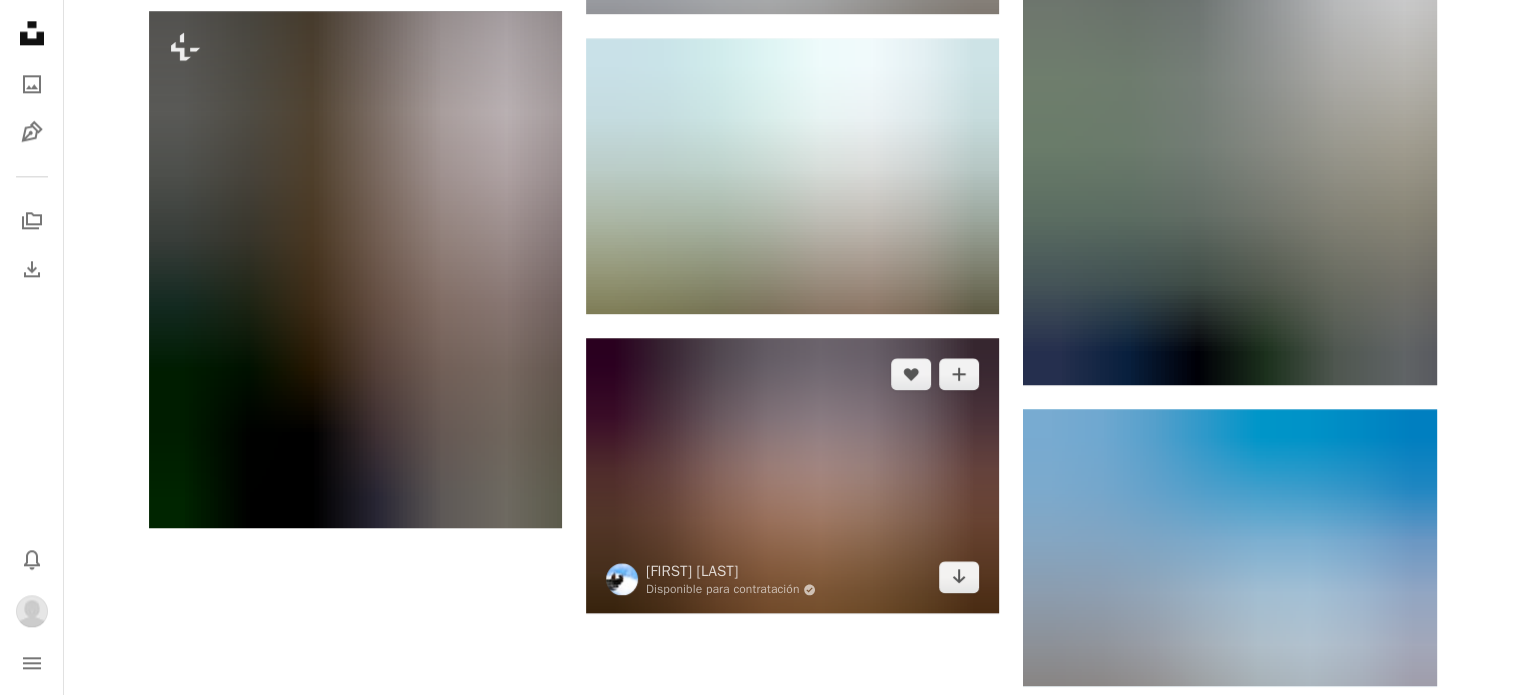scroll, scrollTop: 2631, scrollLeft: 0, axis: vertical 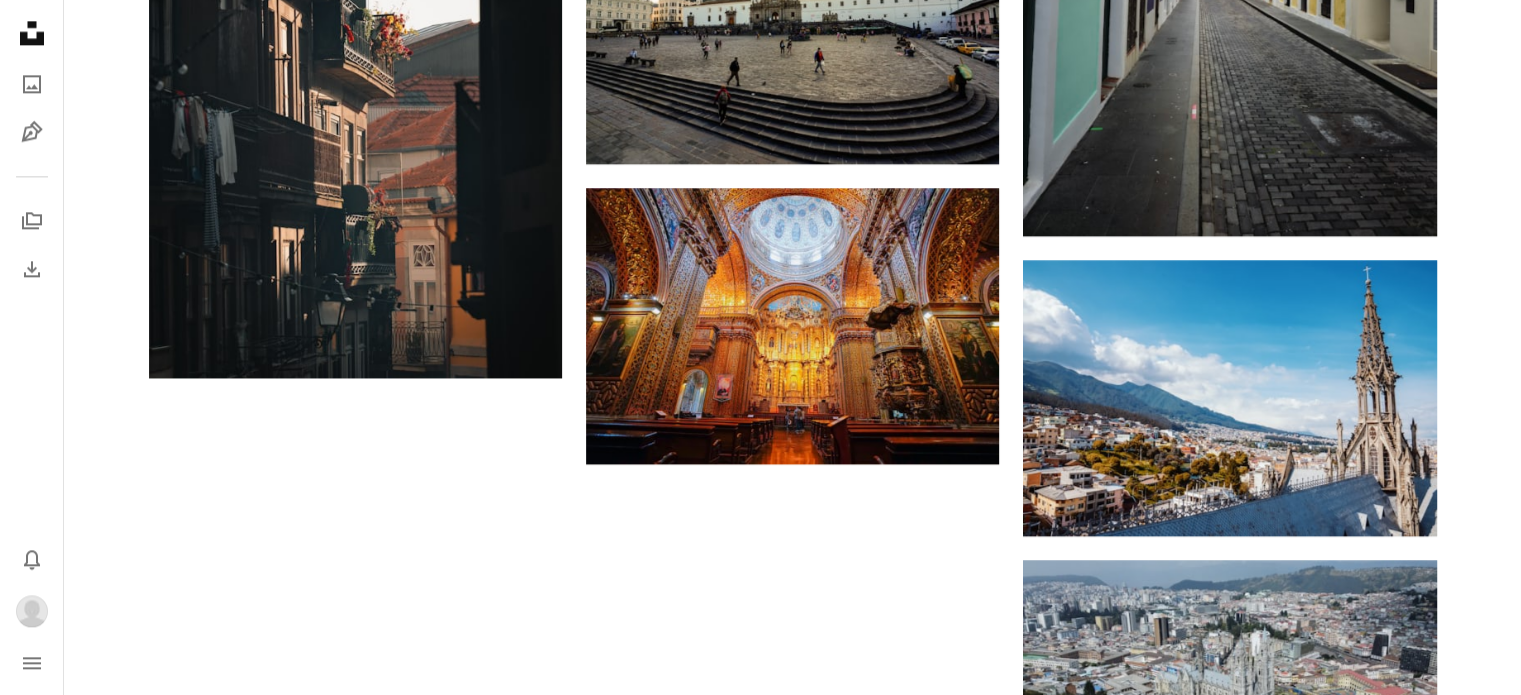 click on "Cargar más" at bounding box center [793, 872] 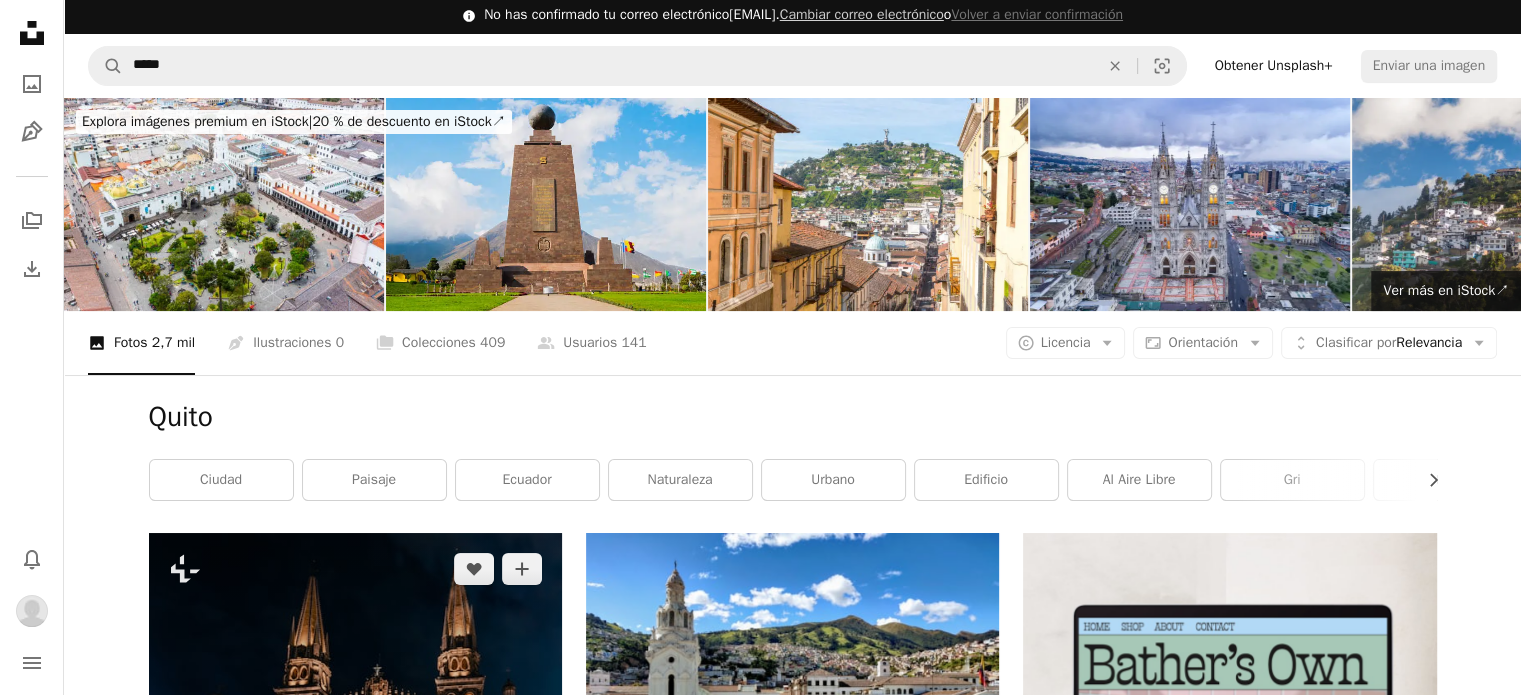 scroll, scrollTop: 0, scrollLeft: 0, axis: both 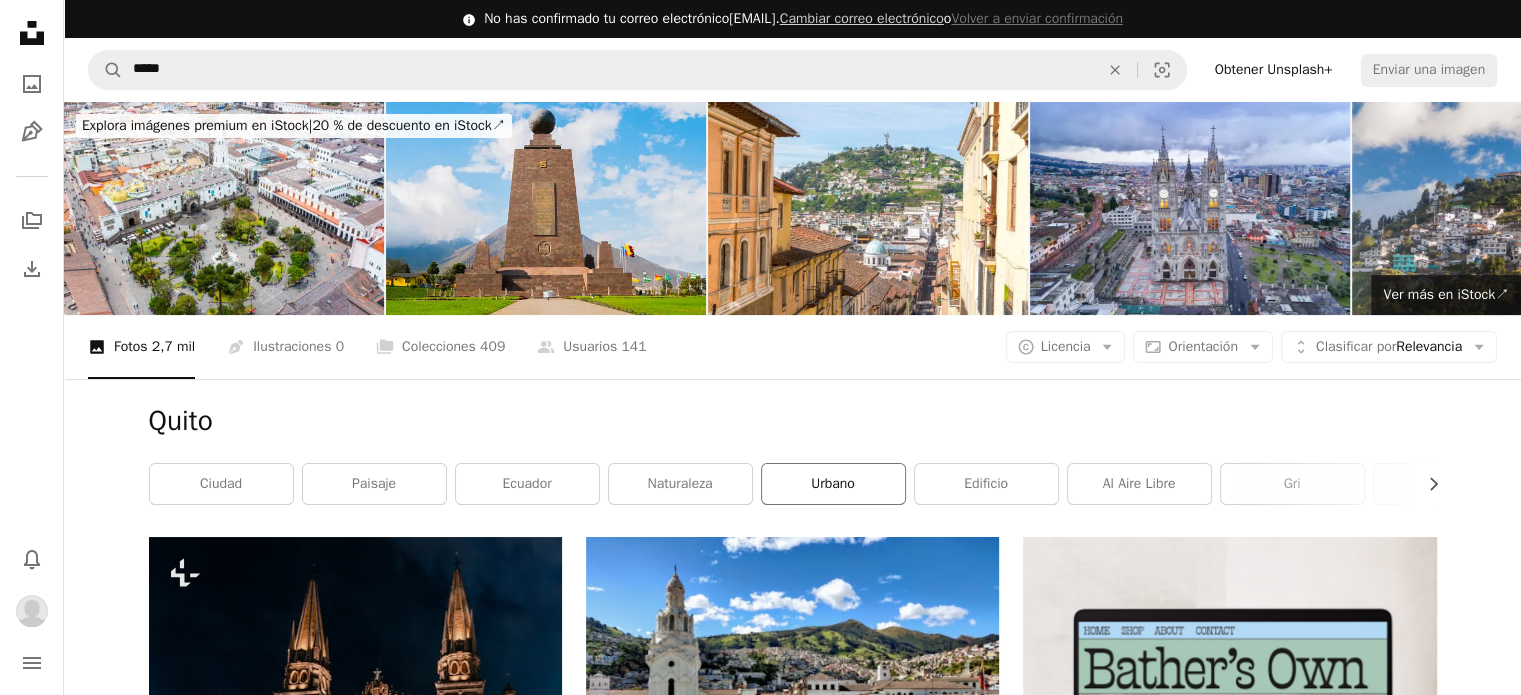 click on "urbano" at bounding box center [833, 484] 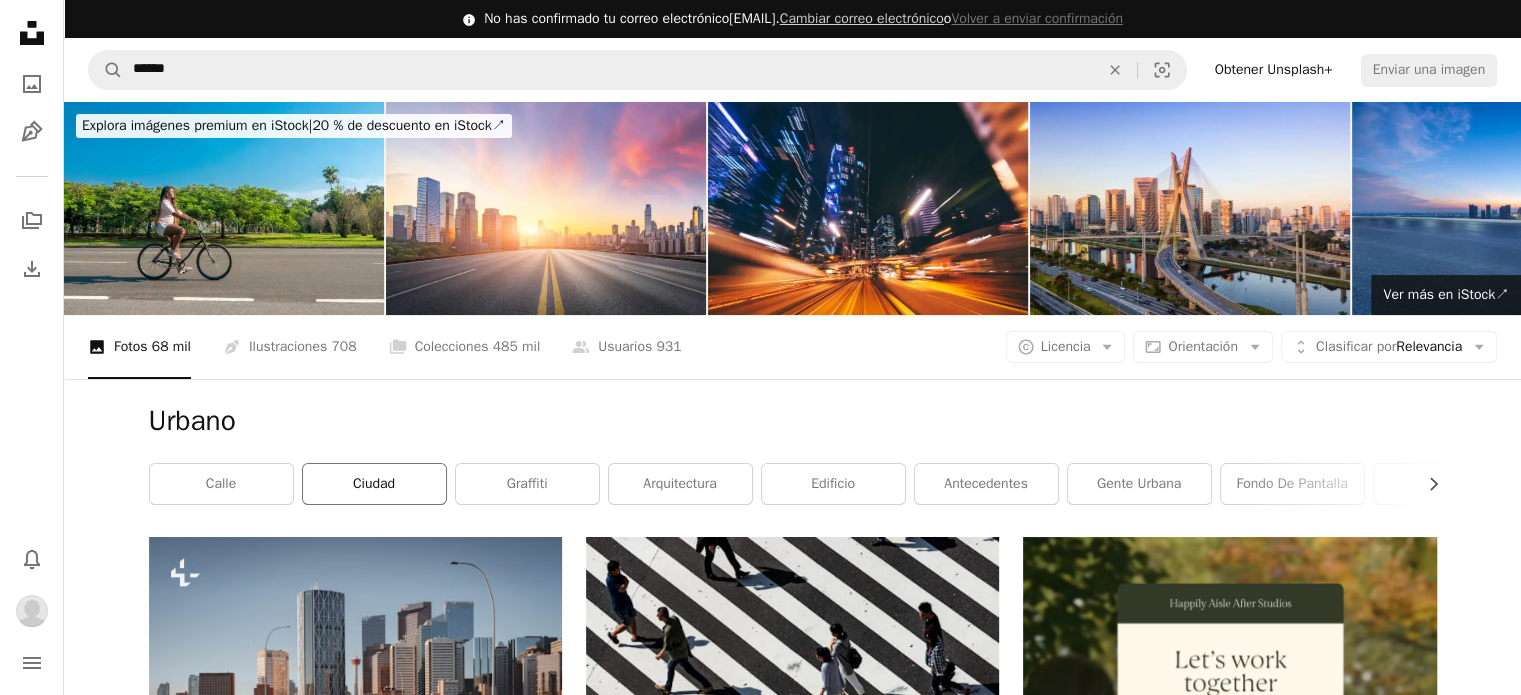 click on "ciudad" at bounding box center [374, 484] 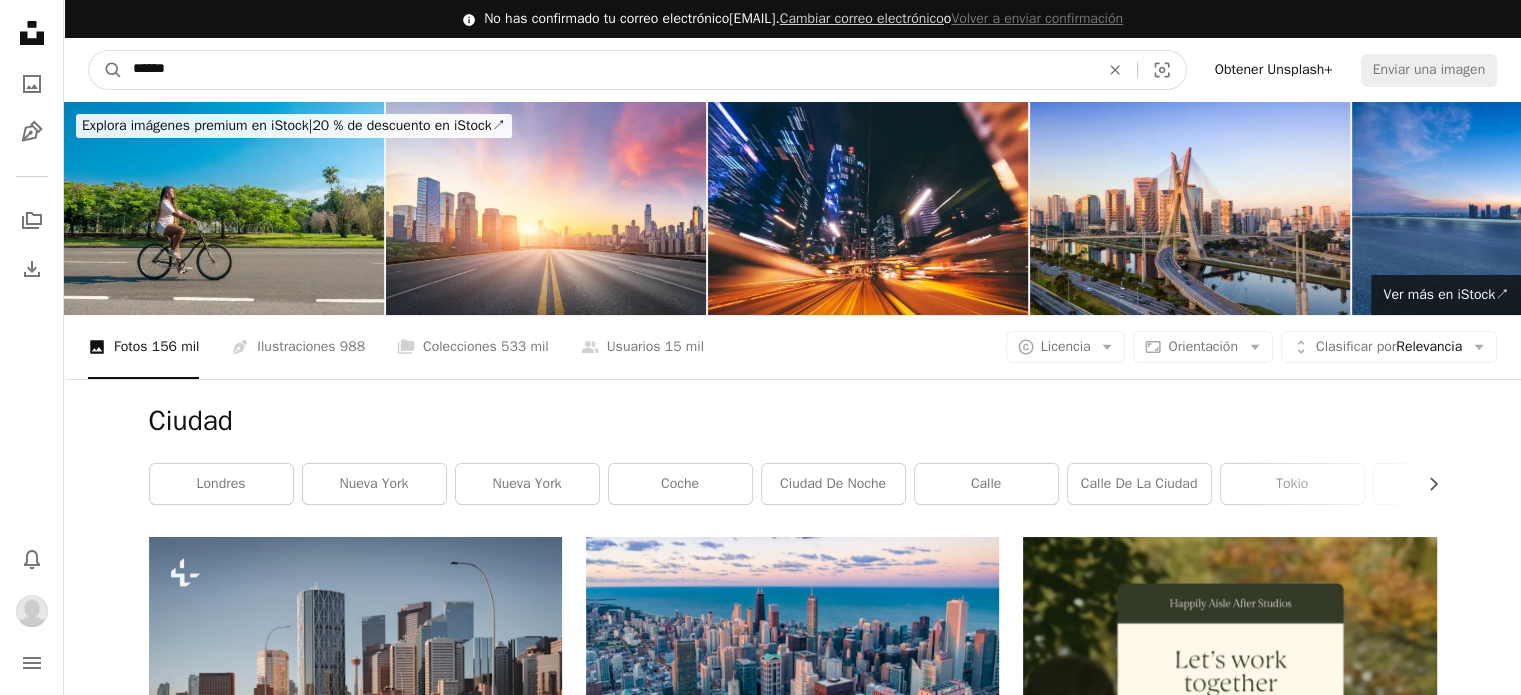 click on "******" at bounding box center (608, 70) 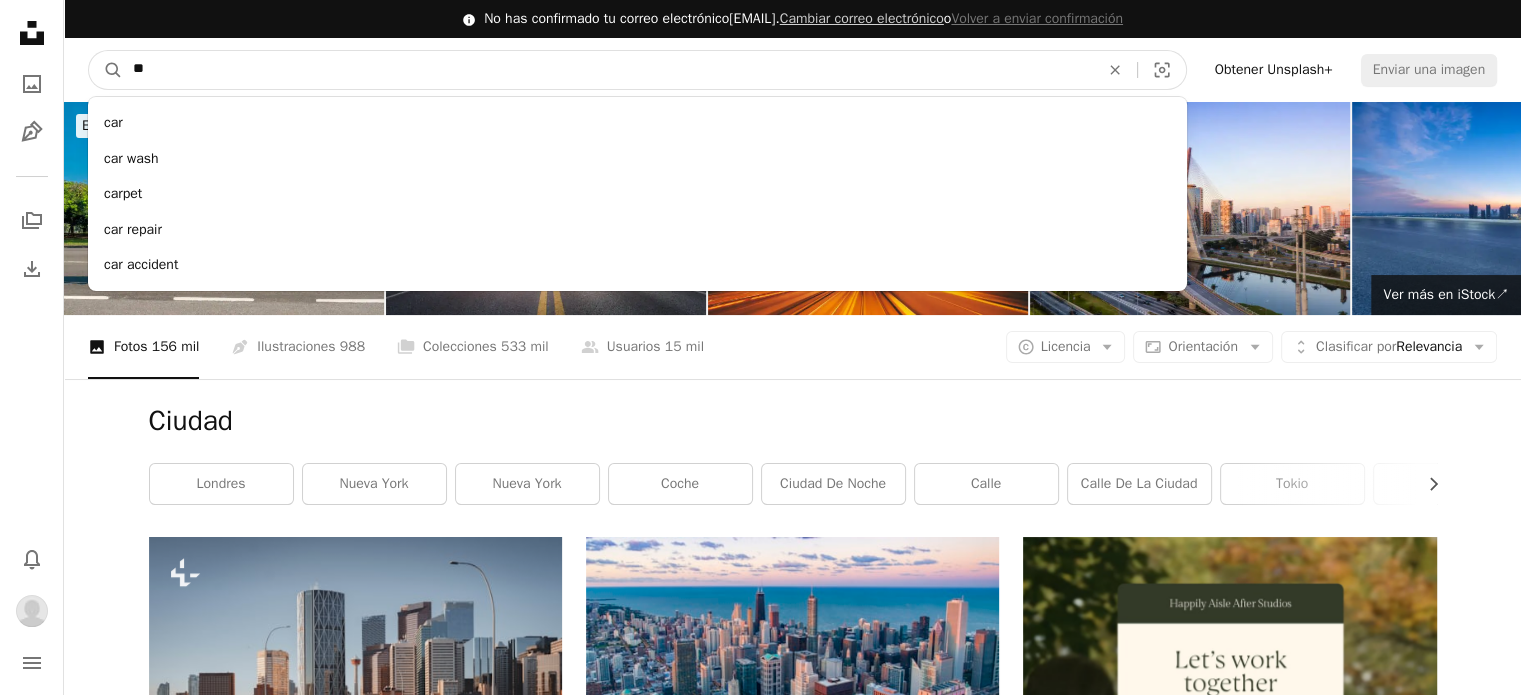 type on "*" 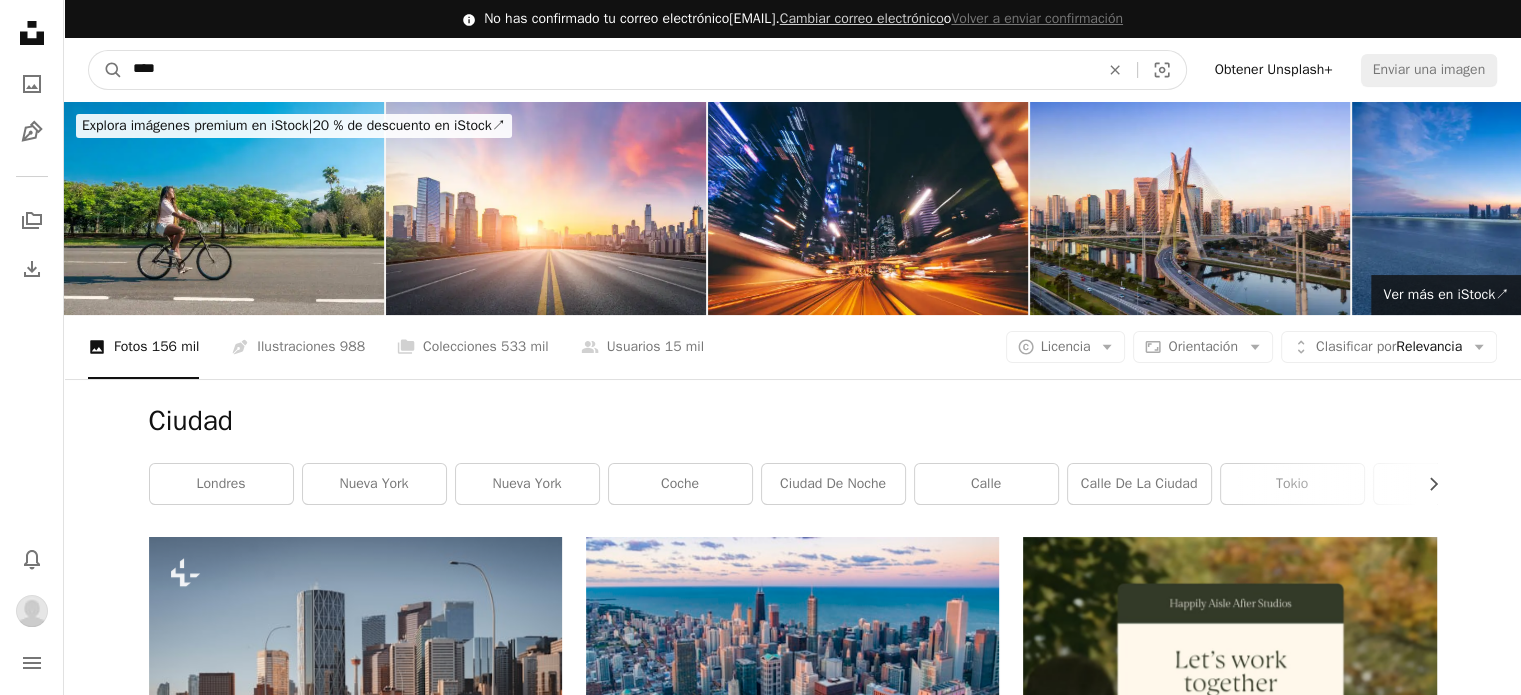 type on "*****" 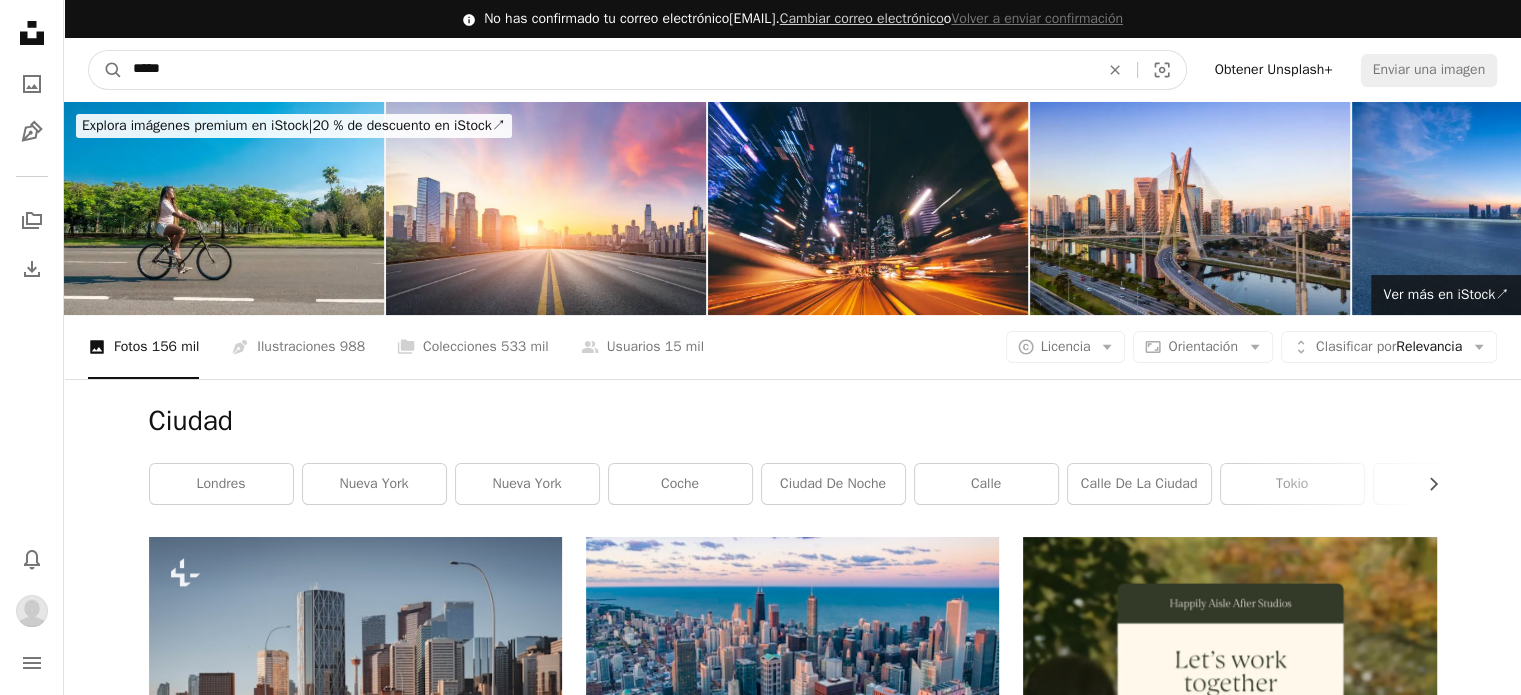 click on "A magnifying glass" at bounding box center (106, 70) 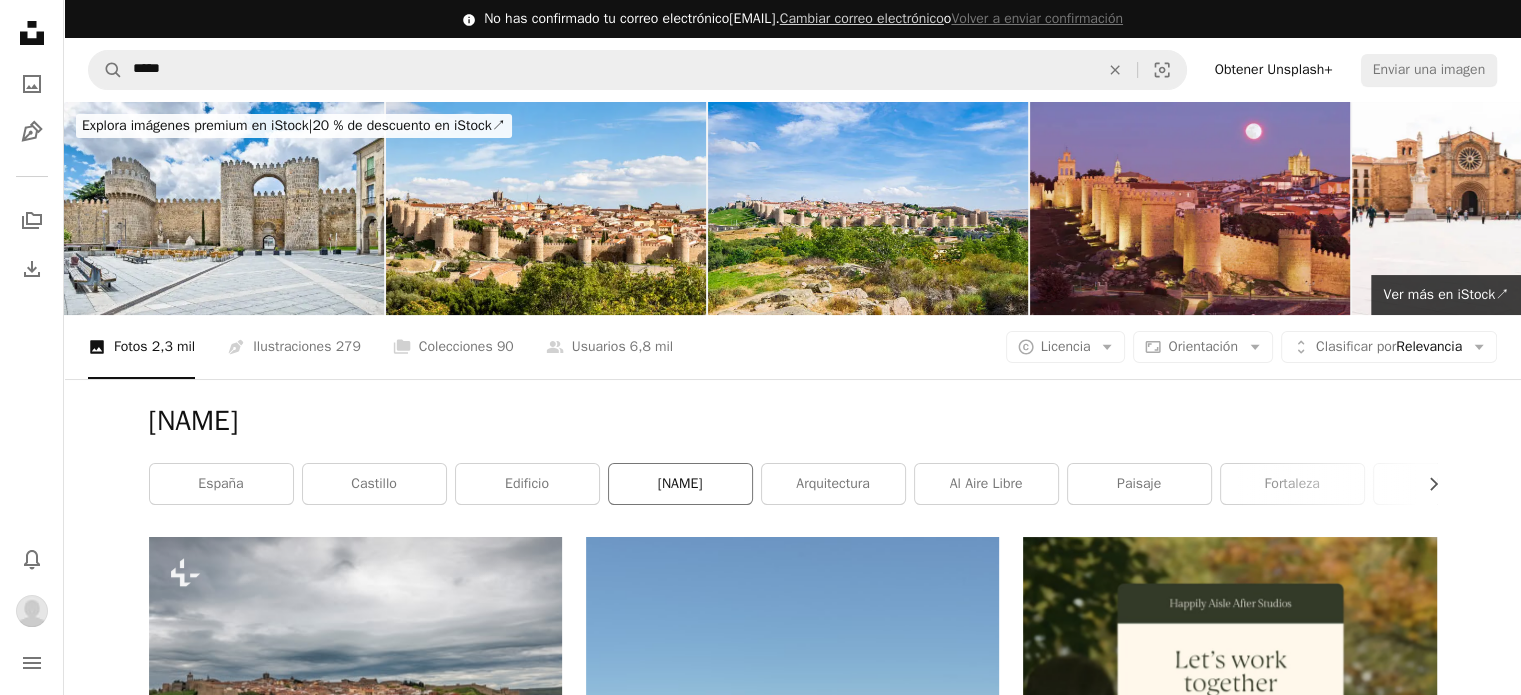 click on "[NAME]" at bounding box center [680, 484] 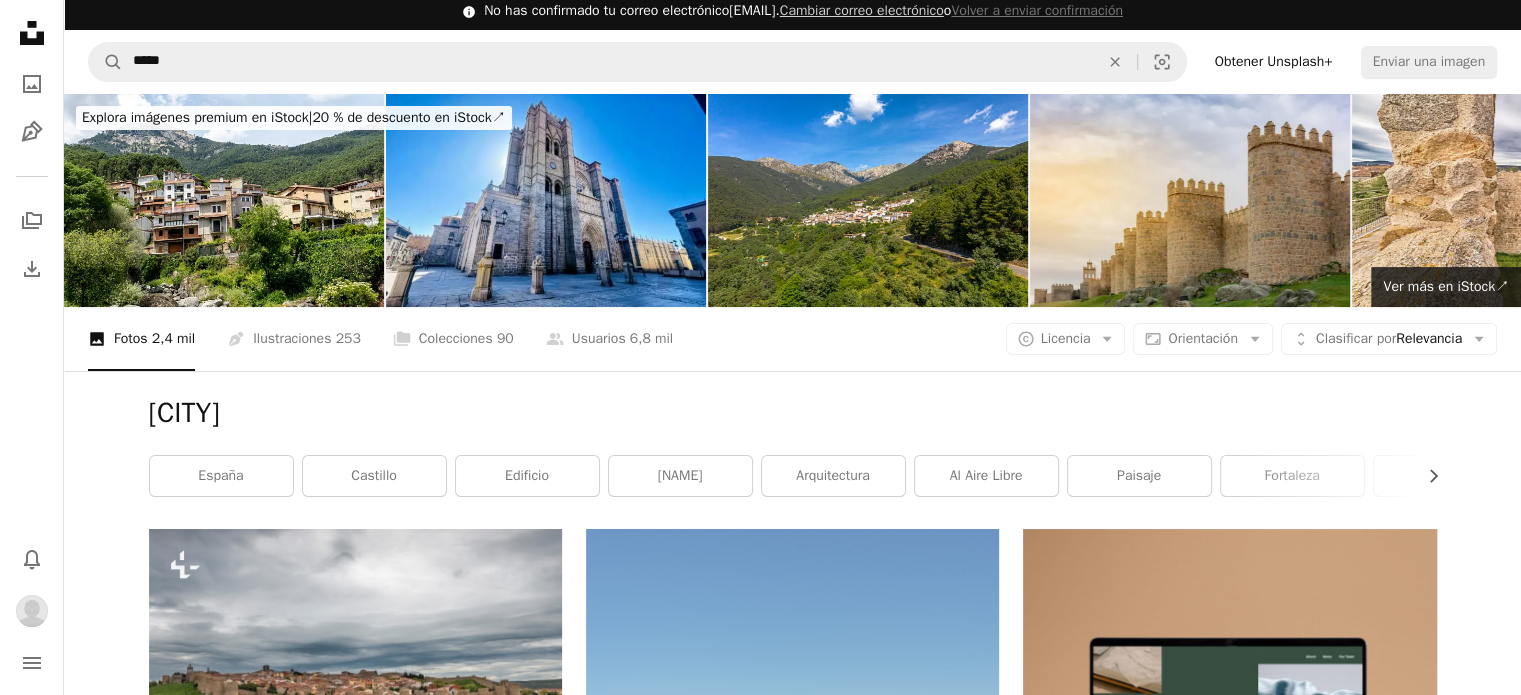 scroll, scrollTop: 0, scrollLeft: 0, axis: both 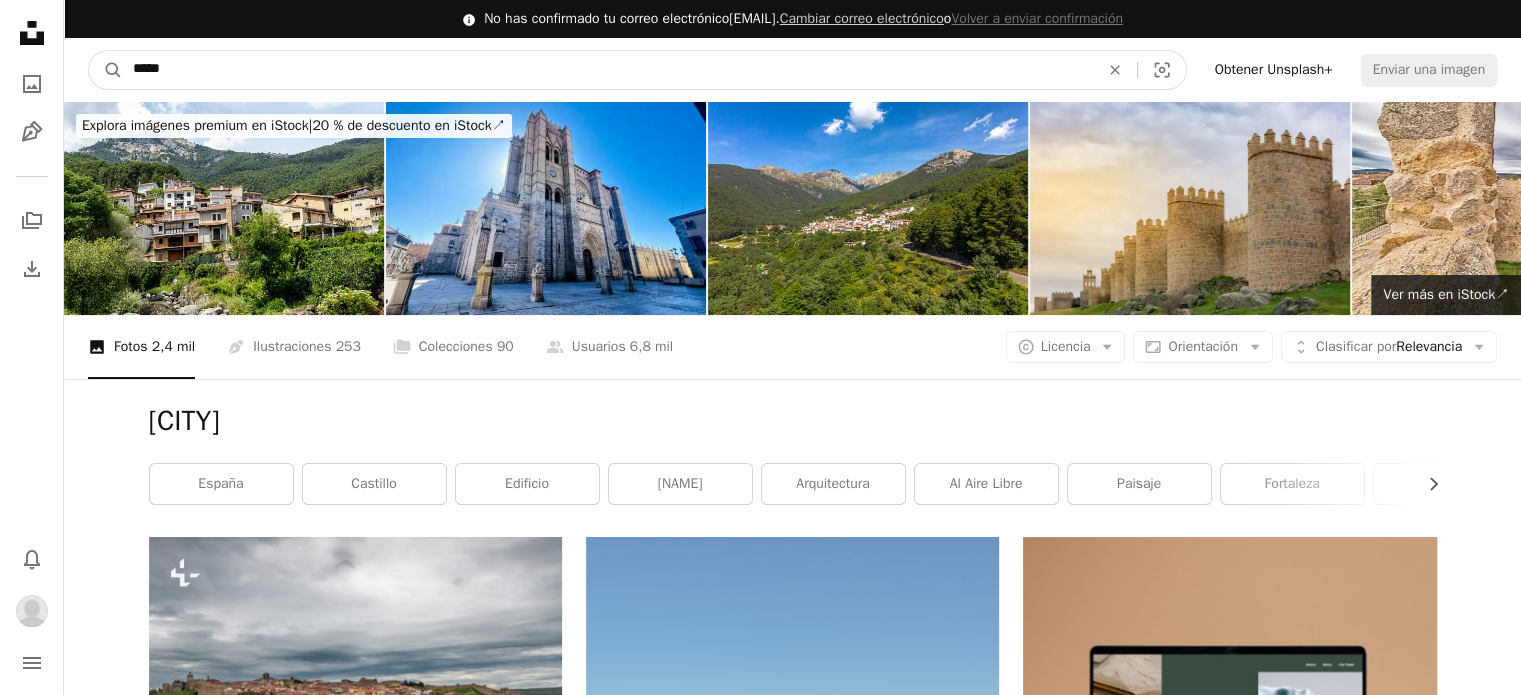 click on "*****" at bounding box center [608, 70] 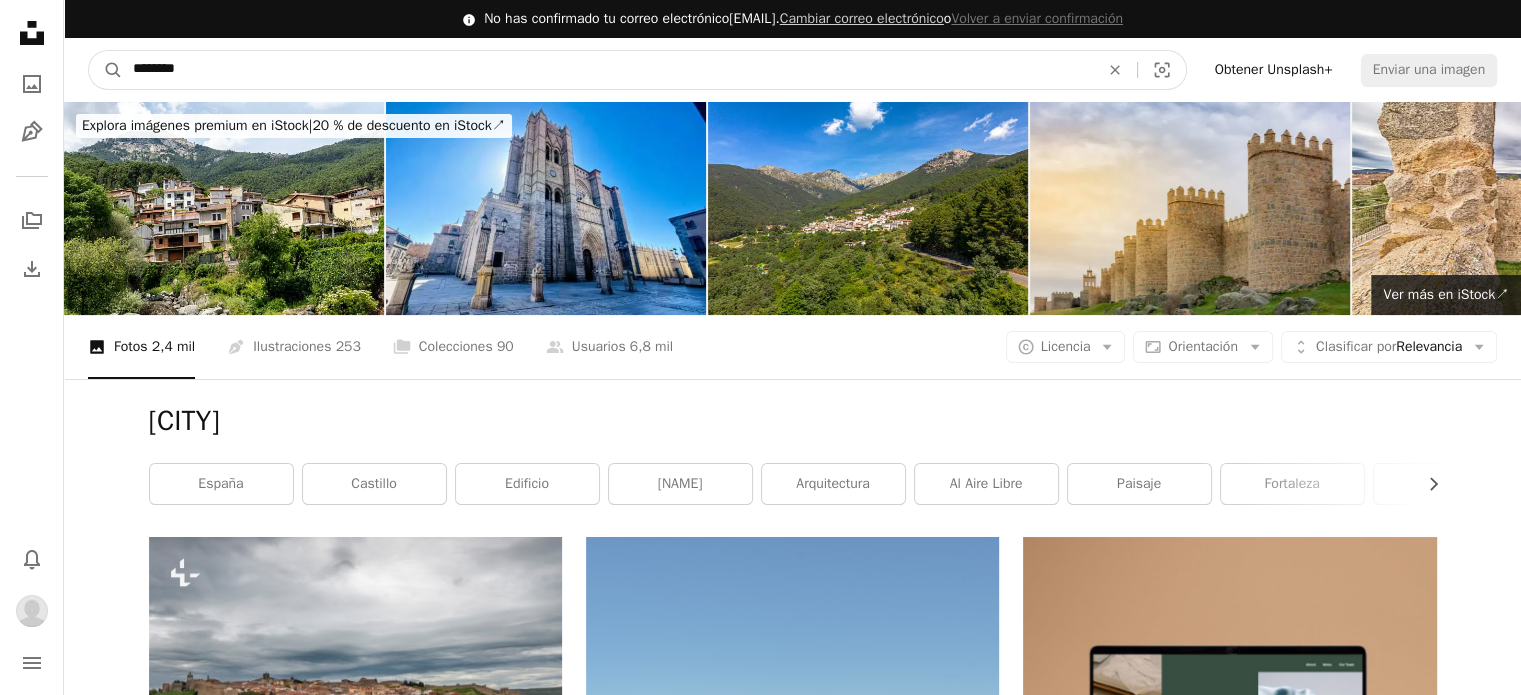 type on "*********" 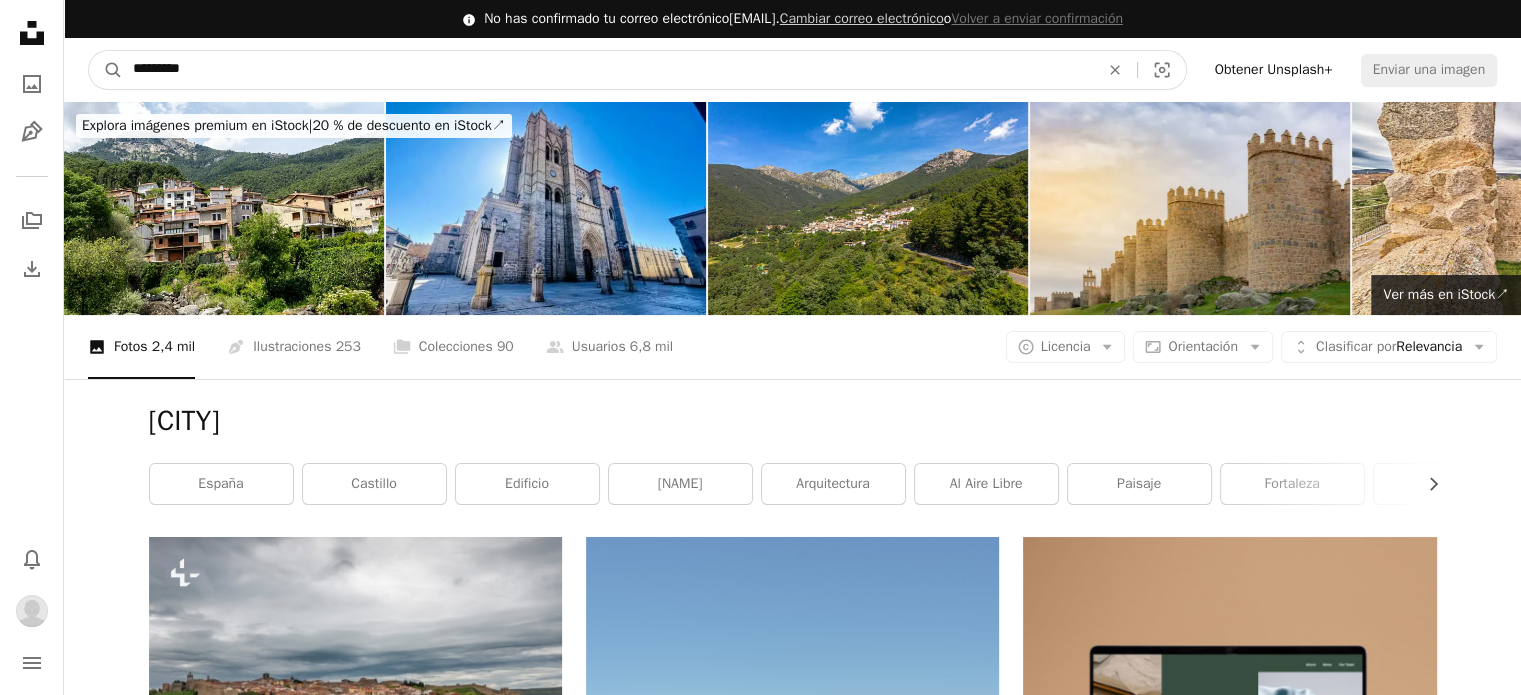 click on "A magnifying glass" at bounding box center (106, 70) 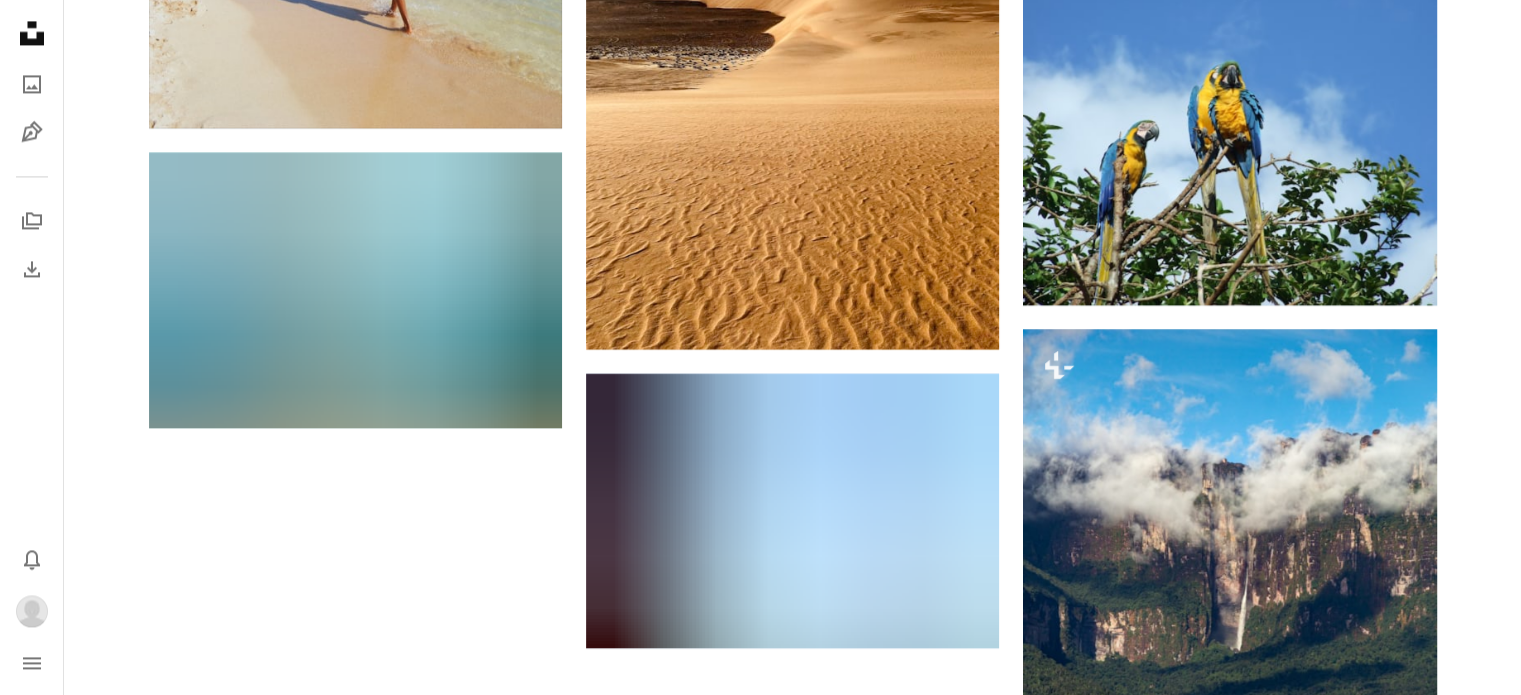 scroll, scrollTop: 3100, scrollLeft: 0, axis: vertical 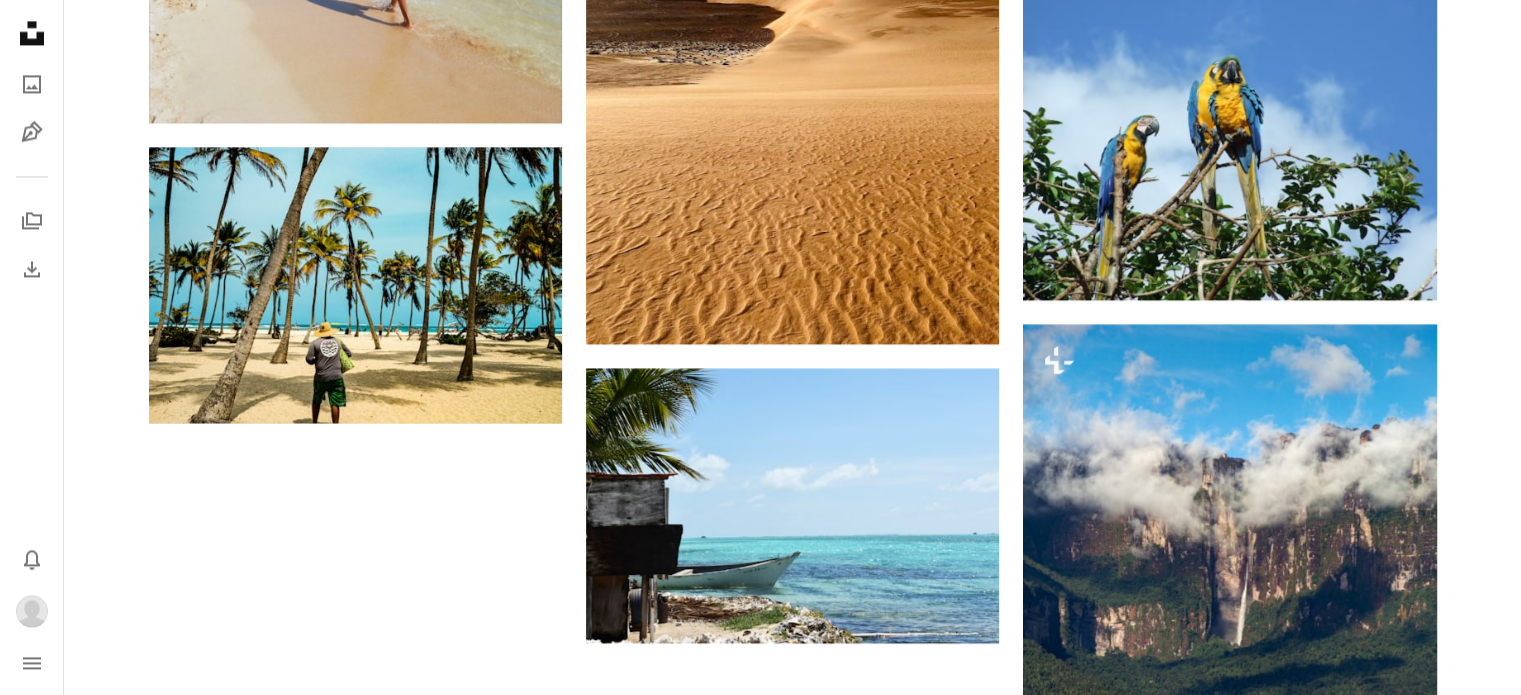 click on "Cargar más" at bounding box center [793, 1324] 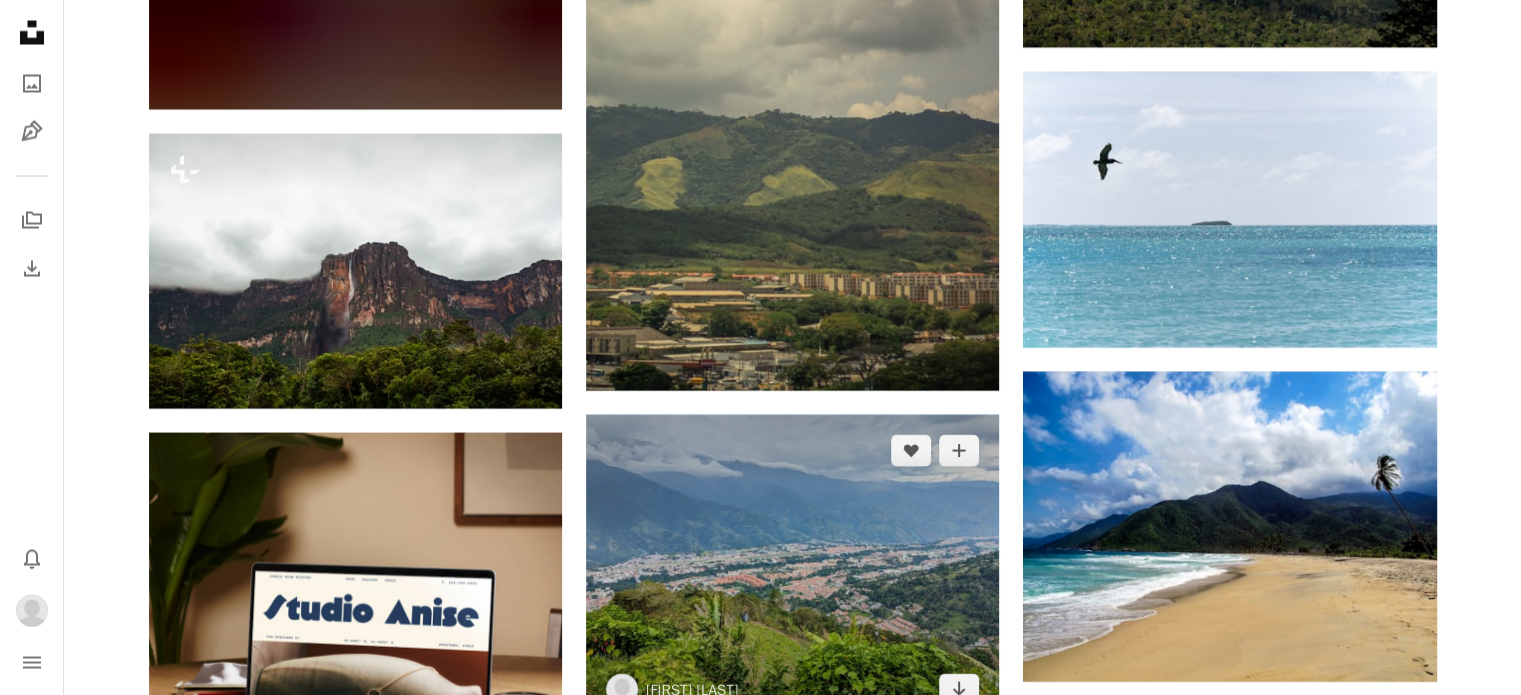 scroll, scrollTop: 4000, scrollLeft: 0, axis: vertical 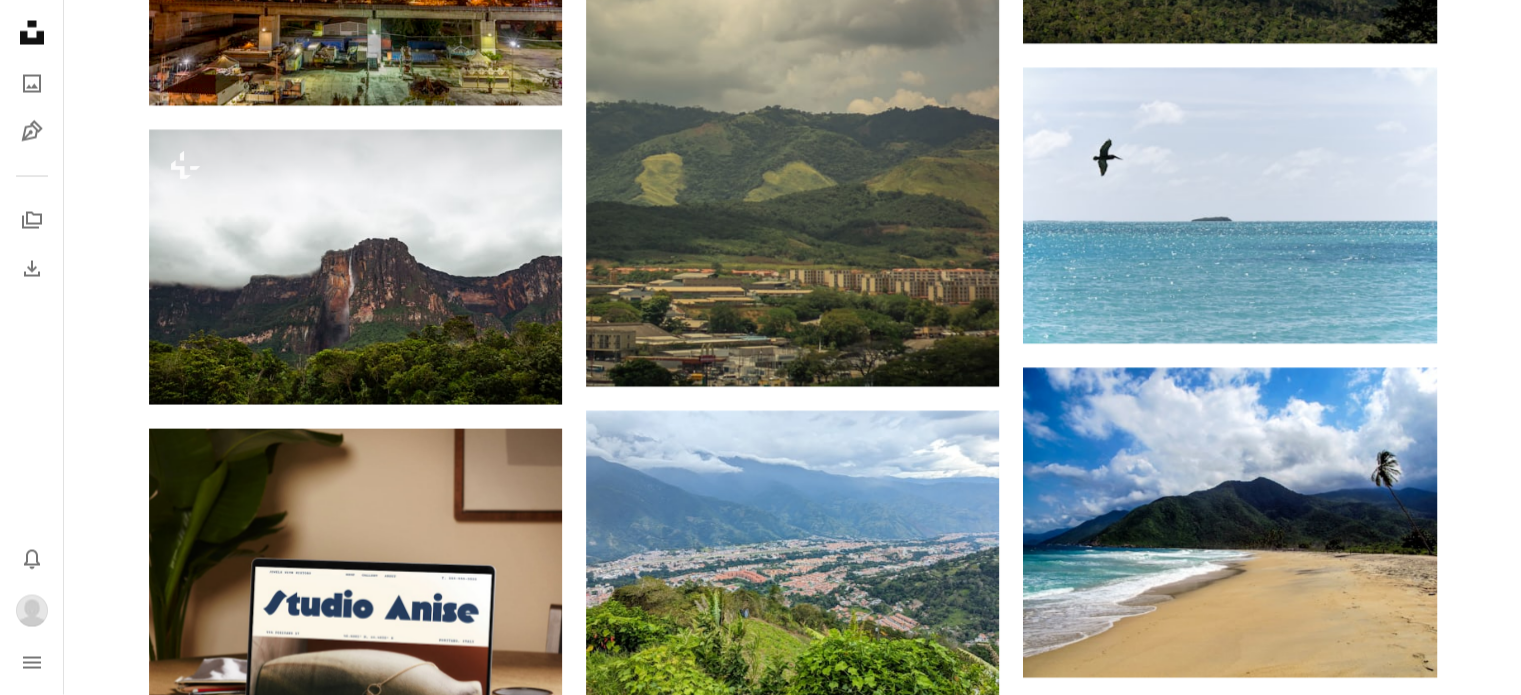click at bounding box center (1229, 1069) 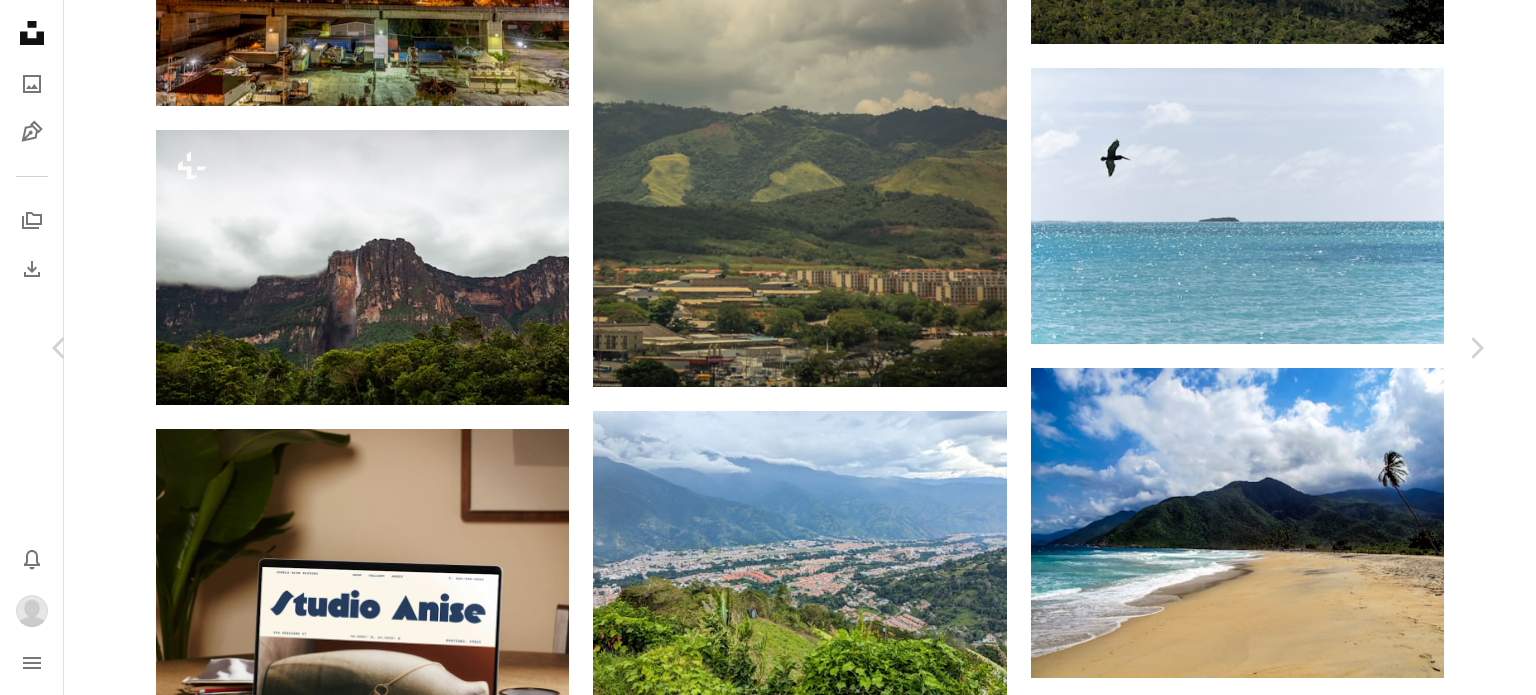 click on "A heart" 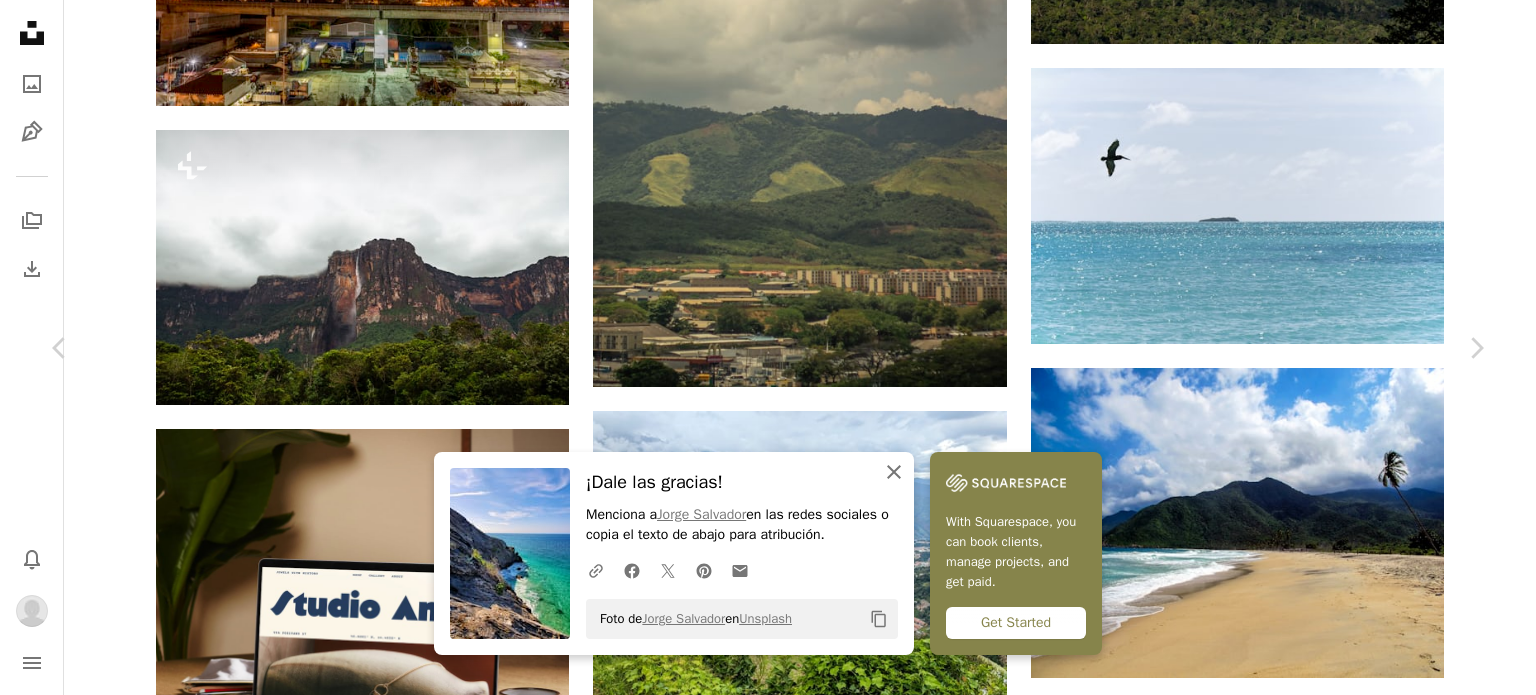 click 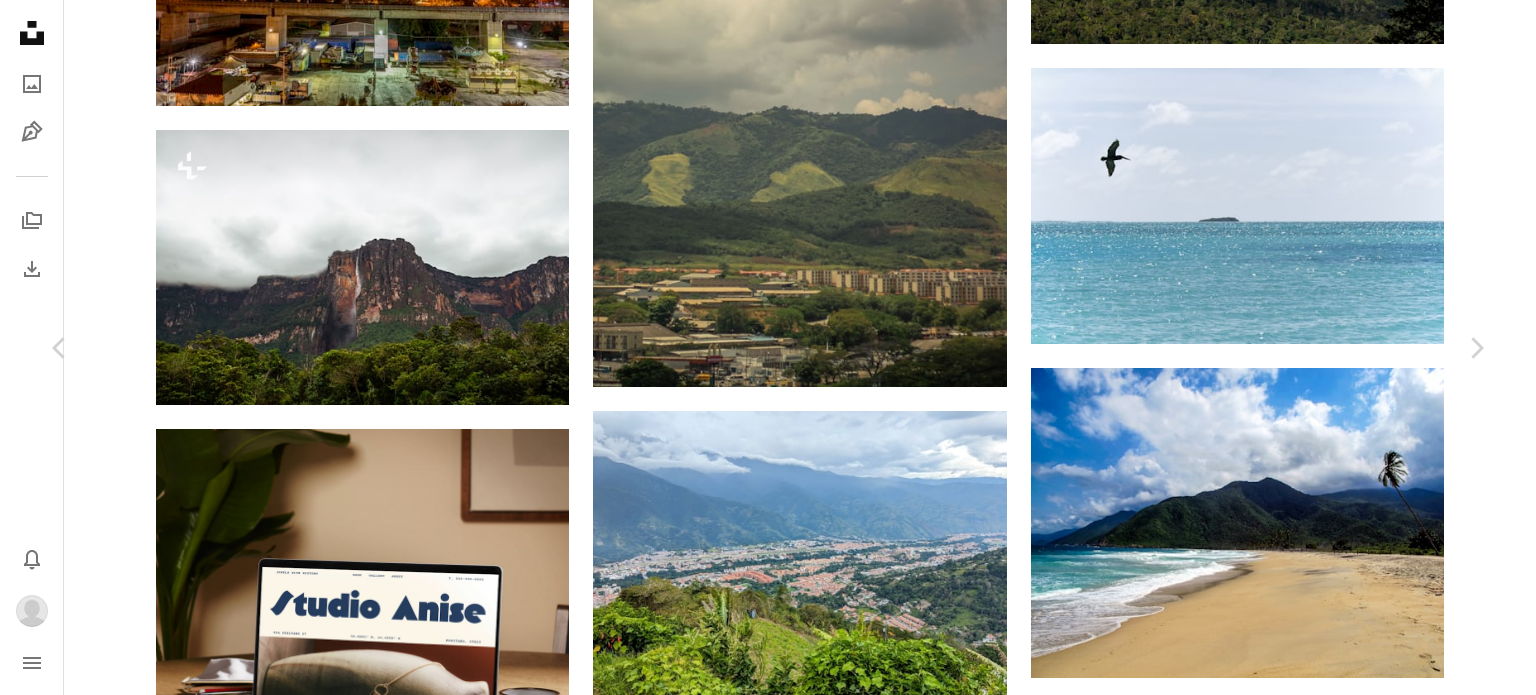 click on "An X shape" at bounding box center (20, 20) 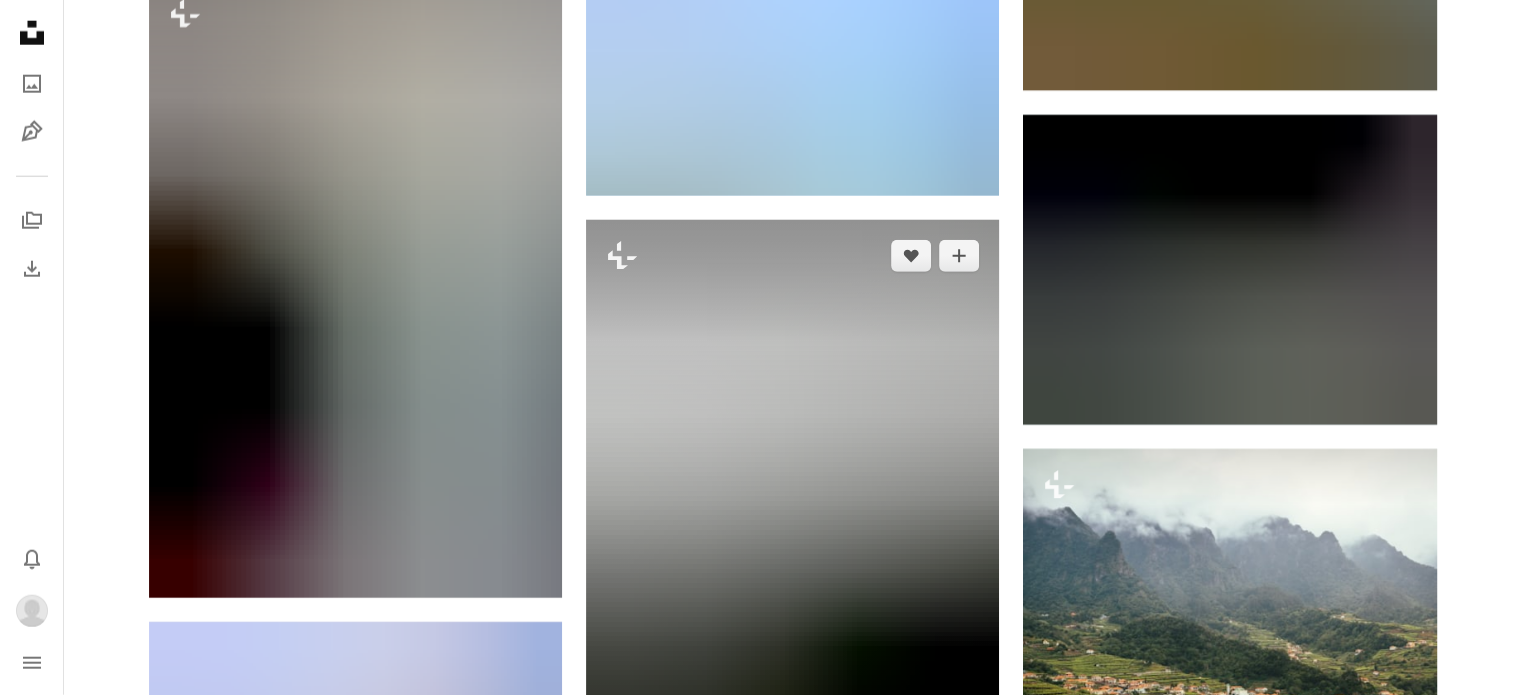 scroll, scrollTop: 5400, scrollLeft: 0, axis: vertical 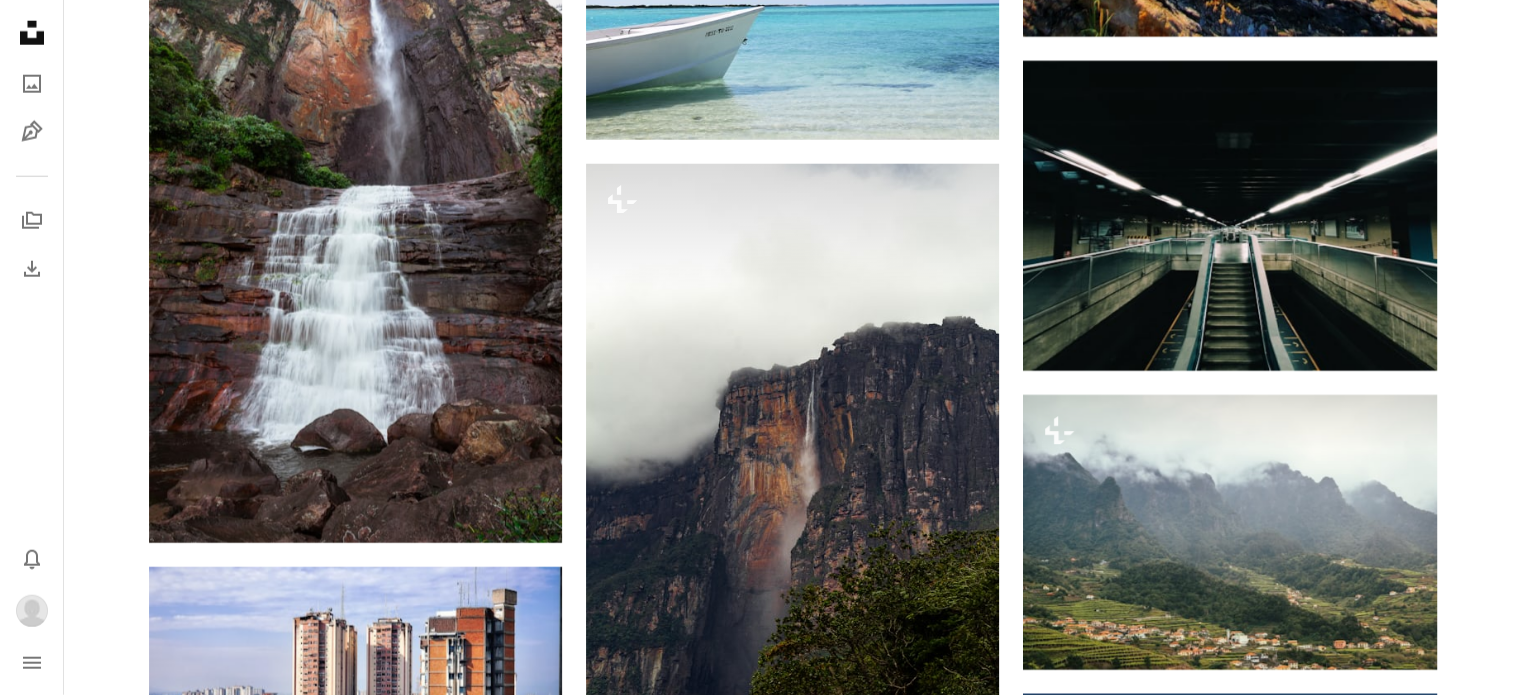 click at bounding box center [1229, 969] 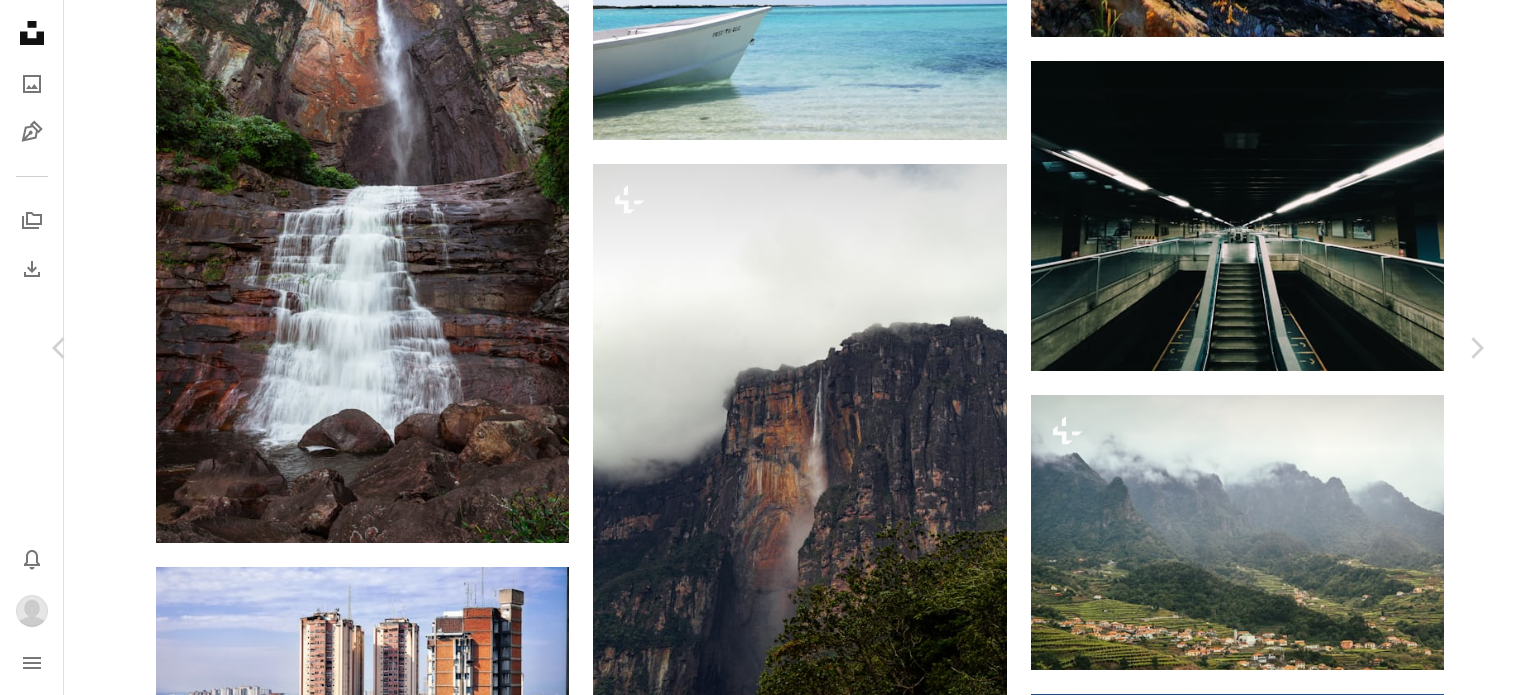 click on "A heart" 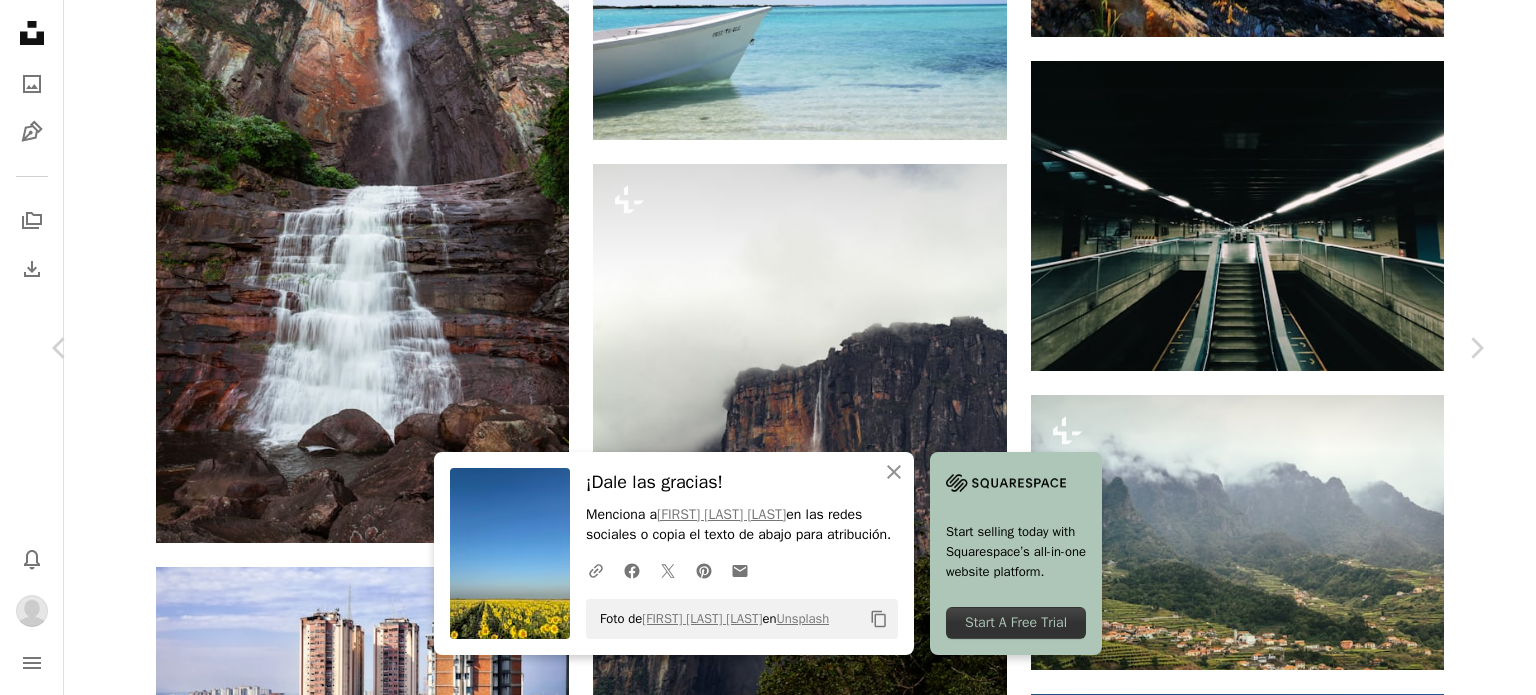 click on "An X shape" at bounding box center (20, 20) 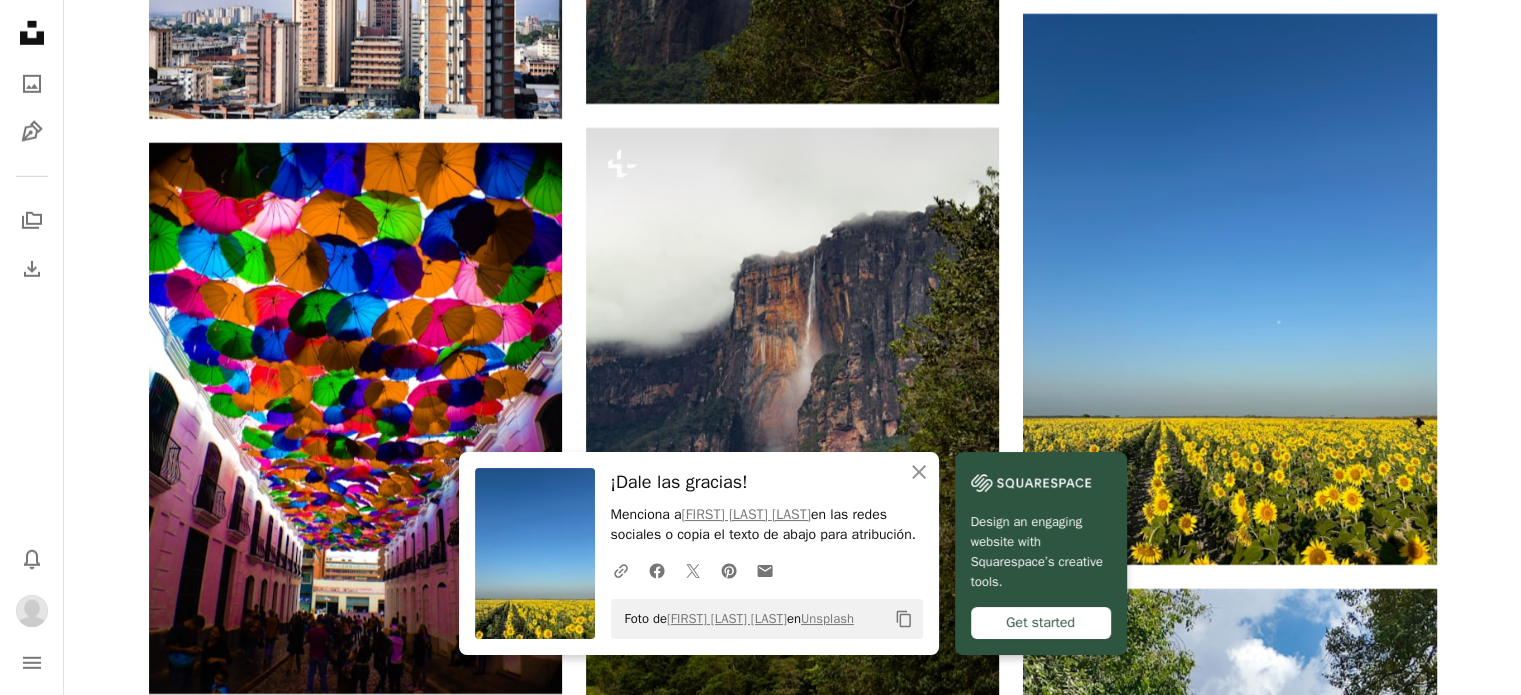 scroll, scrollTop: 6000, scrollLeft: 0, axis: vertical 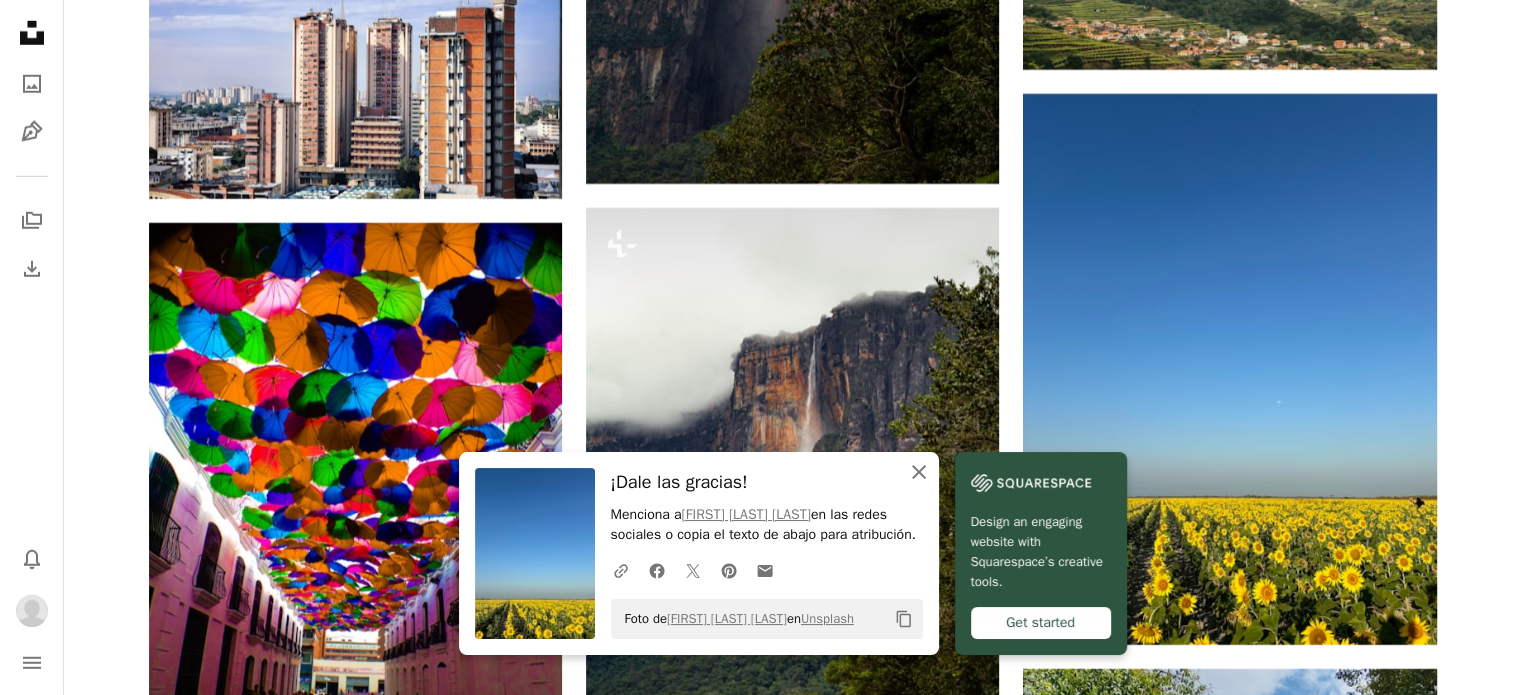 click on "An X shape" 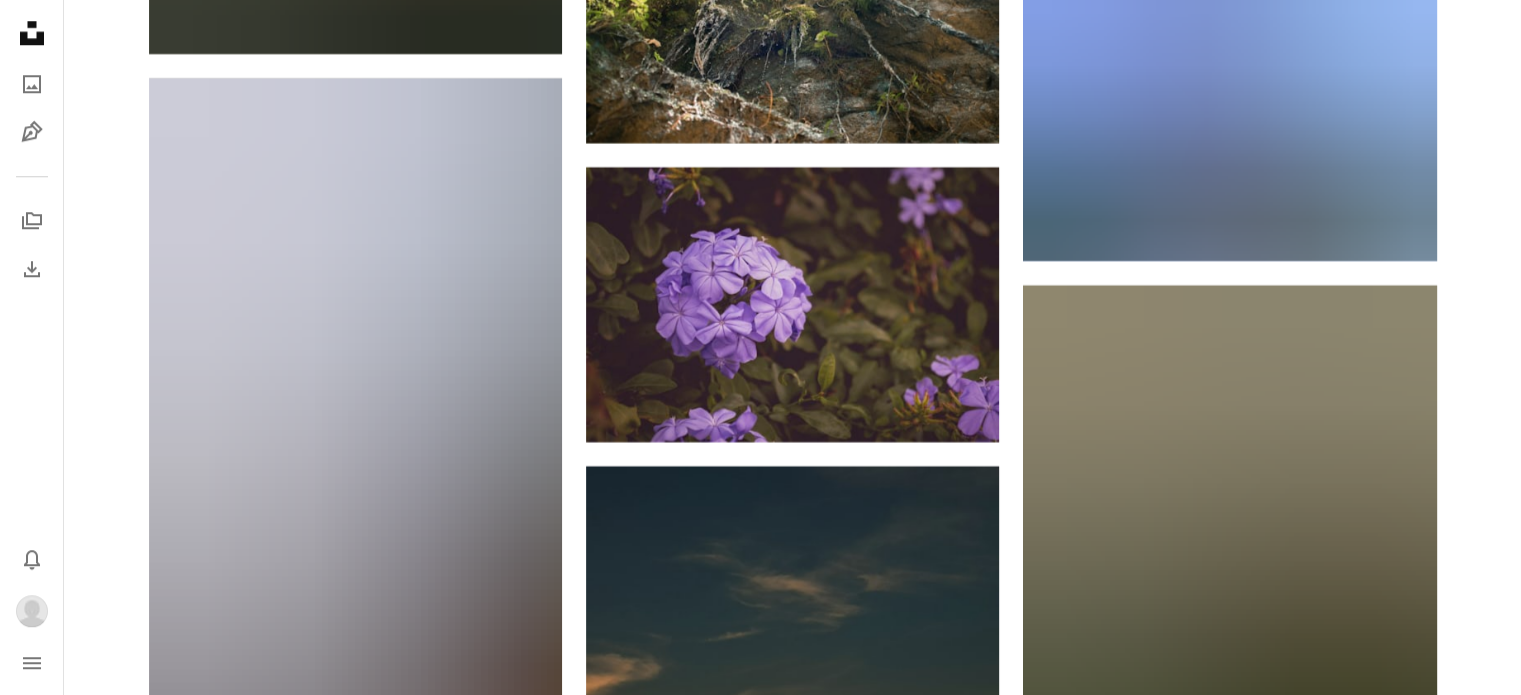 scroll, scrollTop: 32300, scrollLeft: 0, axis: vertical 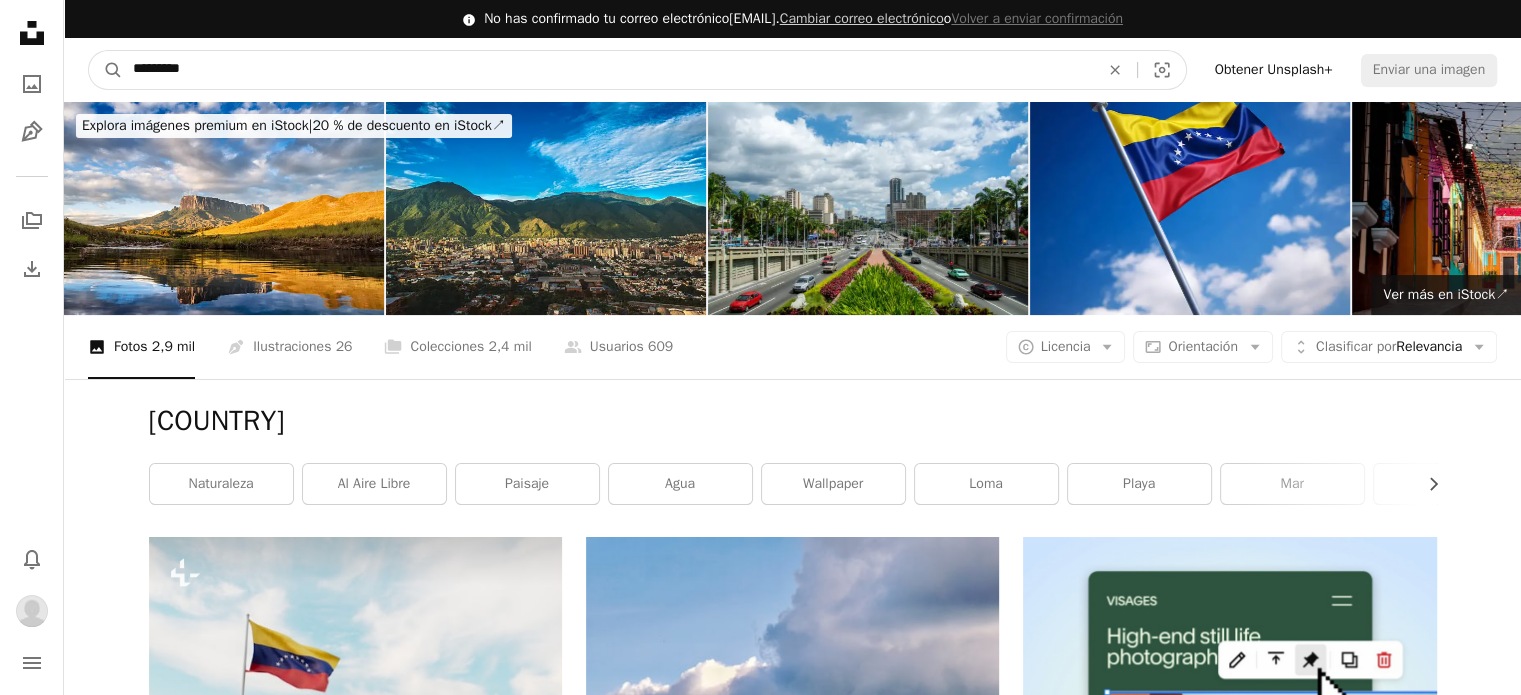 drag, startPoint x: 301, startPoint y: 64, endPoint x: 12, endPoint y: 47, distance: 289.49957 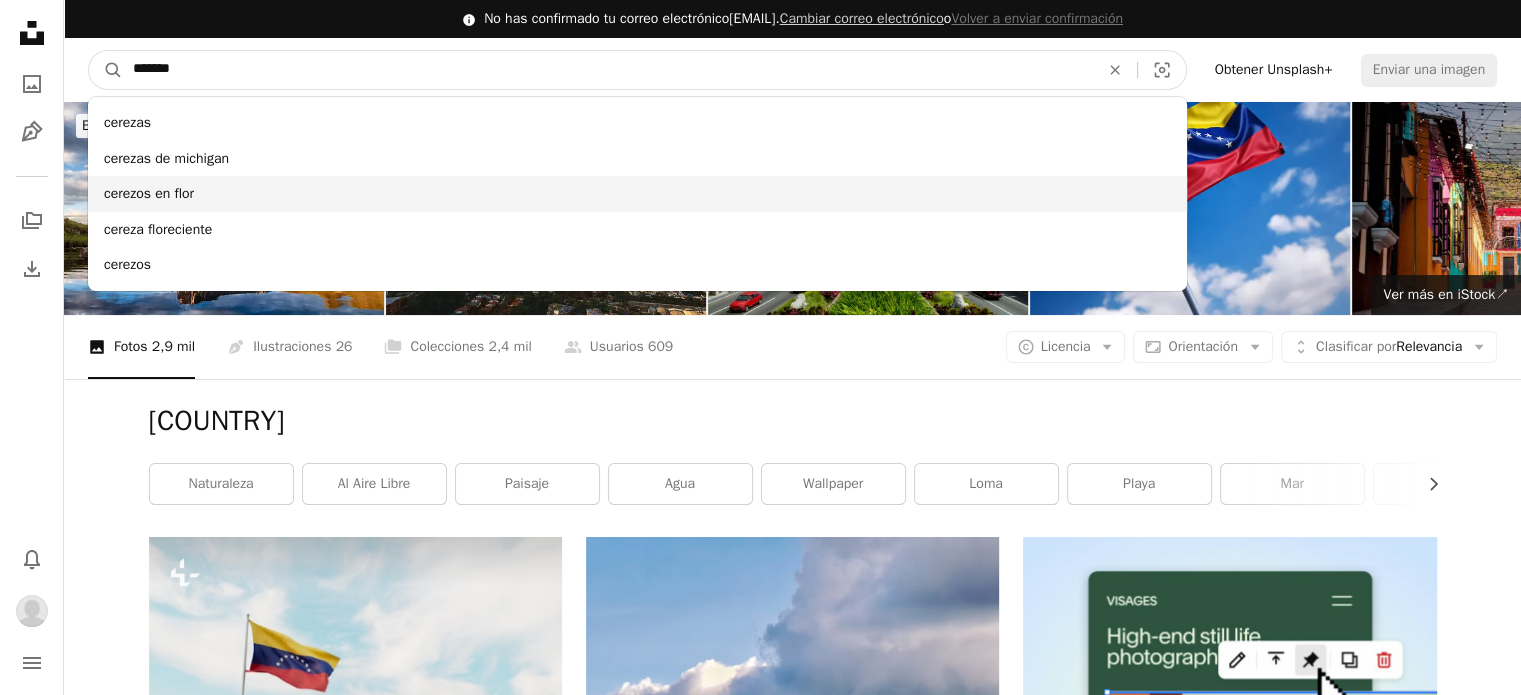 type on "*******" 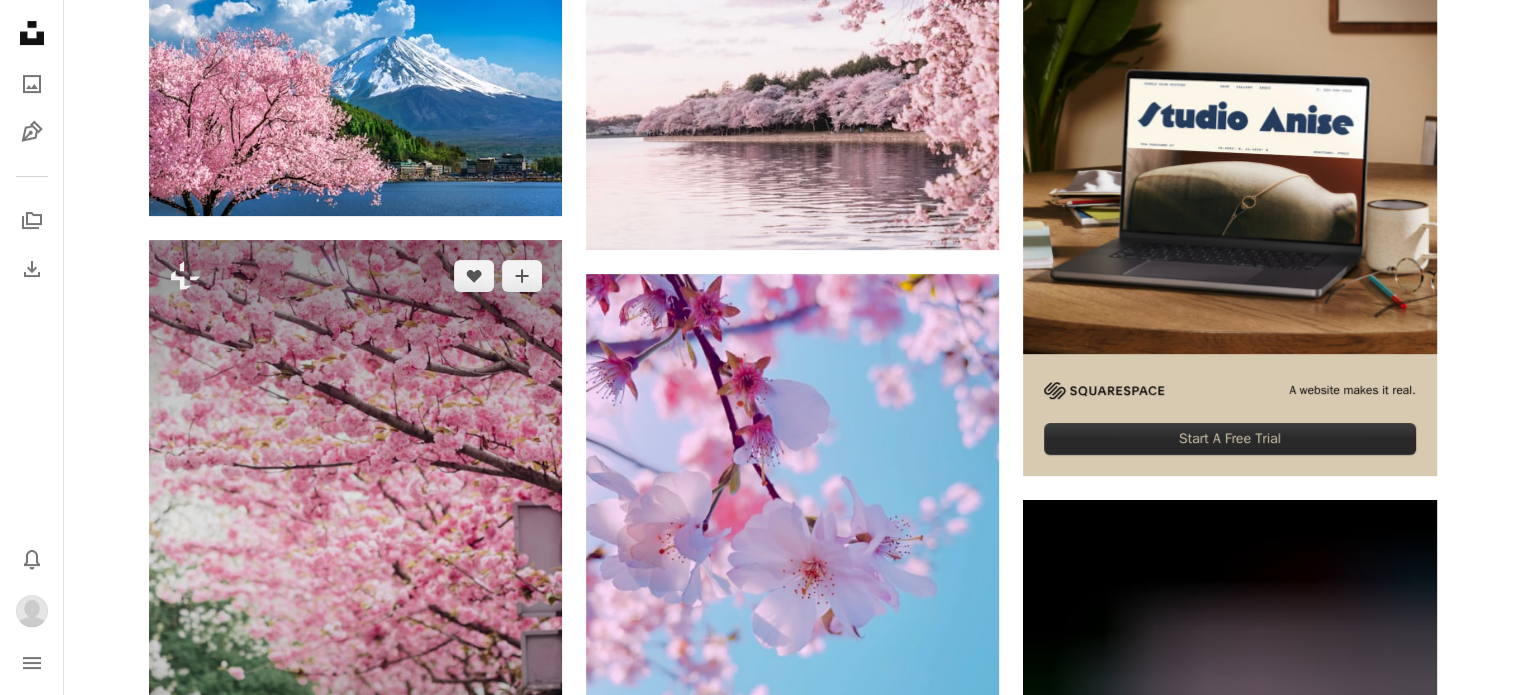 scroll, scrollTop: 600, scrollLeft: 0, axis: vertical 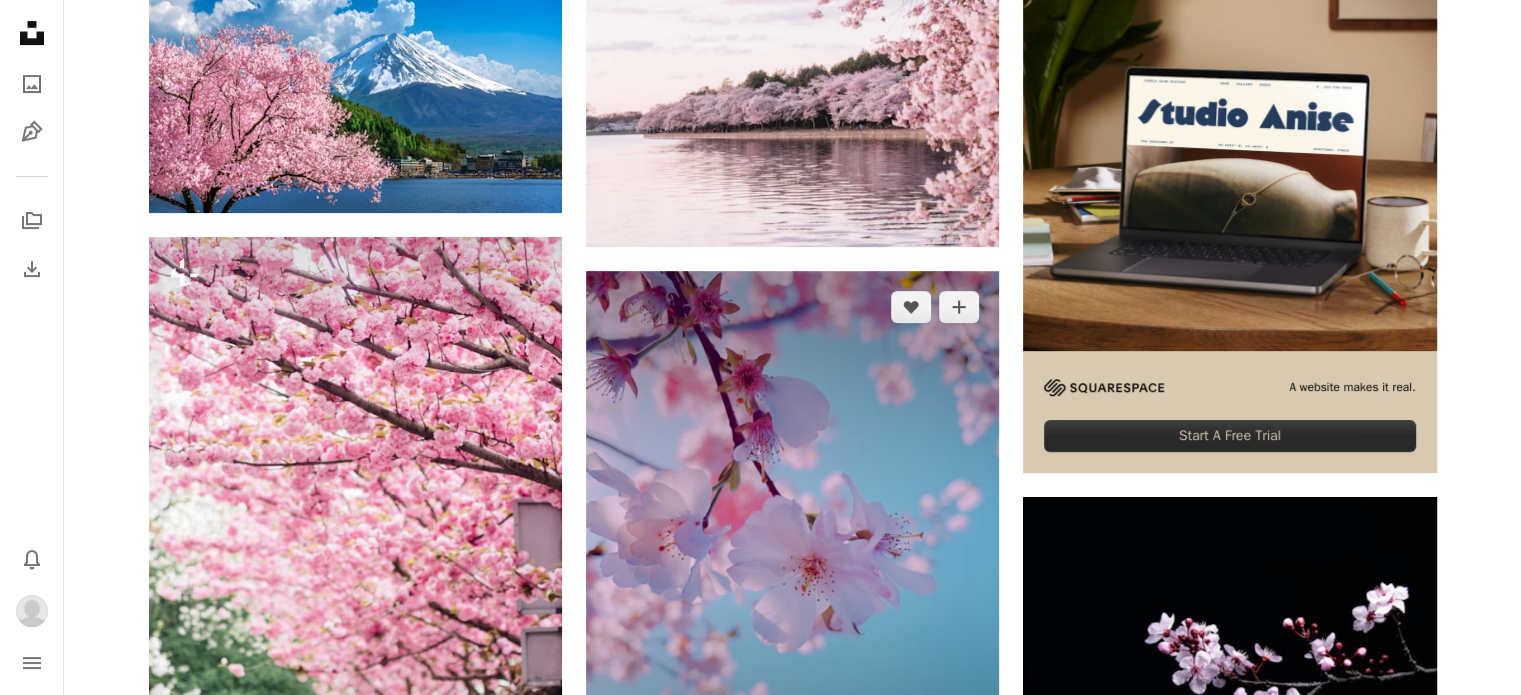 click at bounding box center [792, 546] 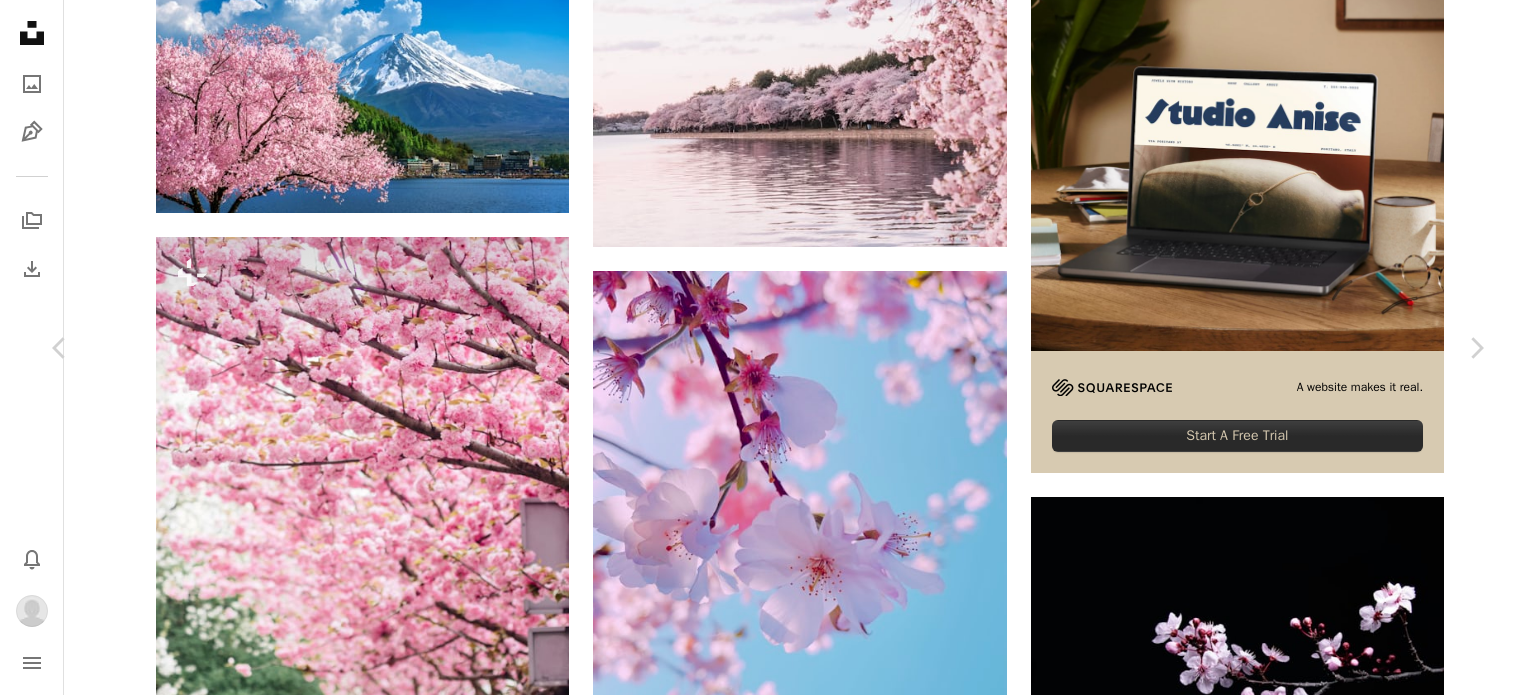 click 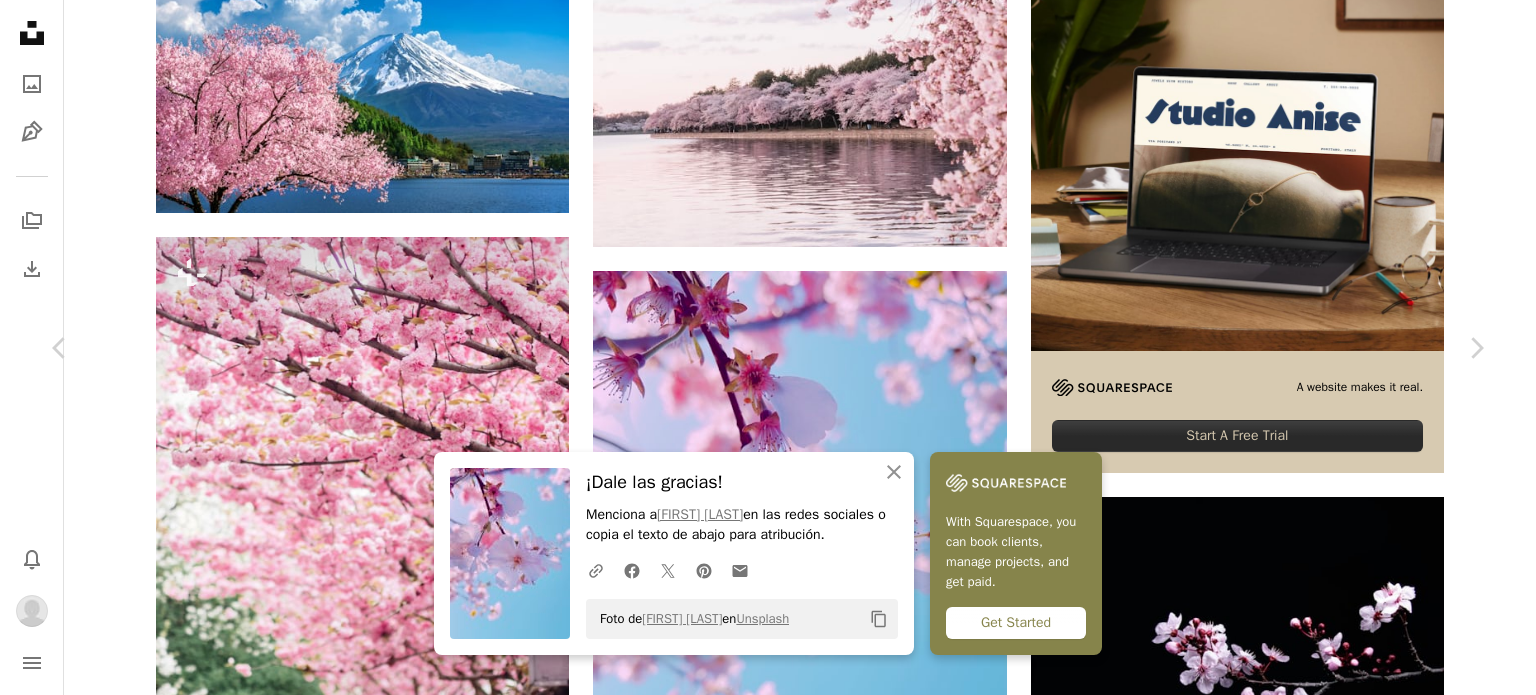 click on "An X shape Chevron left Chevron right An X shape Cerrar ¡Dale las gracias! Menciona a  [FIRST] [LAST]  en las redes sociales o copia el texto de abajo para atribución. A URL sharing icon (chains) Facebook icon X (formerly Twitter) icon Pinterest icon An envelope Foto de  [FIRST] [LAST]  en  Unsplash
Copy content With Squarespace, you can book clients, manage projects, and get paid. Get Started [FIRST] [LAST] [FIRST][LAST] A heart A plus sign Descargar Chevron down Zoom in Visualizaciones 2.833.889 Descargas 36.428 A forward-right arrow Compartir Info icon Información More Actions Calendar outlined Publicado el  11 de abril de 2021 Camera Apple, iPhone 12 Pro Max Safety Uso gratuito bajo la  Licencia Unsplash flor al aire libre verano planta lago Árbol de Cerezo flor Flores de primavera flor rosa cielo azul nube primavera gris cereza Explora imágenes premium relacionadas en iStock  |  Ahorra un 20 % con el código UNSPLASH20 Ver más en iStock  ↗ Imágenes relacionadas A heart A plus sign Oscar Nord Arrow pointing down" at bounding box center (768, 4745) 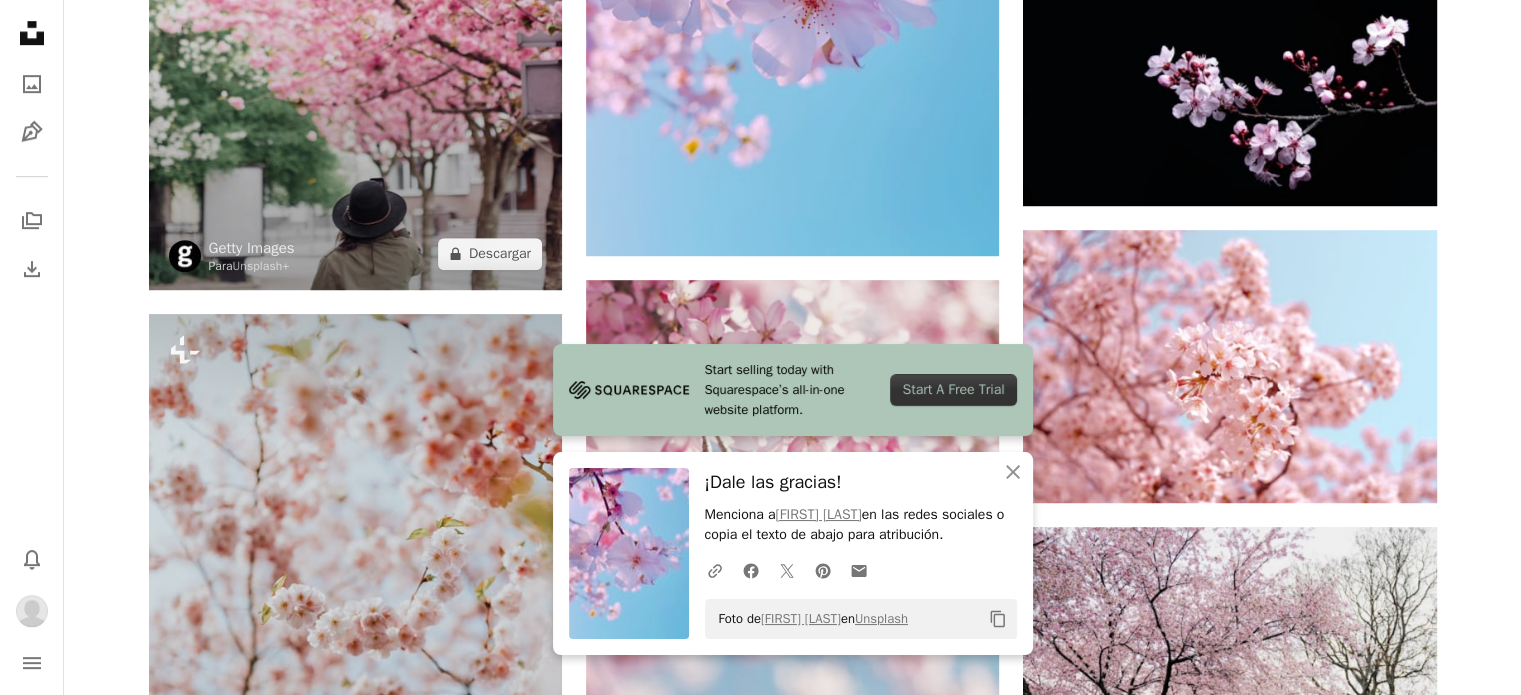 scroll, scrollTop: 1200, scrollLeft: 0, axis: vertical 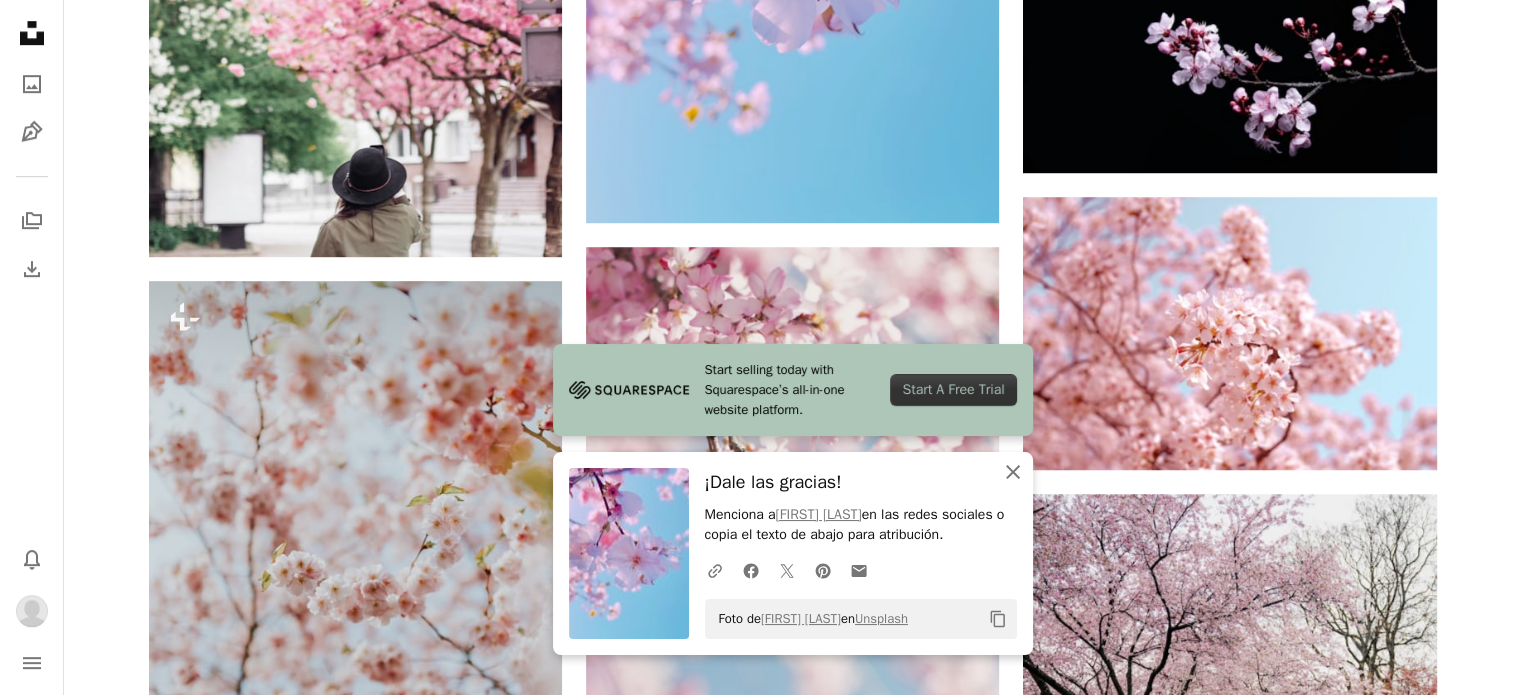 click 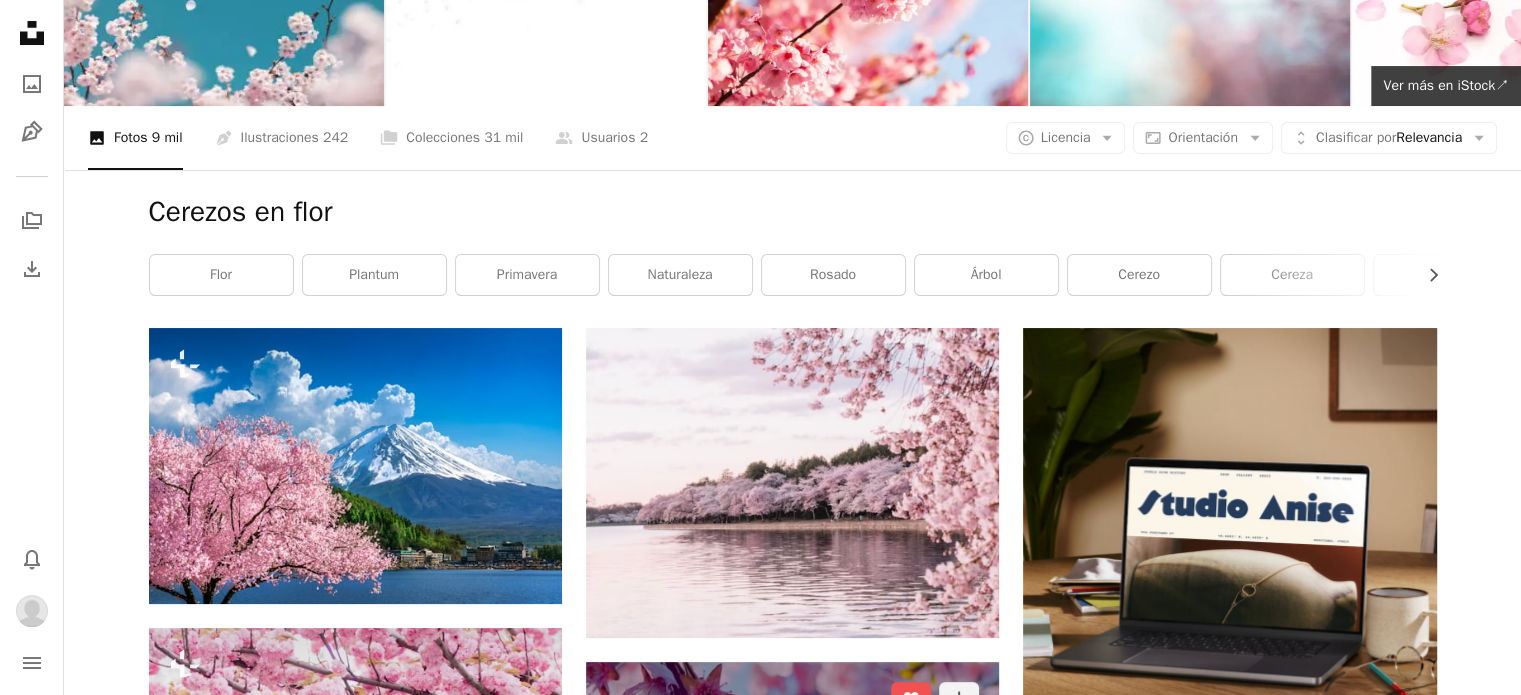 scroll, scrollTop: 0, scrollLeft: 0, axis: both 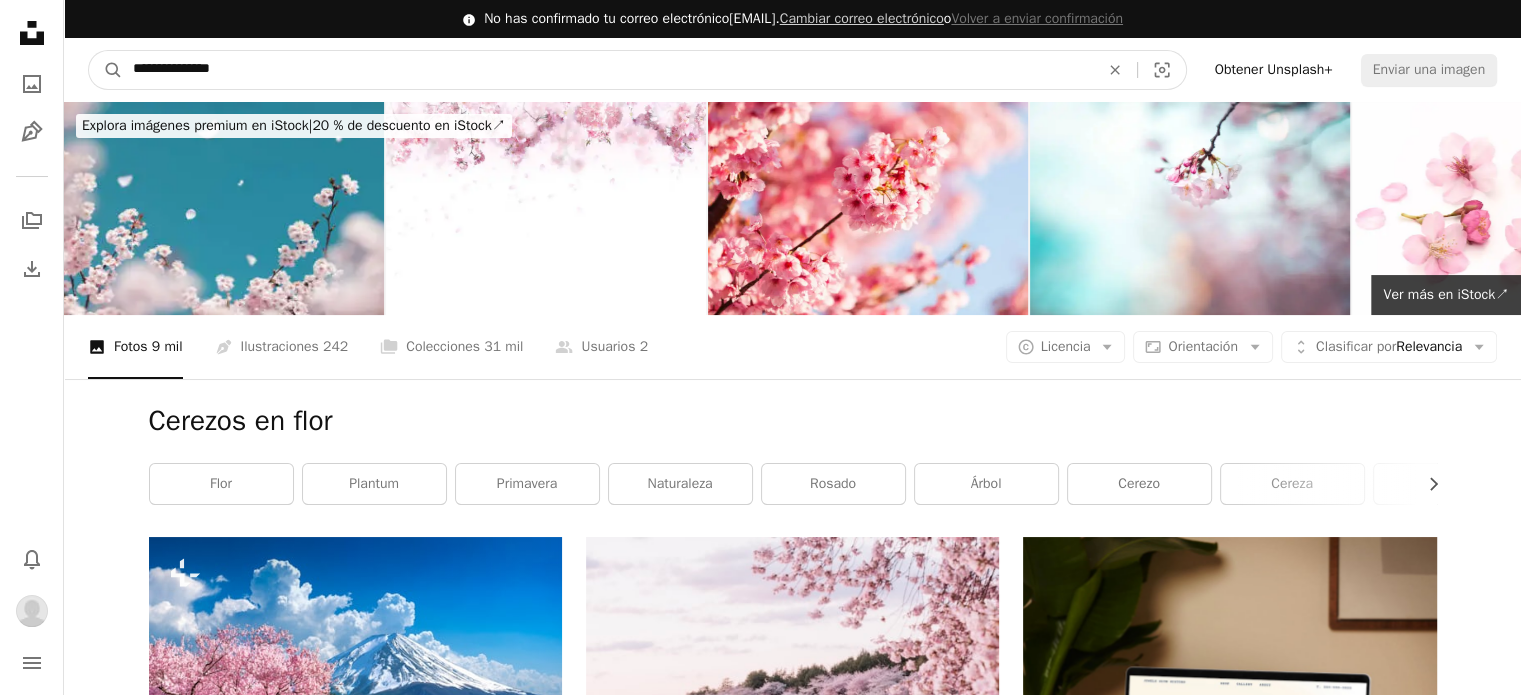 drag, startPoint x: 259, startPoint y: 59, endPoint x: 68, endPoint y: 50, distance: 191.21193 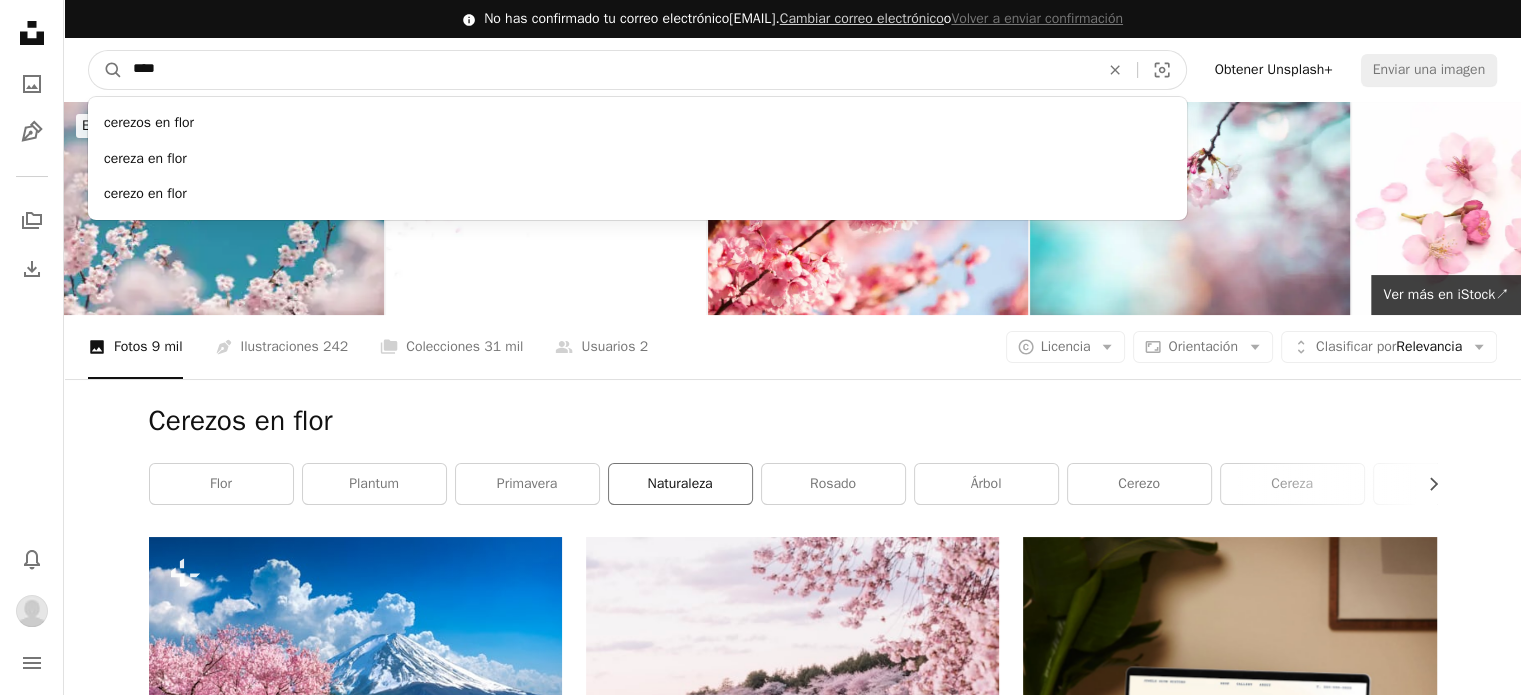 type on "*****" 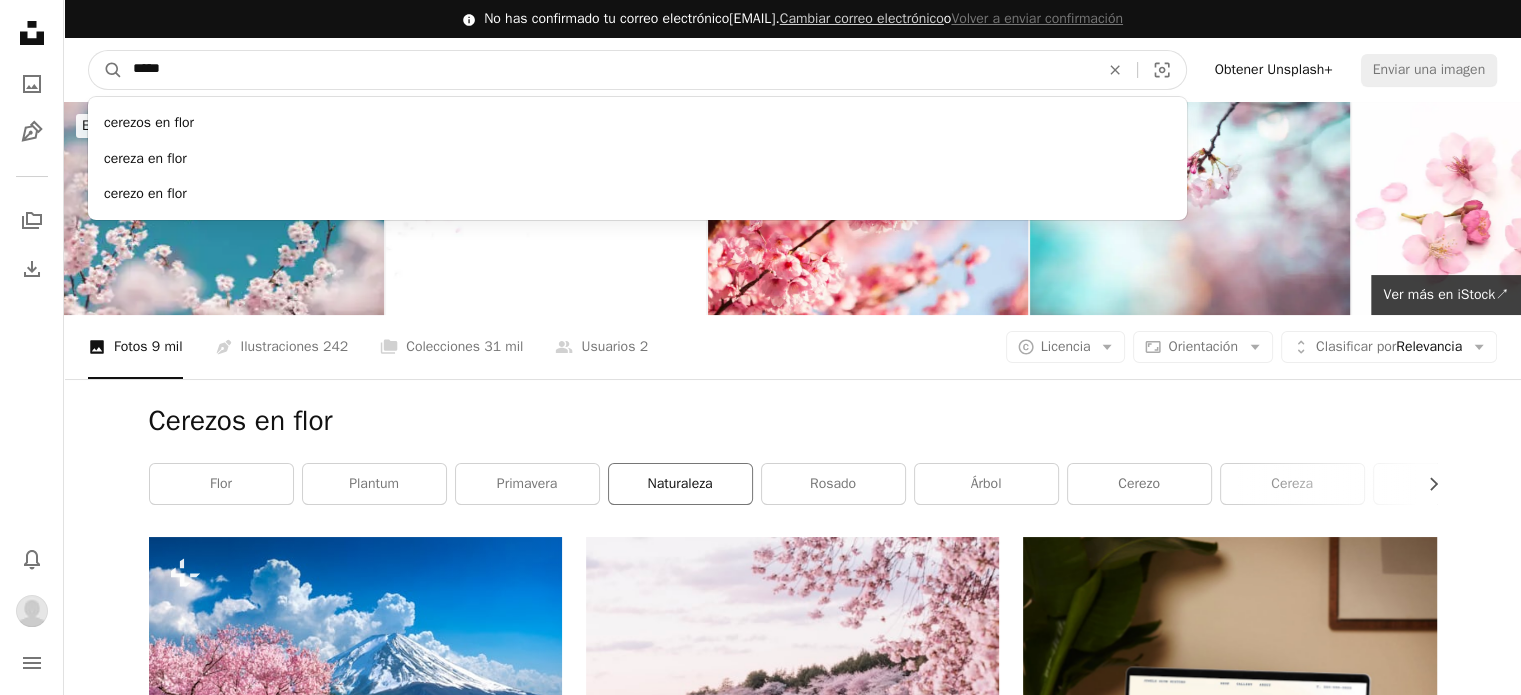 click on "A magnifying glass" at bounding box center [106, 70] 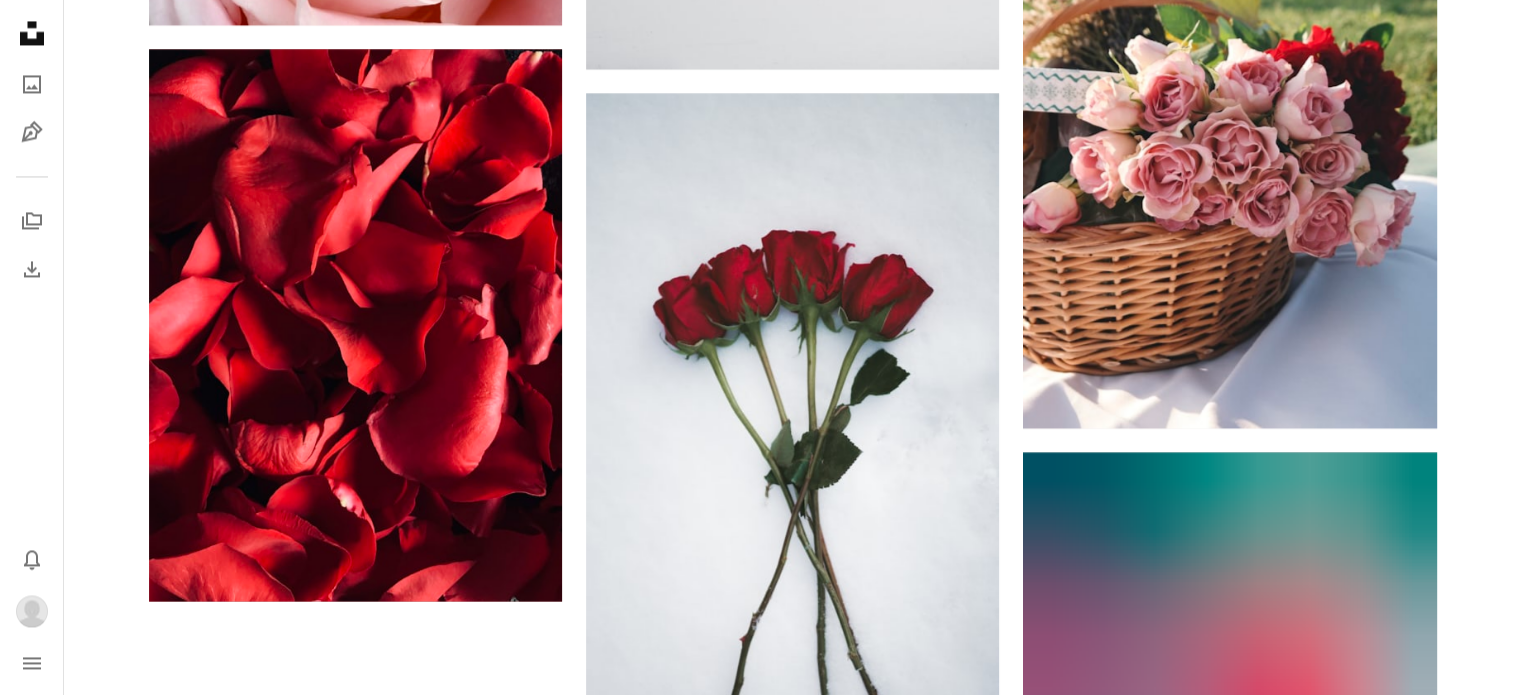 scroll, scrollTop: 3695, scrollLeft: 0, axis: vertical 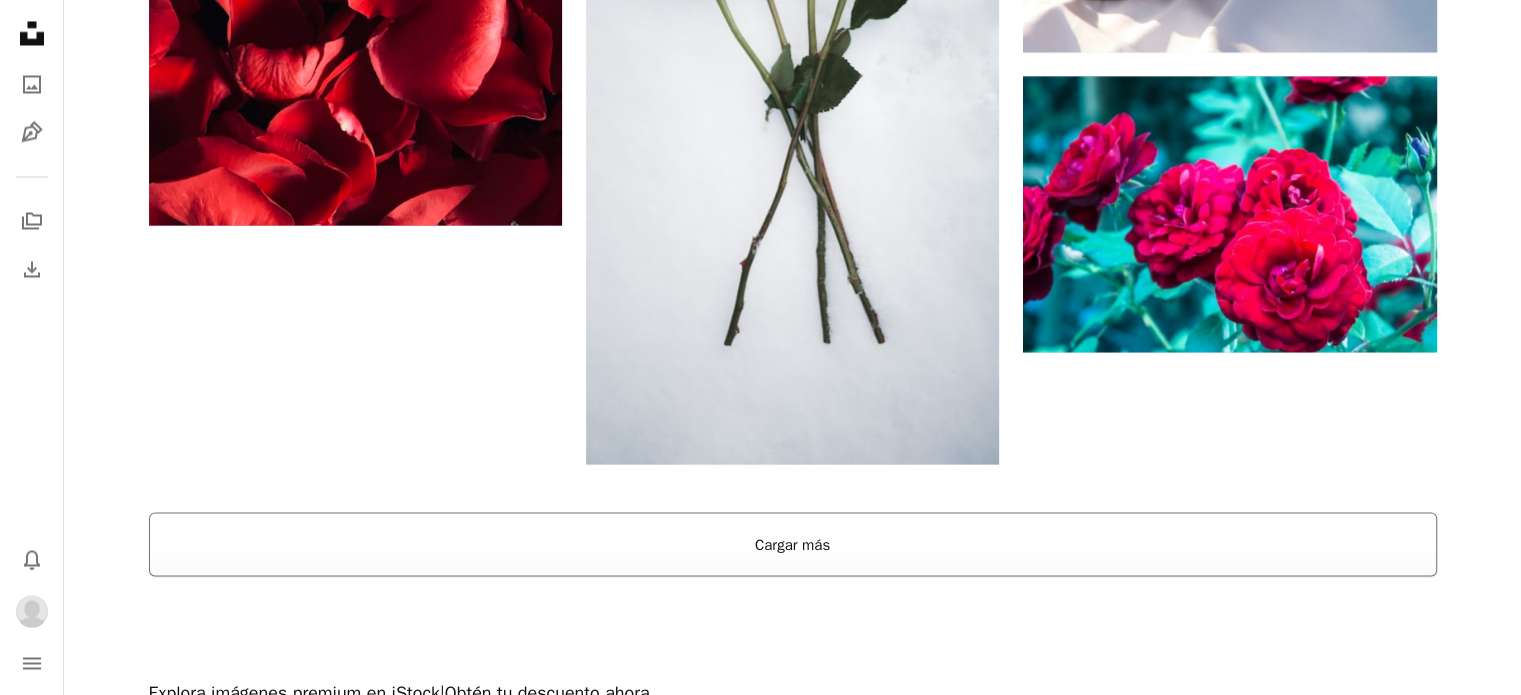 click on "Cargar más" at bounding box center [793, 544] 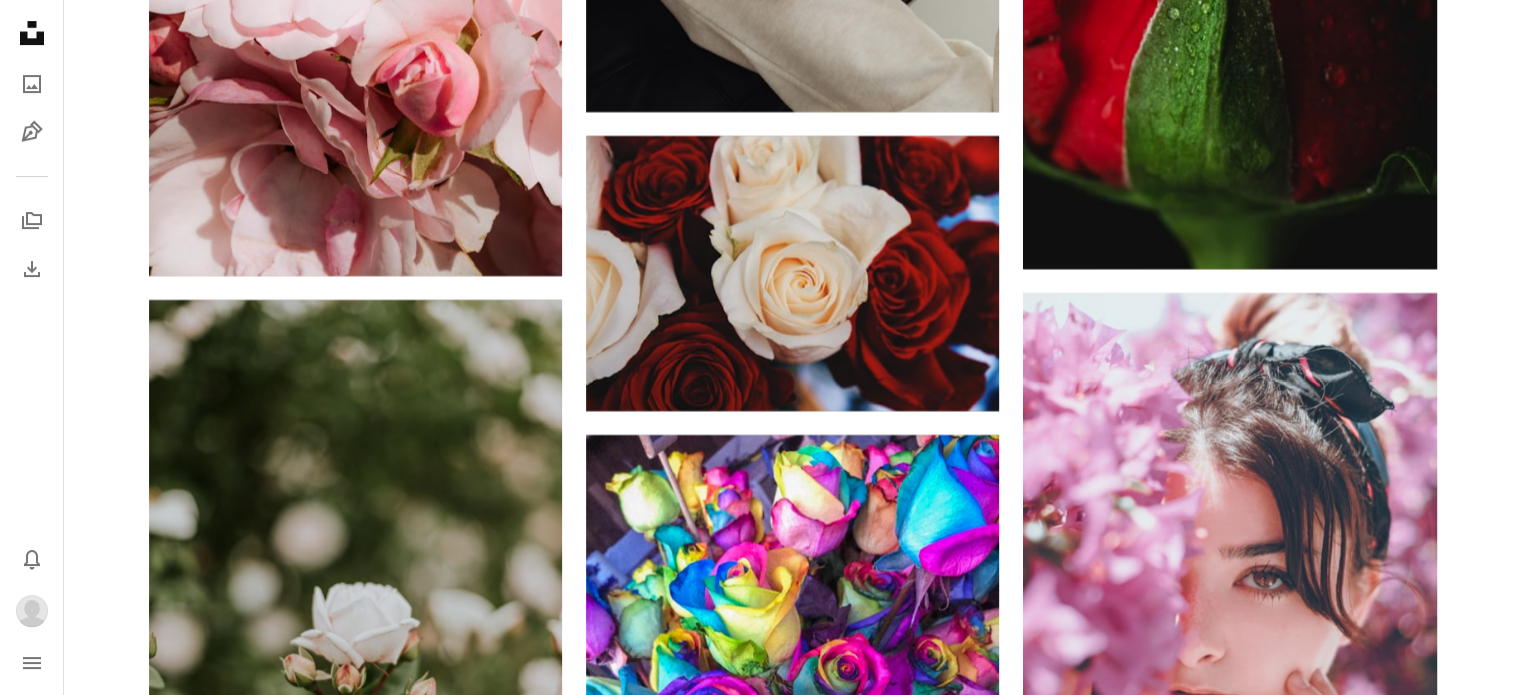scroll, scrollTop: 15895, scrollLeft: 0, axis: vertical 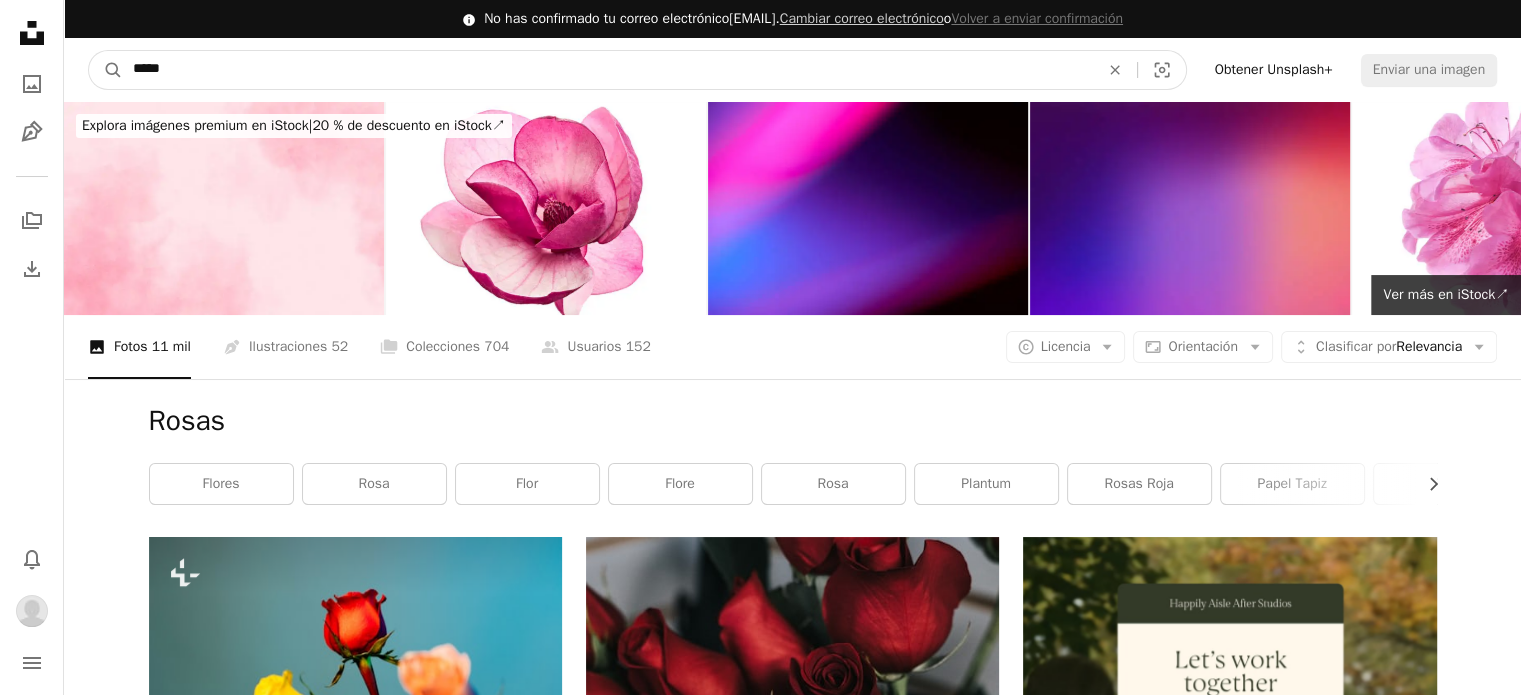 click on "*****" at bounding box center (608, 70) 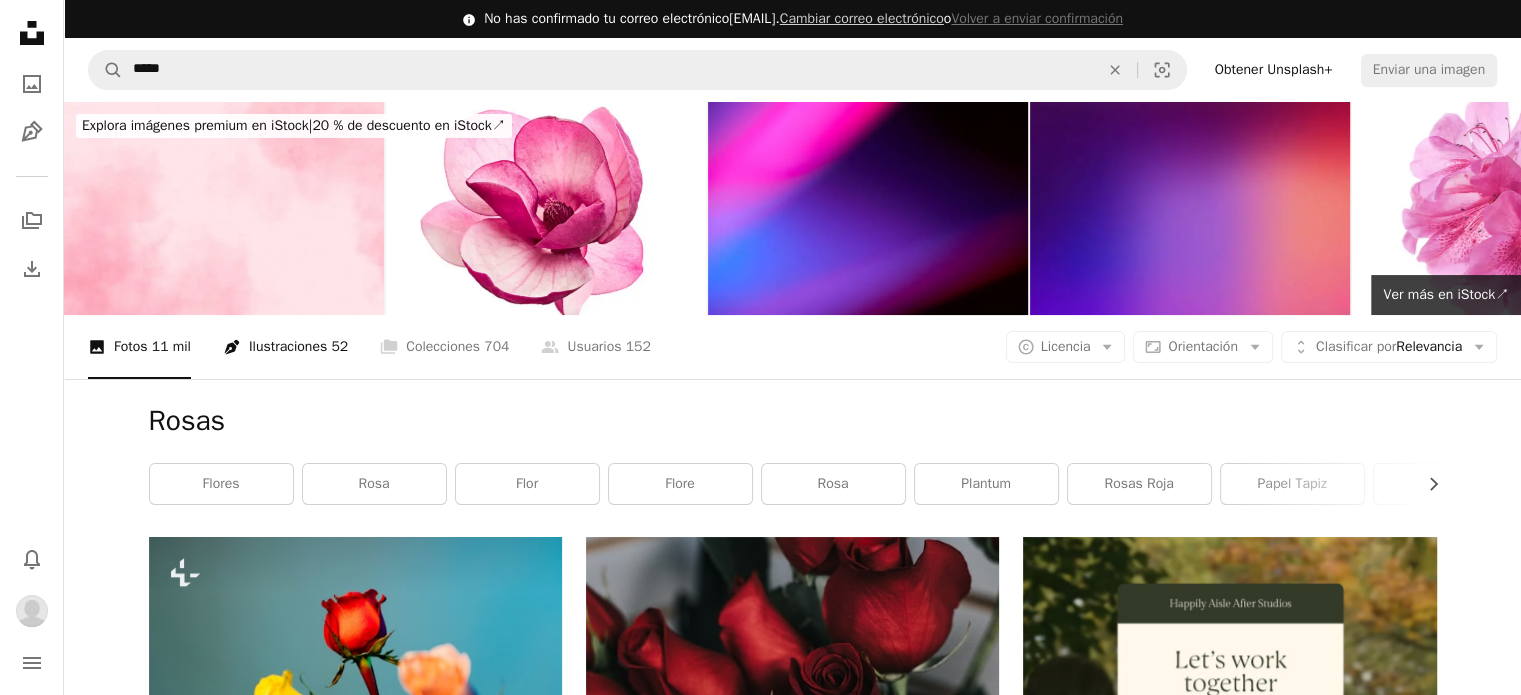 click on "Pen Tool Ilustraciones   52" at bounding box center (285, 347) 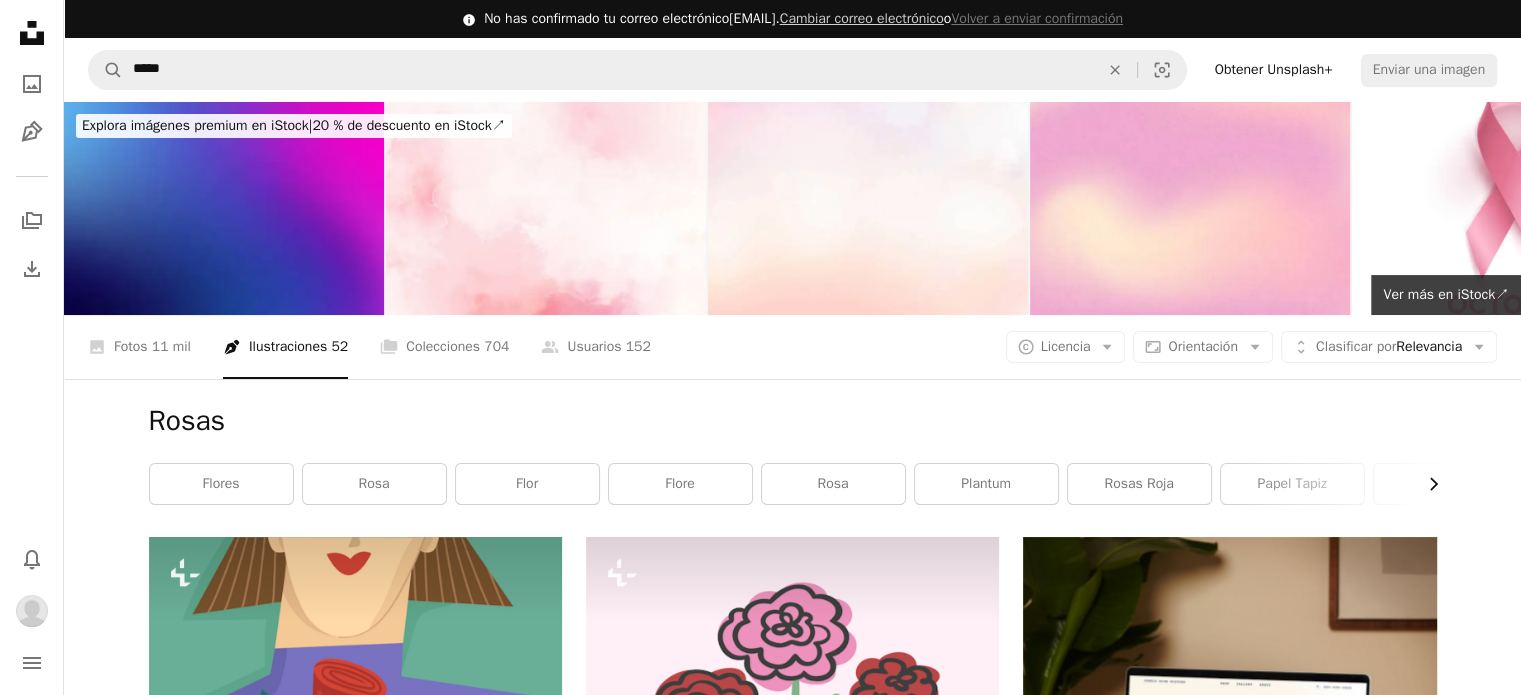 click on "Chevron right" 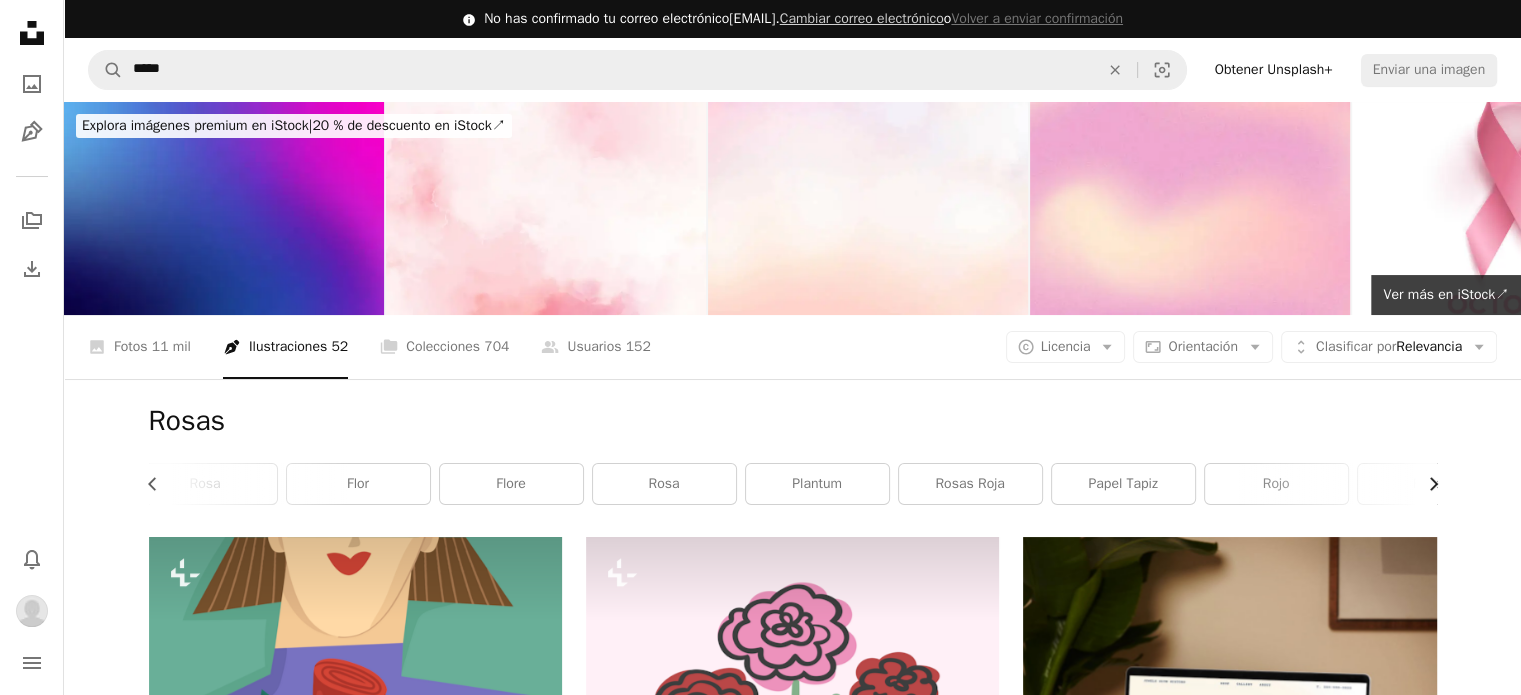 scroll, scrollTop: 0, scrollLeft: 300, axis: horizontal 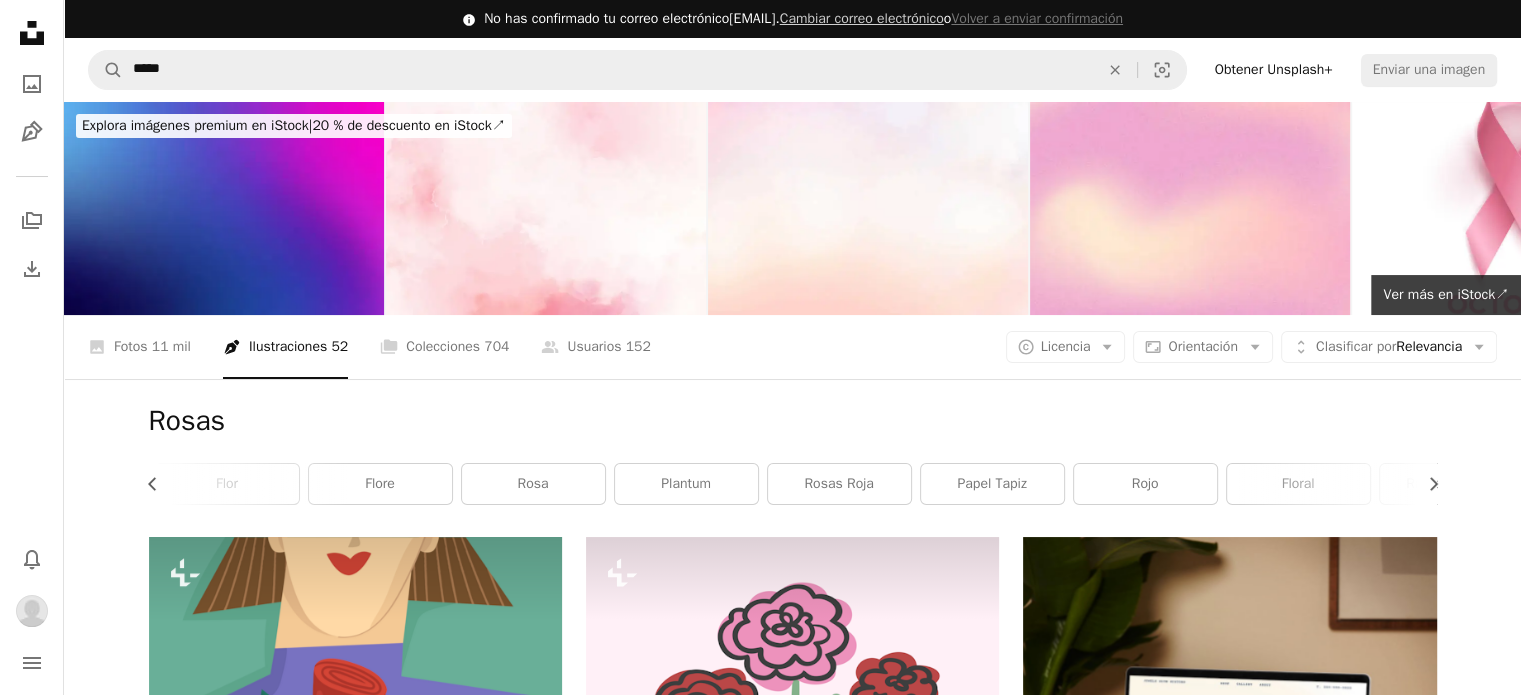 click on "A magnifying glass ***** An X shape Visual search Obtener Unsplash+ Enviar una imagen" at bounding box center [792, 70] 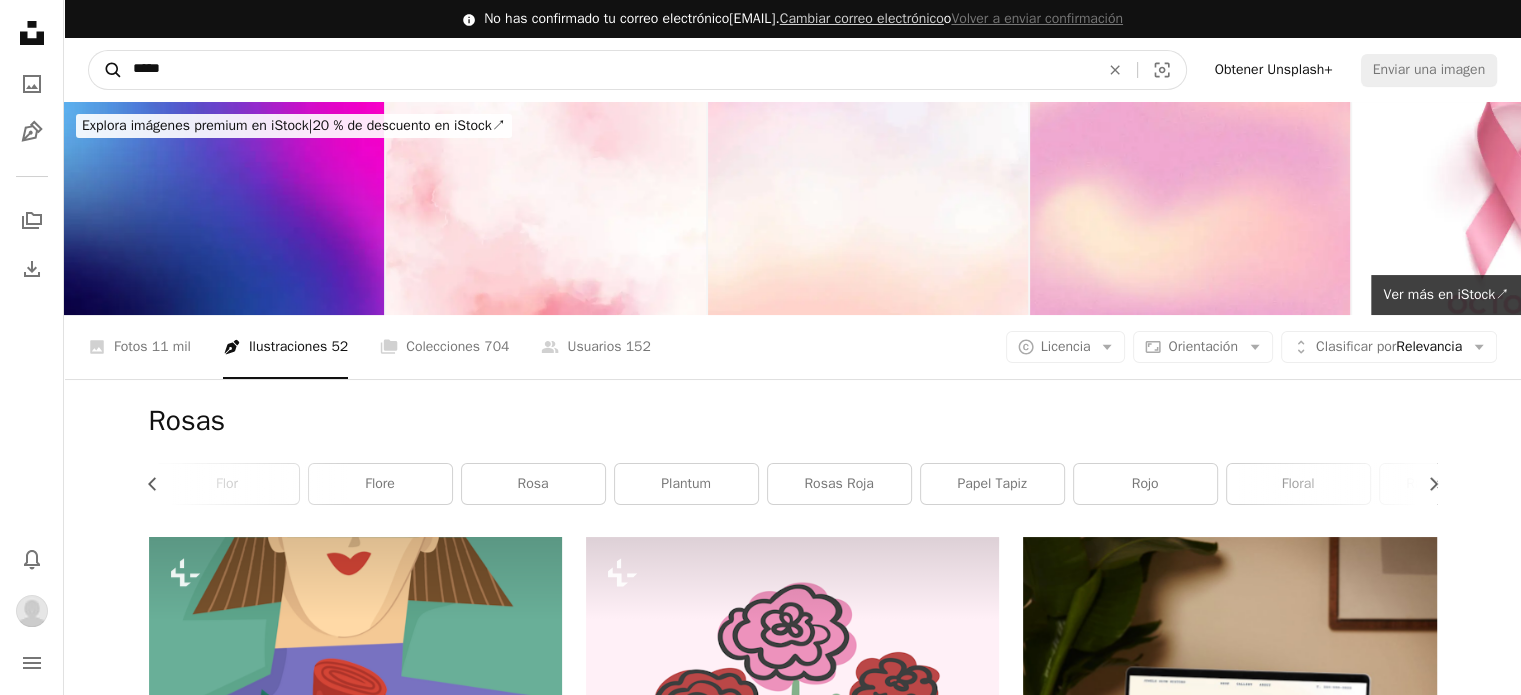 drag, startPoint x: 189, startPoint y: 73, endPoint x: 104, endPoint y: 63, distance: 85.58621 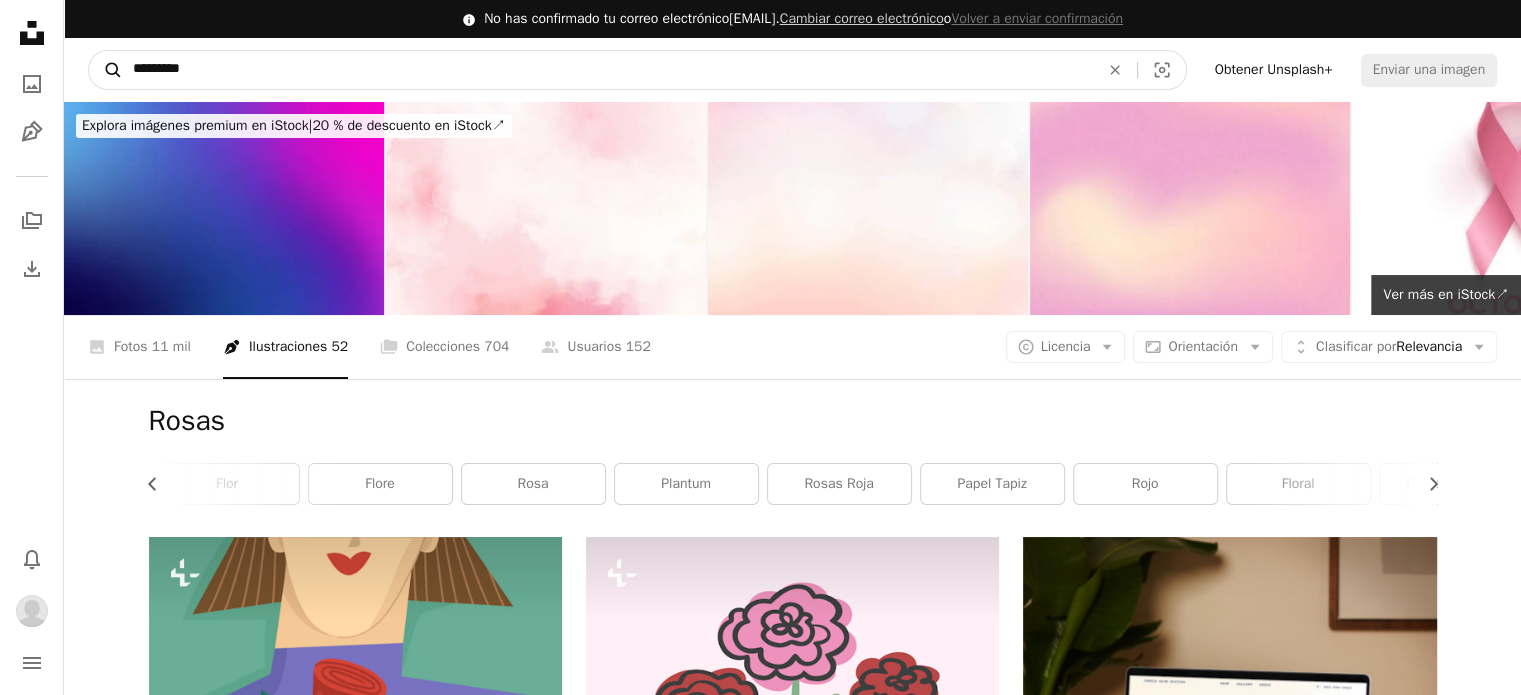 type on "*********" 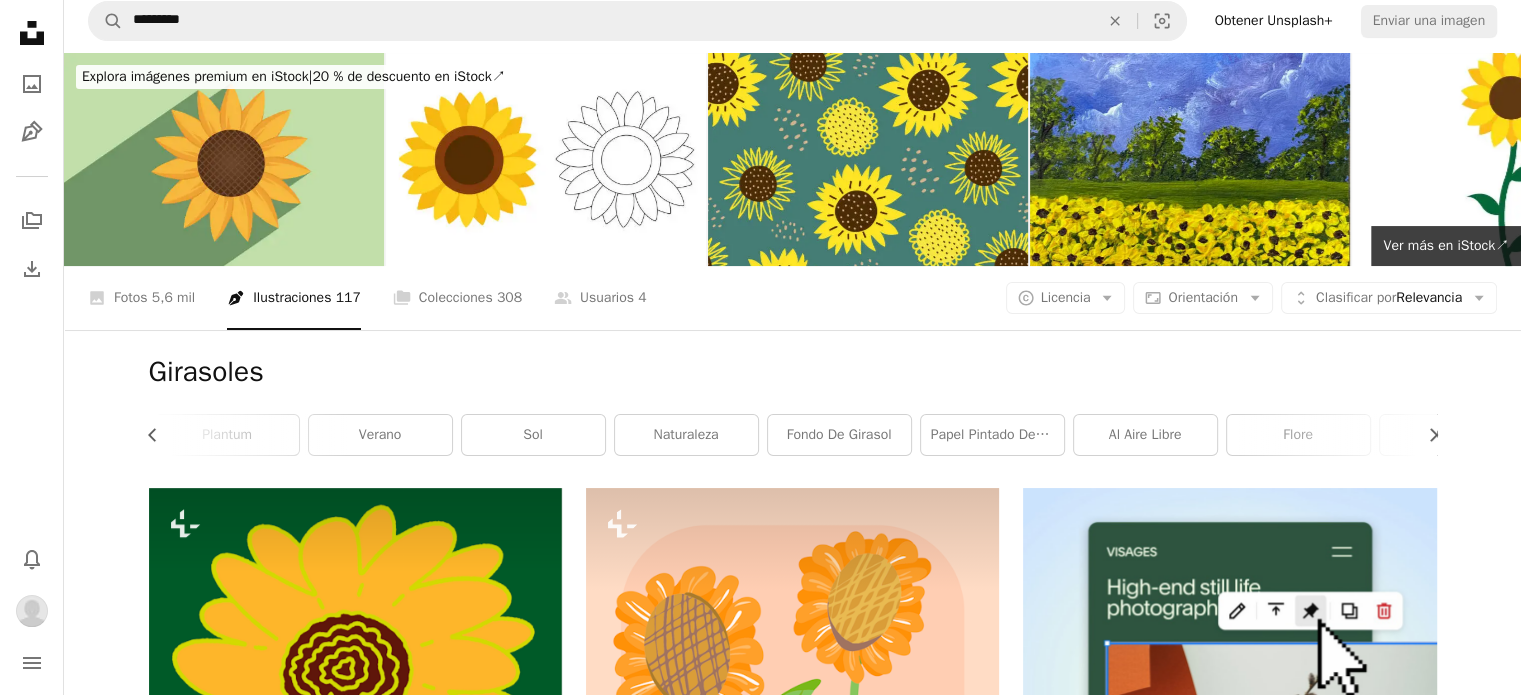 scroll, scrollTop: 0, scrollLeft: 0, axis: both 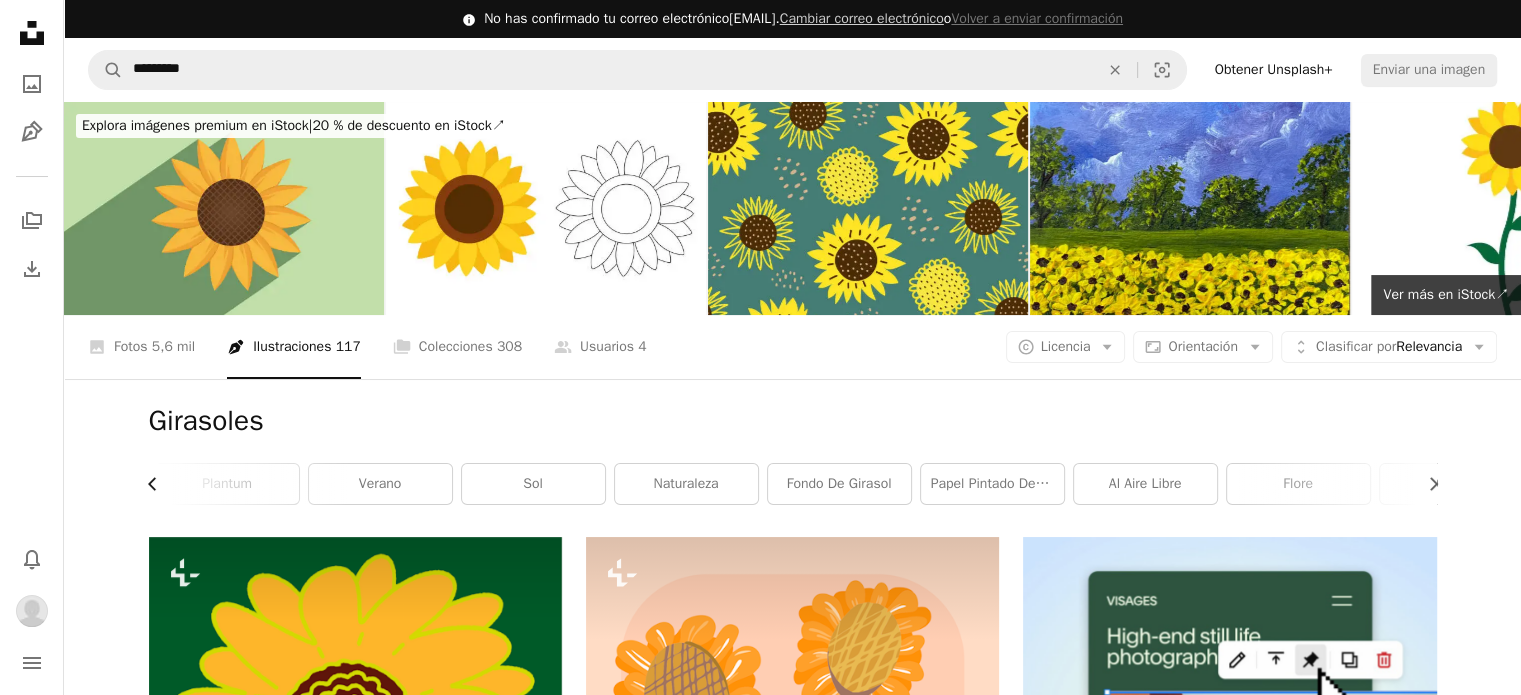 click on "Chevron left" at bounding box center (160, 484) 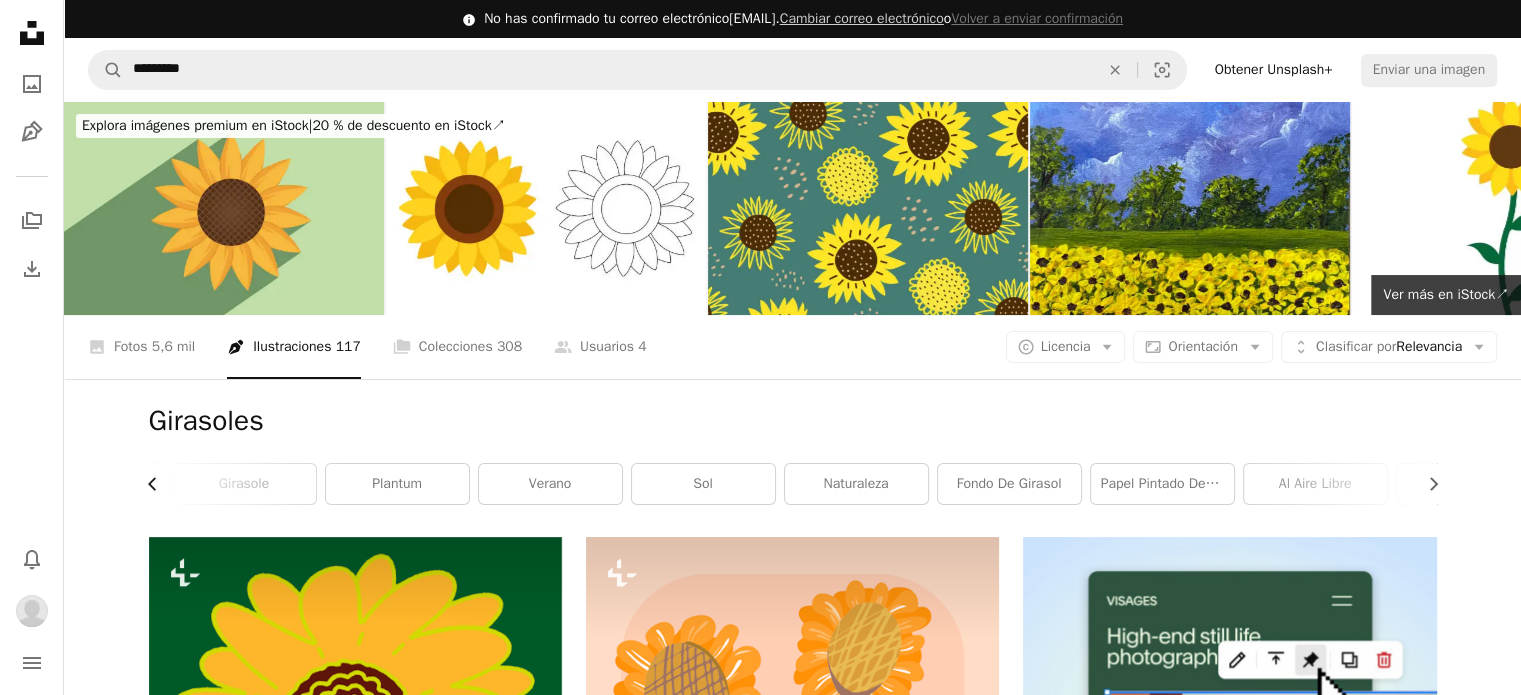 scroll, scrollTop: 0, scrollLeft: 0, axis: both 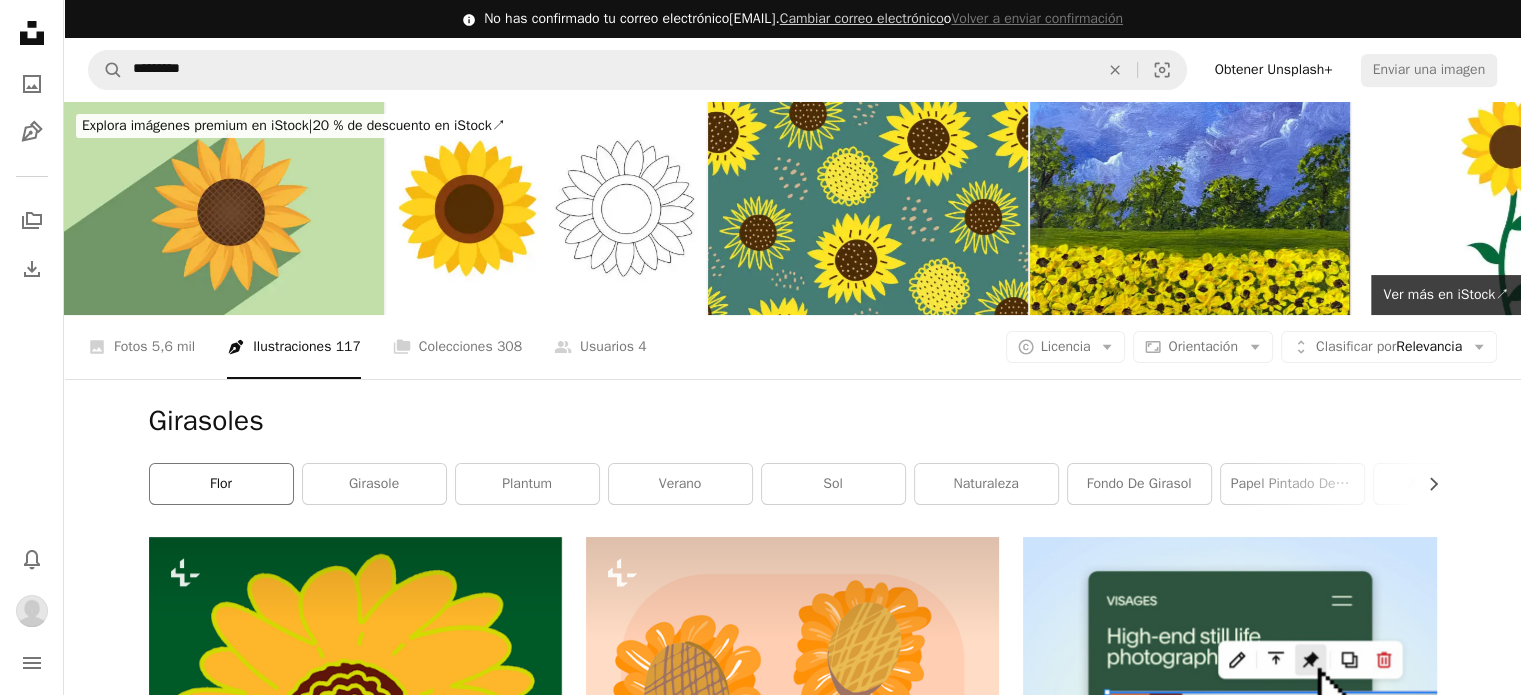 click on "flor" at bounding box center [221, 484] 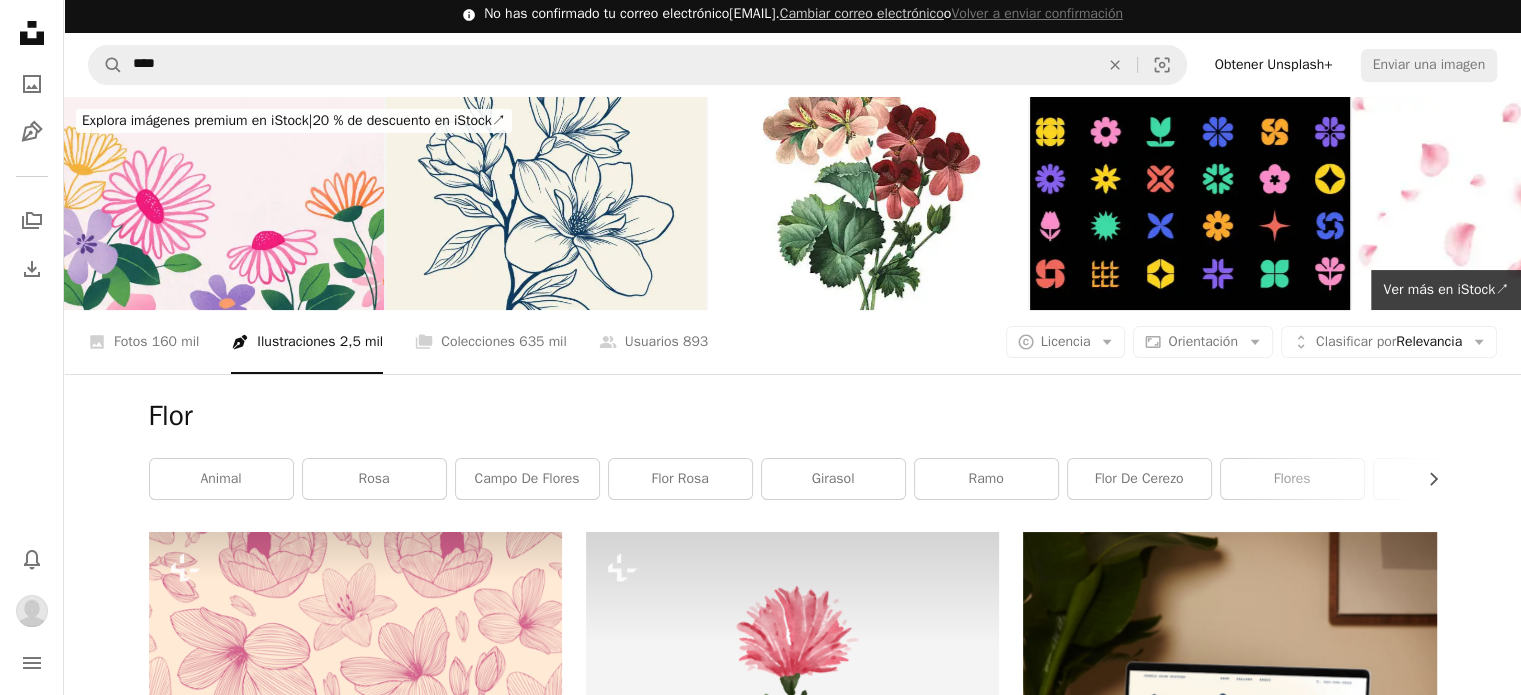 scroll, scrollTop: 0, scrollLeft: 0, axis: both 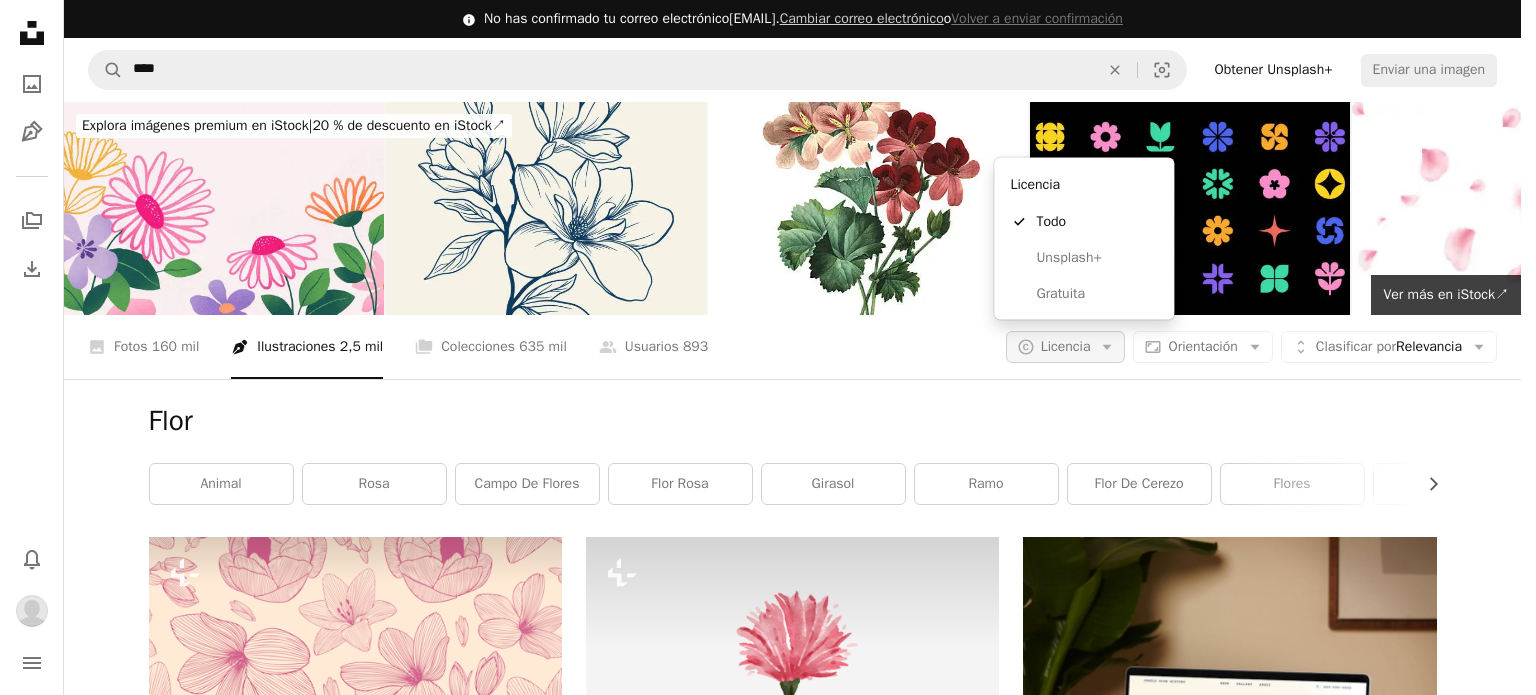click on "Licencia" at bounding box center (1066, 346) 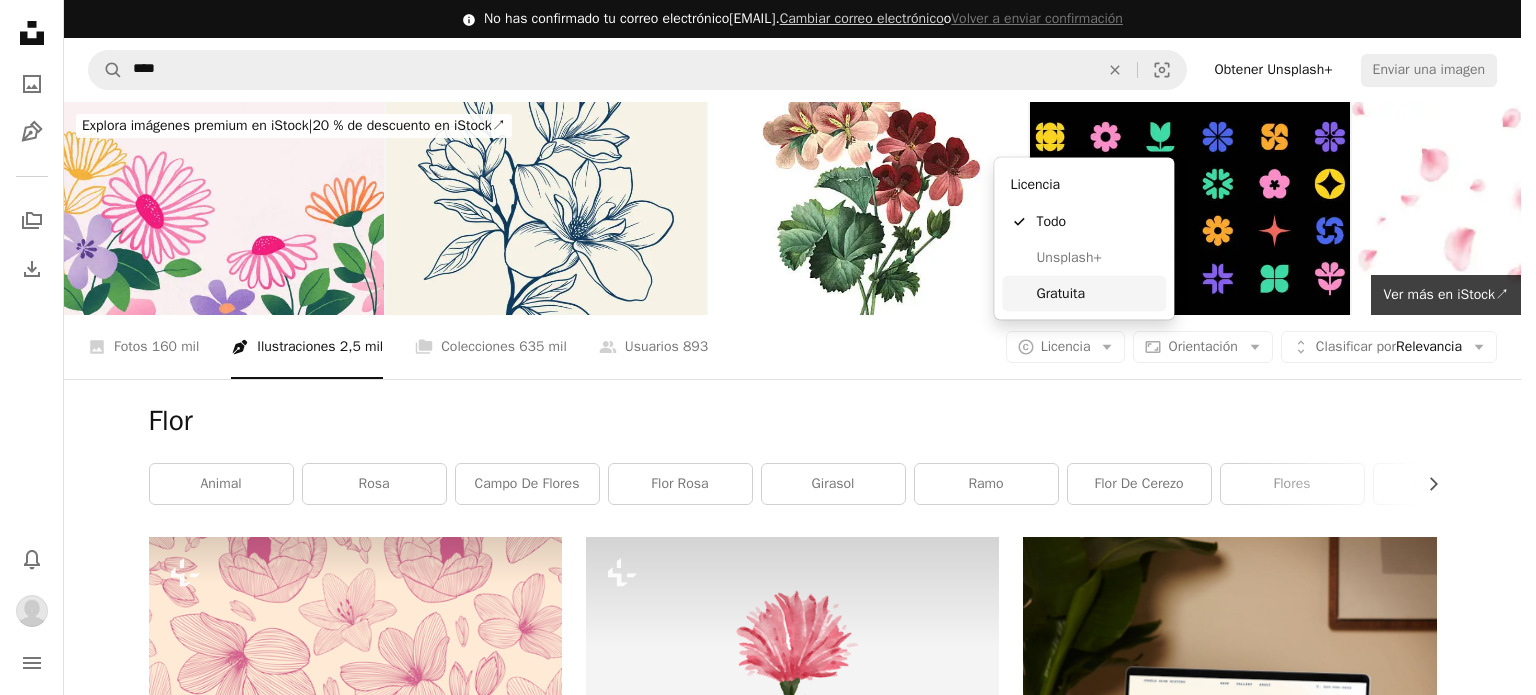 click on "Gratuita" at bounding box center (1097, 294) 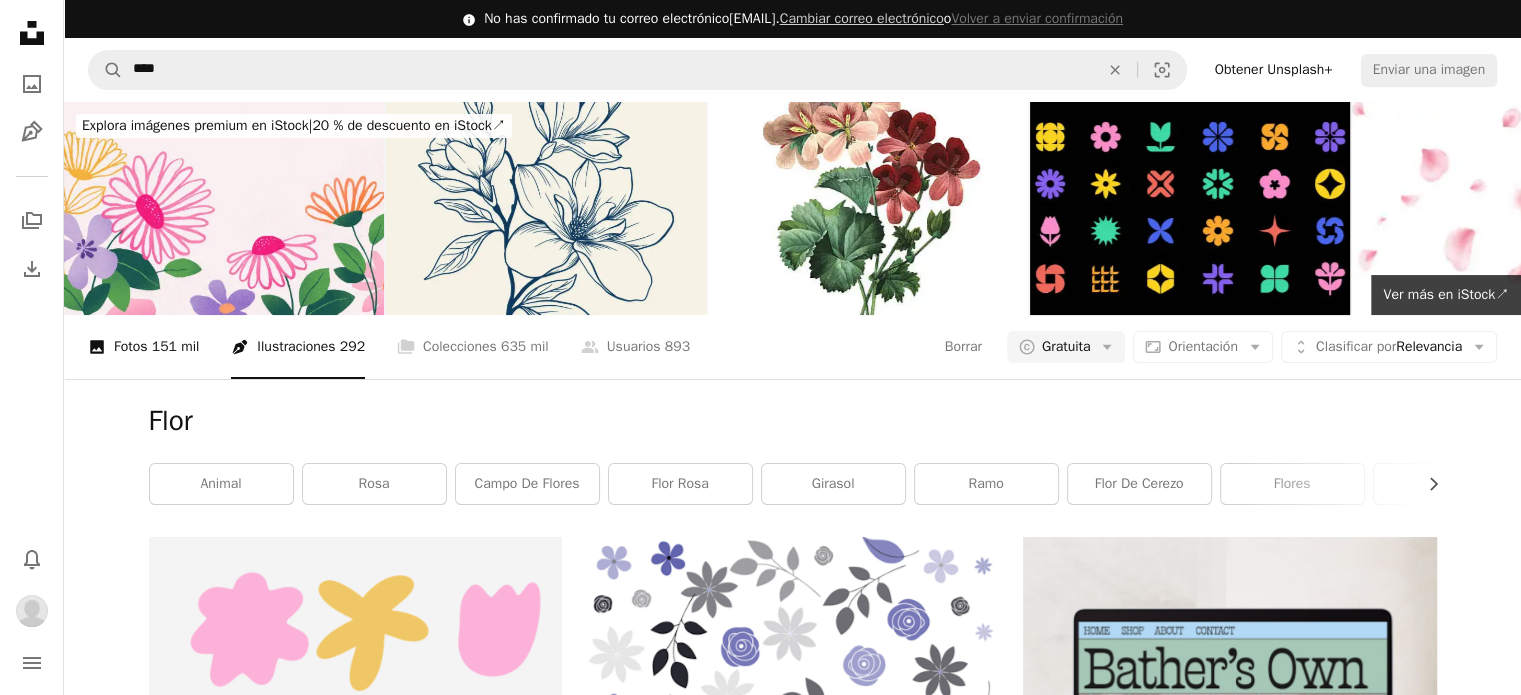 click on "A photo Fotos   151 mil" at bounding box center (143, 347) 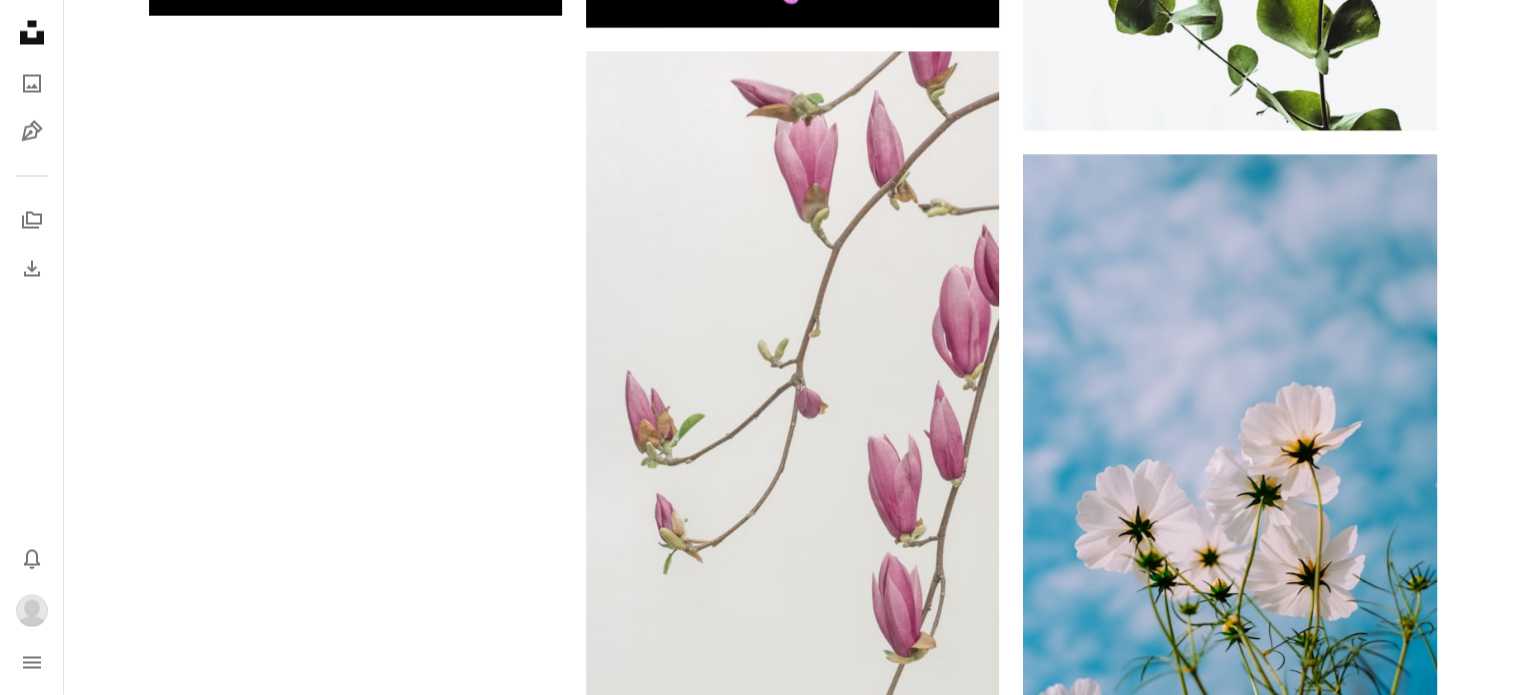 scroll, scrollTop: 4369, scrollLeft: 0, axis: vertical 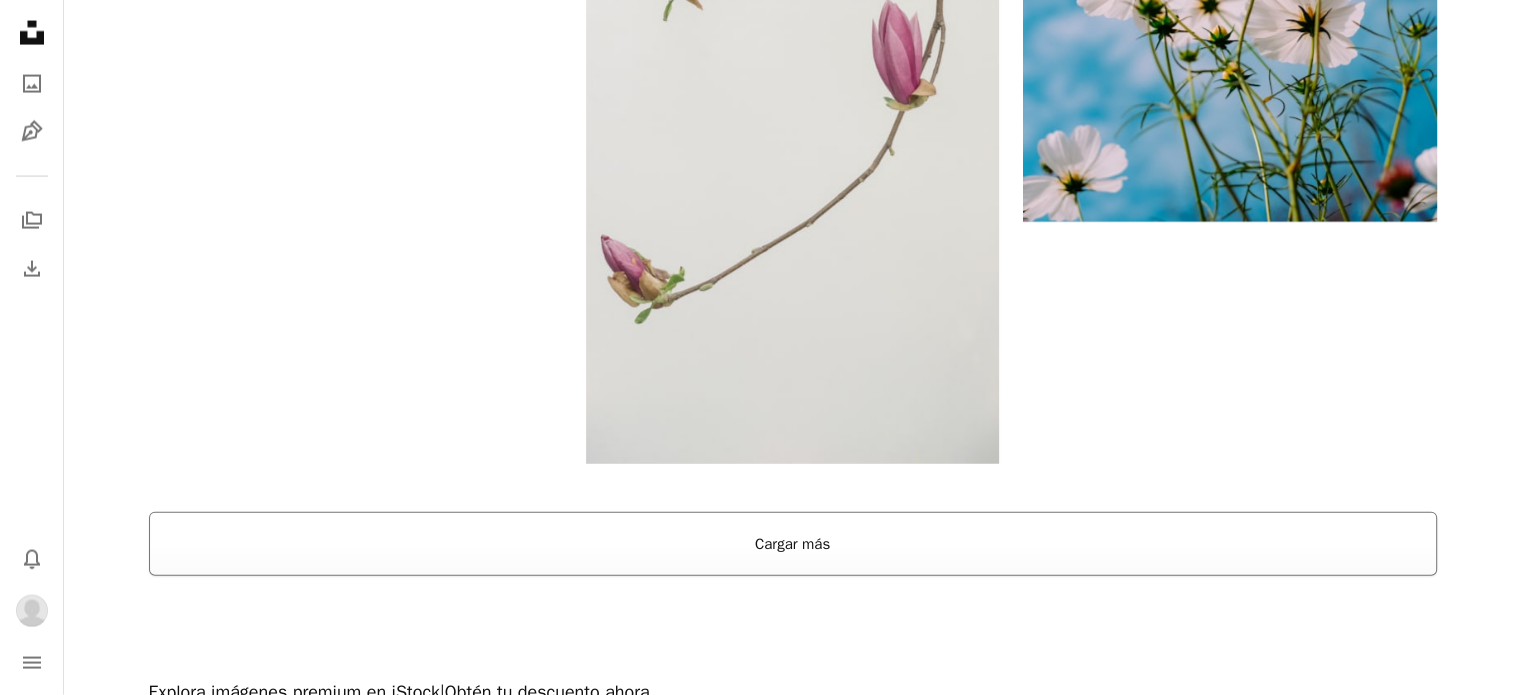 click on "Cargar más" at bounding box center (793, 544) 